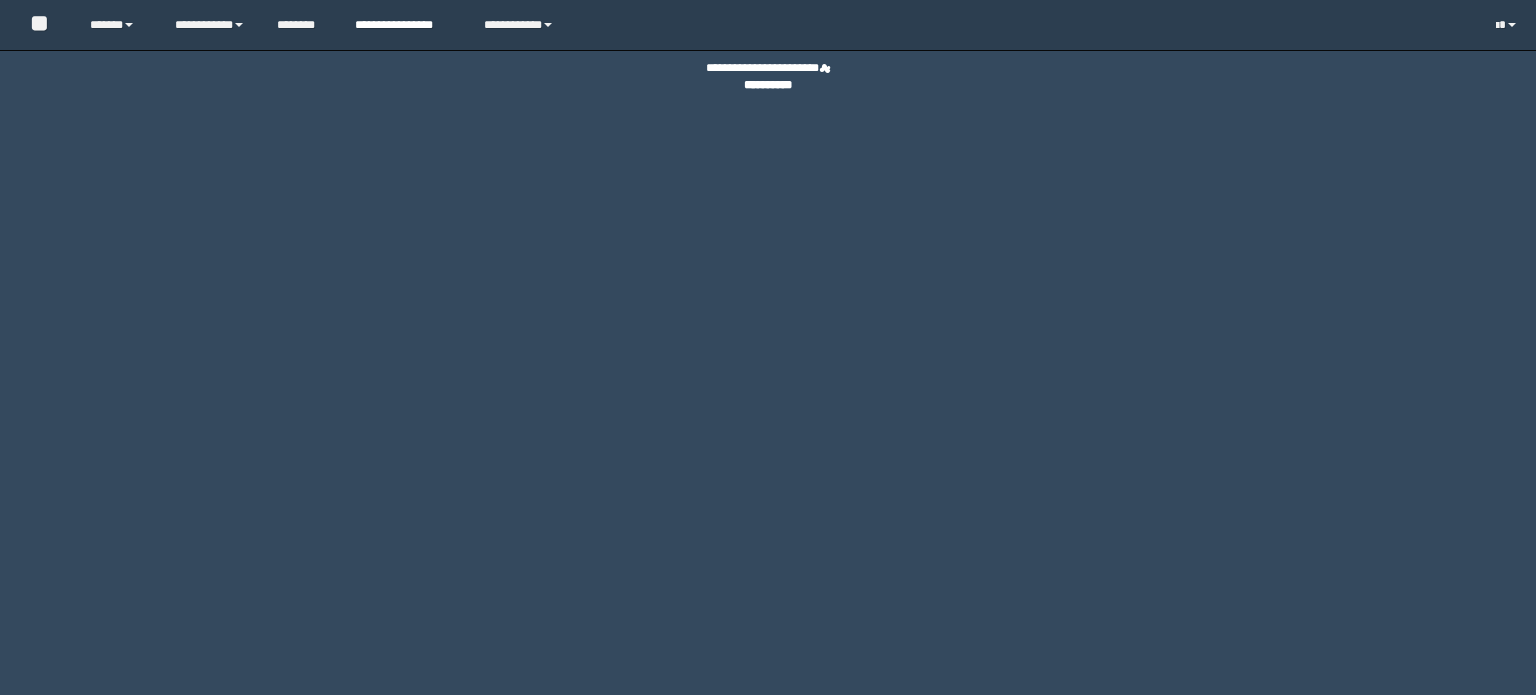 scroll, scrollTop: 0, scrollLeft: 0, axis: both 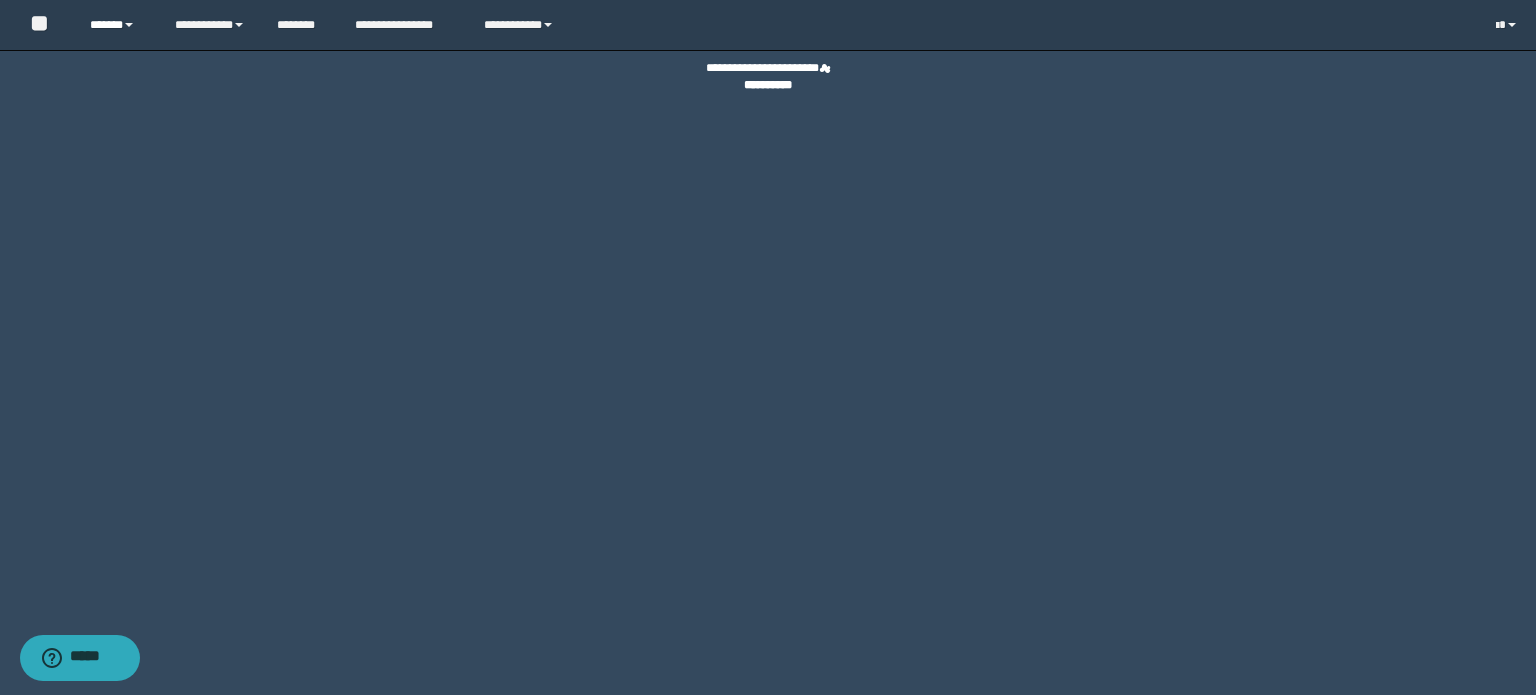 click at bounding box center [129, 25] 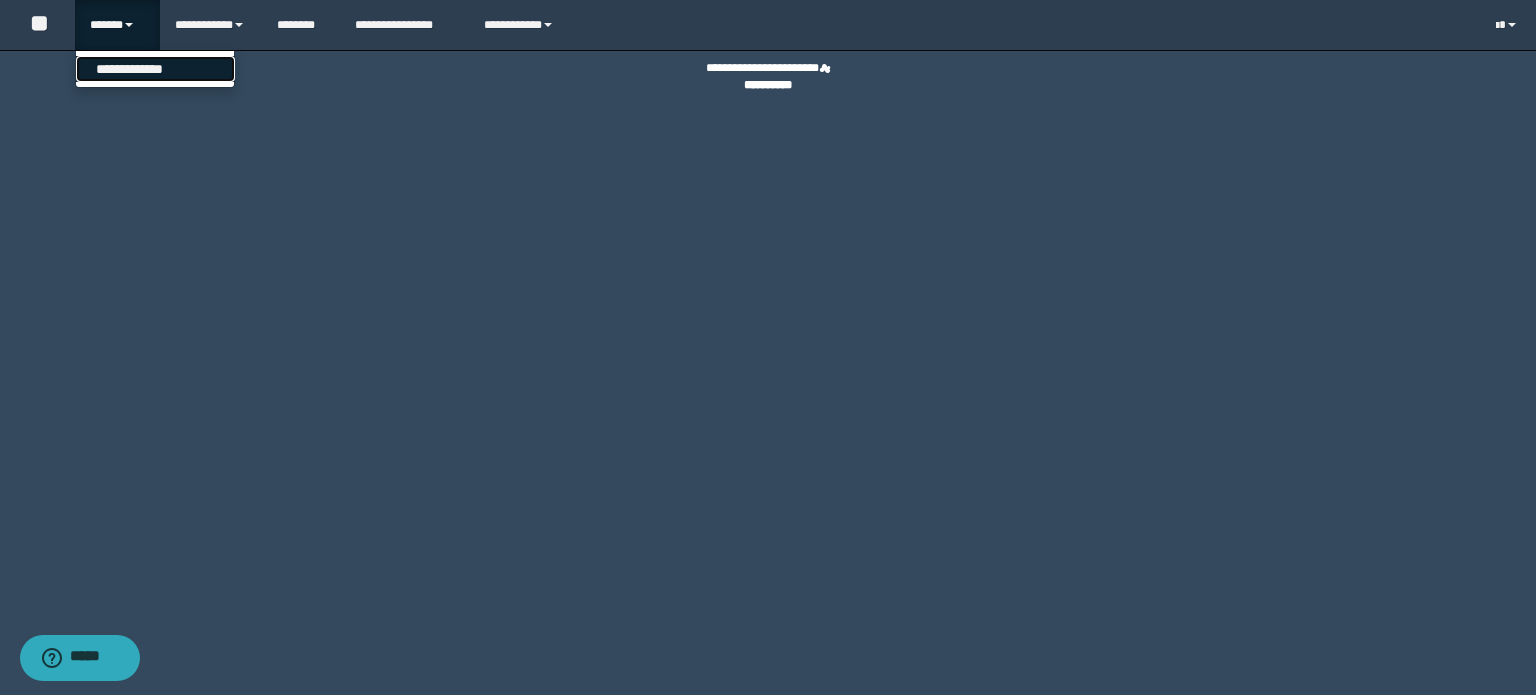 click on "**********" at bounding box center (155, 69) 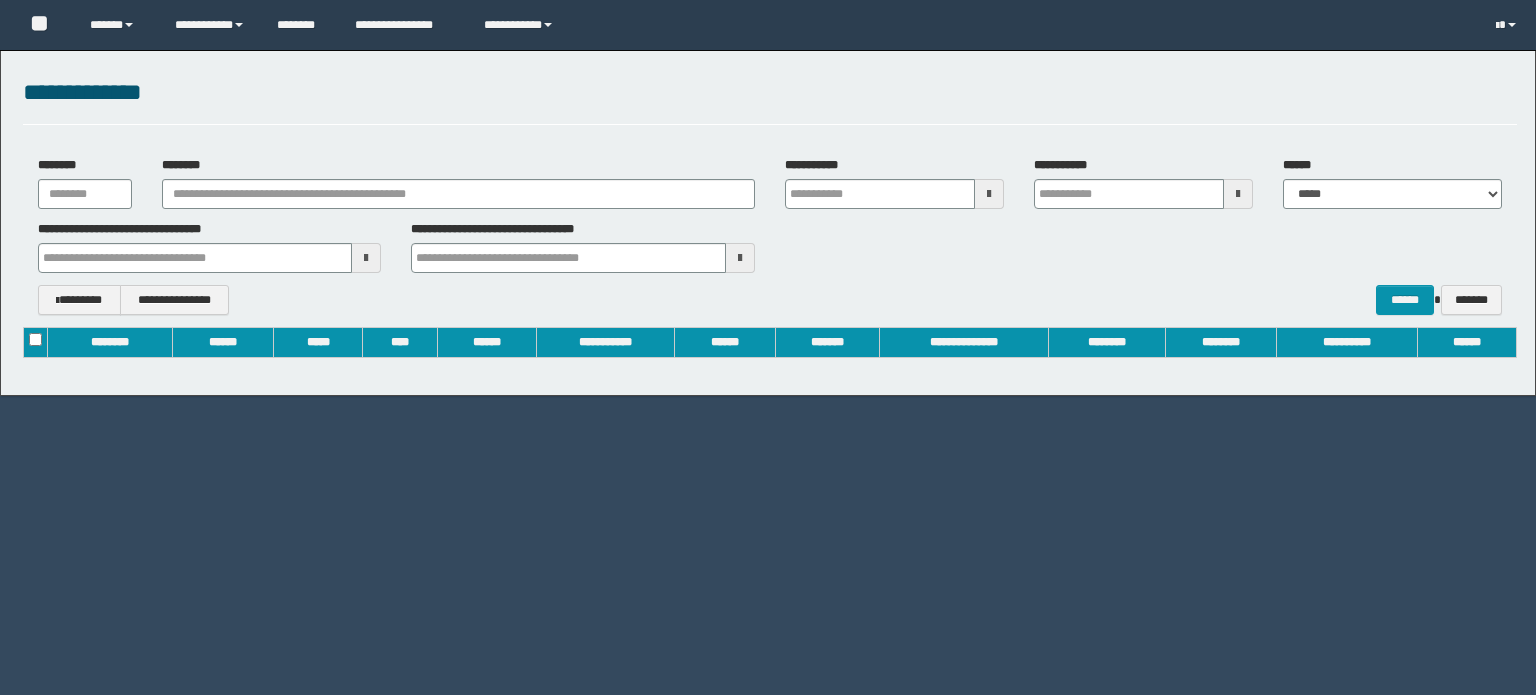 scroll, scrollTop: 0, scrollLeft: 0, axis: both 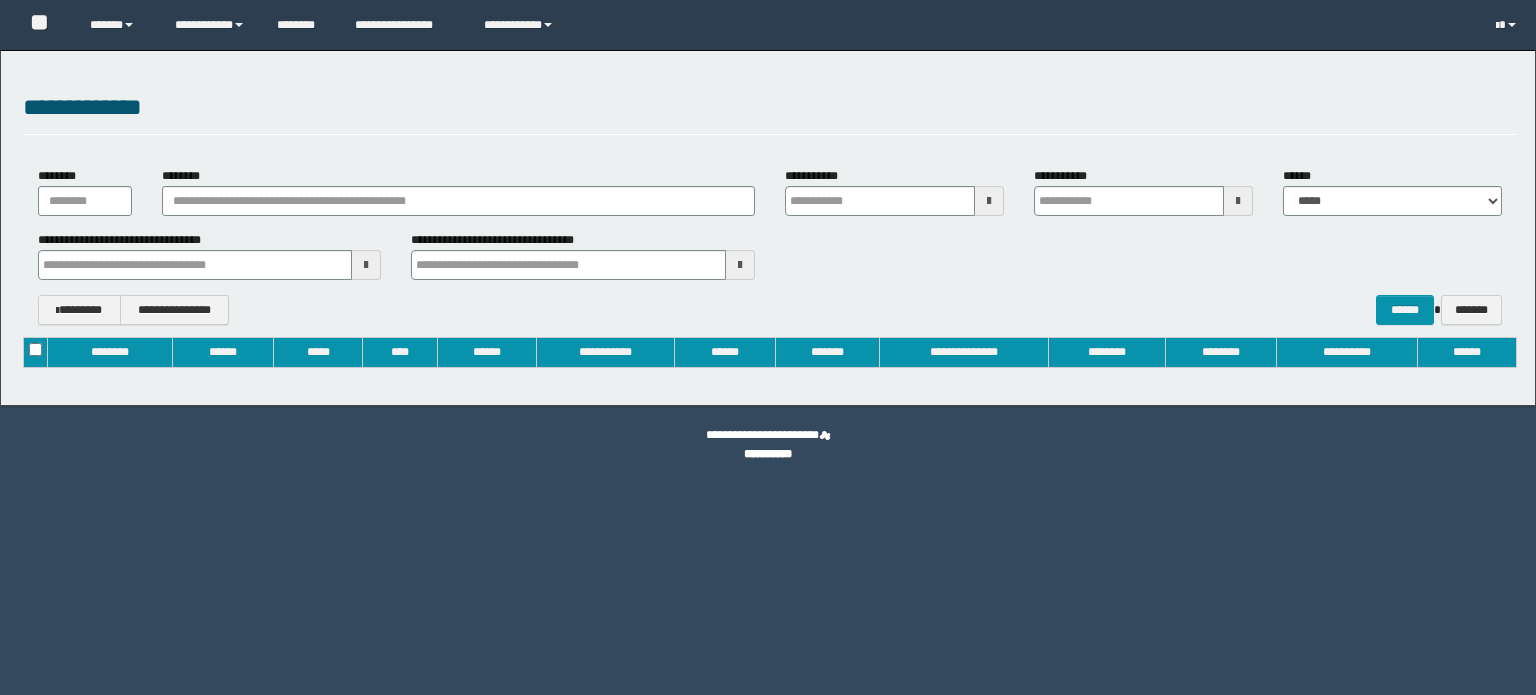type on "**********" 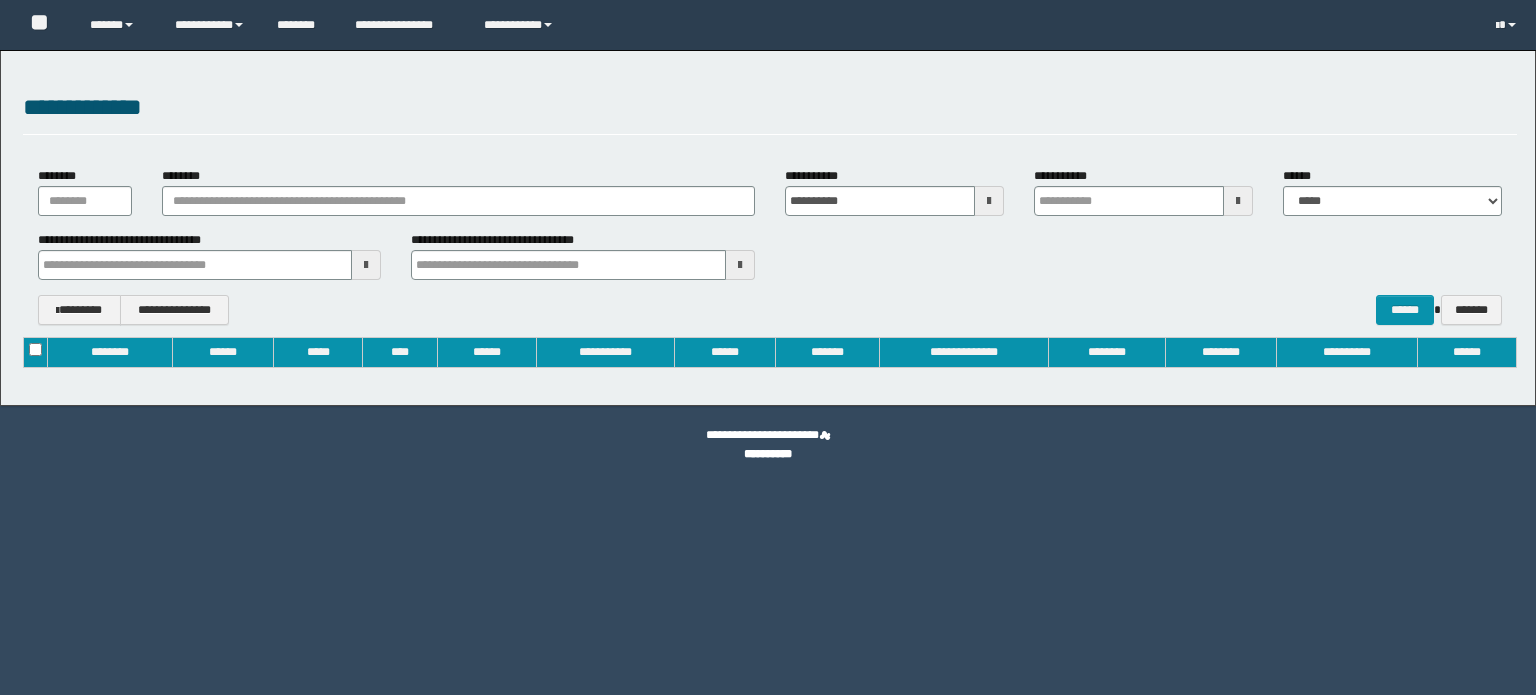 type on "**********" 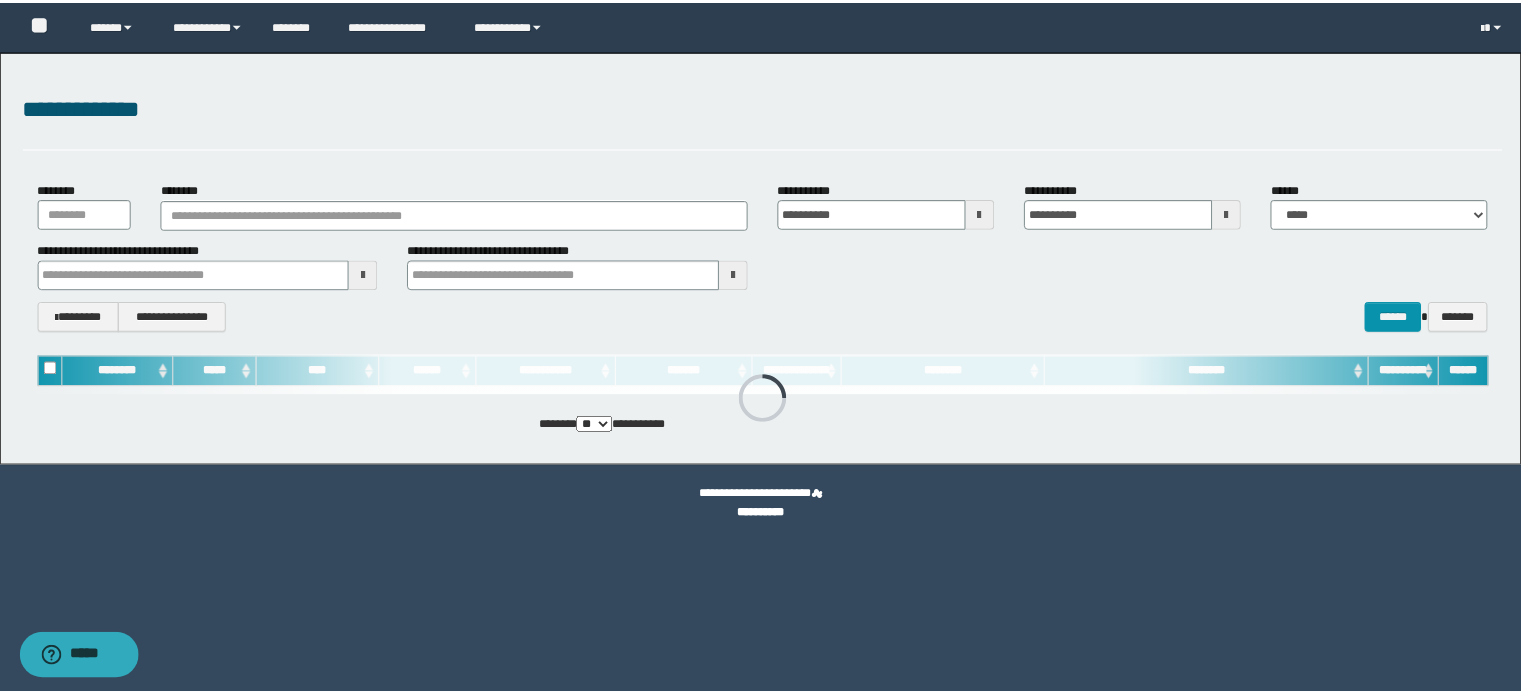 scroll, scrollTop: 0, scrollLeft: 0, axis: both 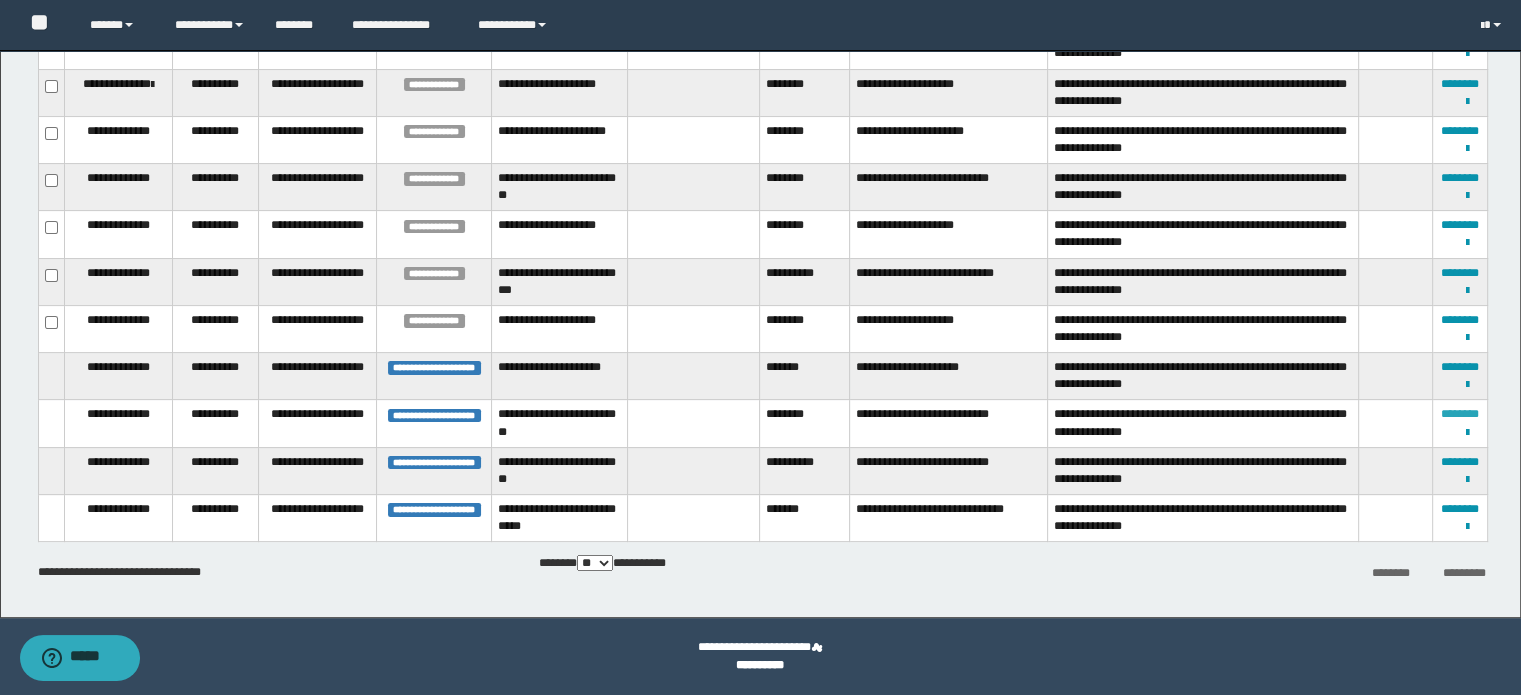click on "********" at bounding box center (1460, 414) 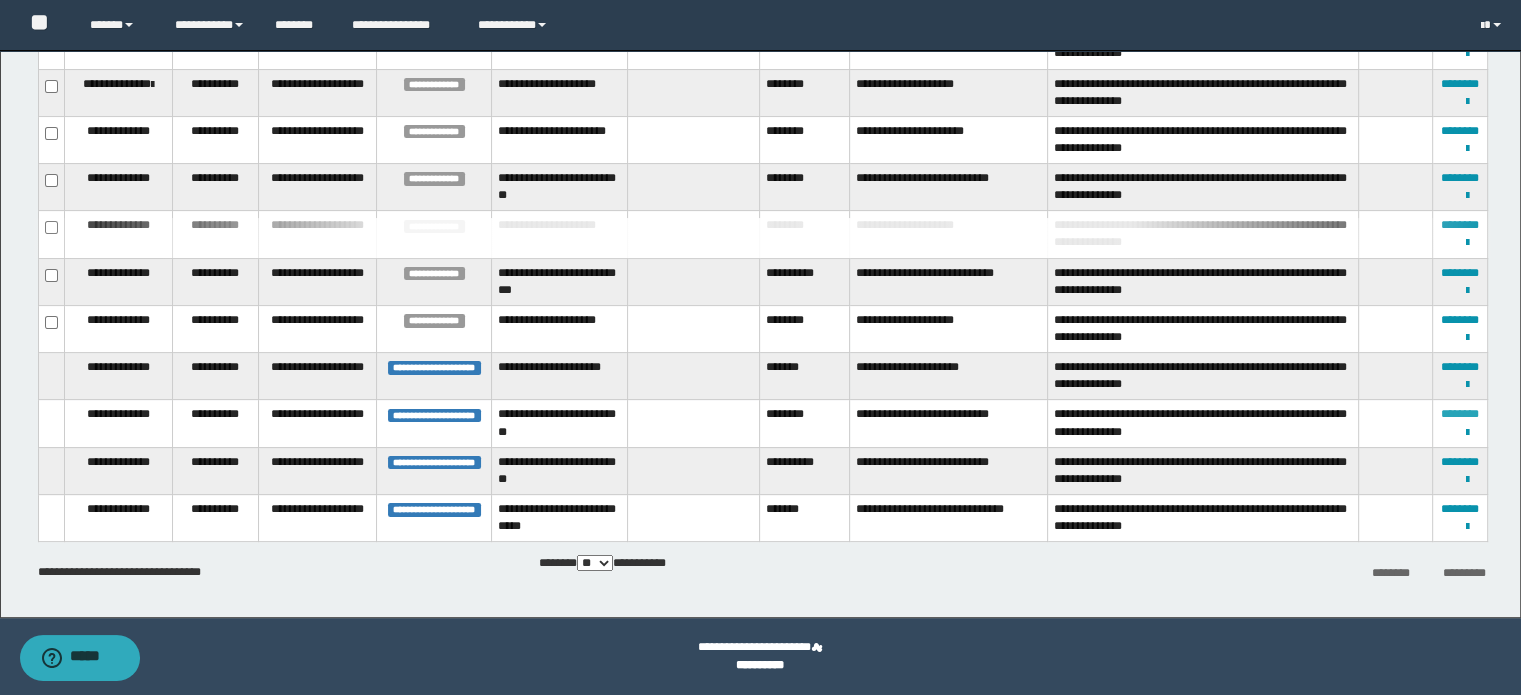 type 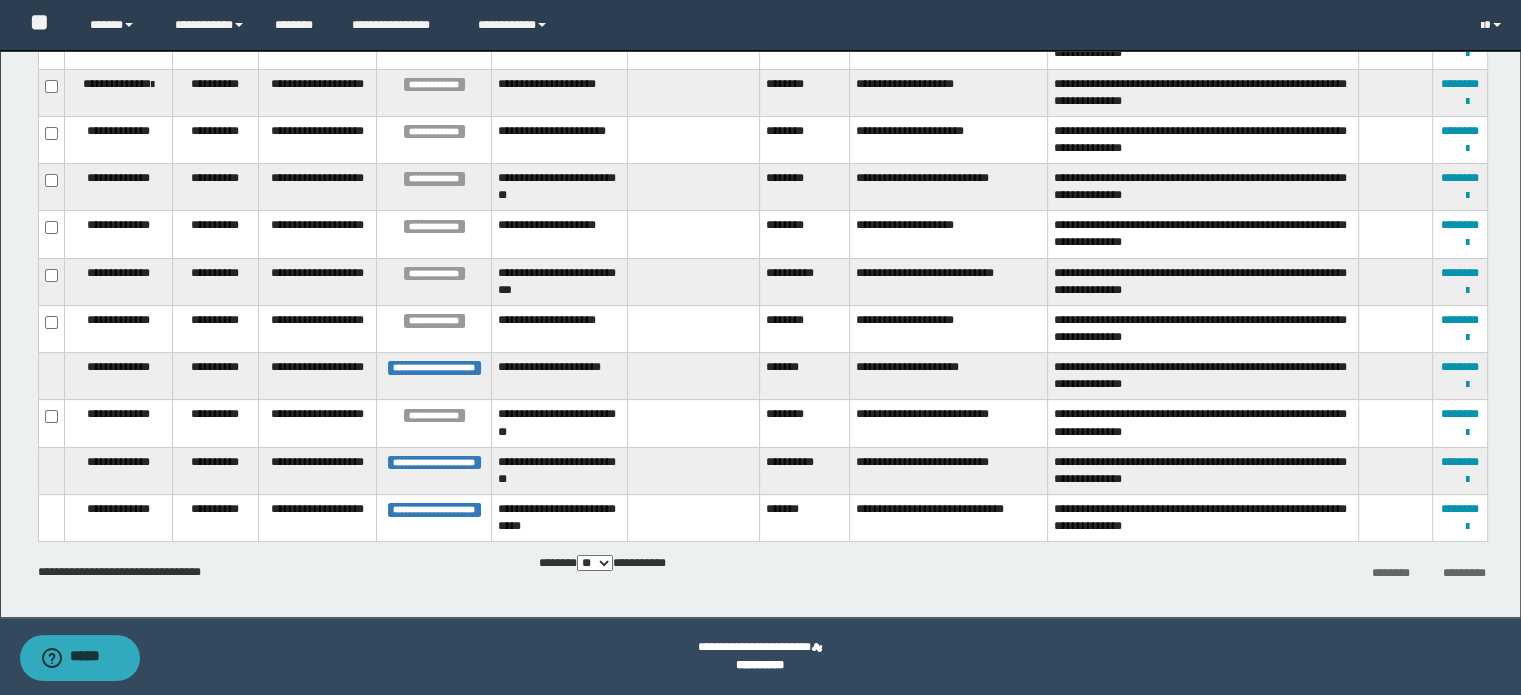 scroll, scrollTop: 0, scrollLeft: 0, axis: both 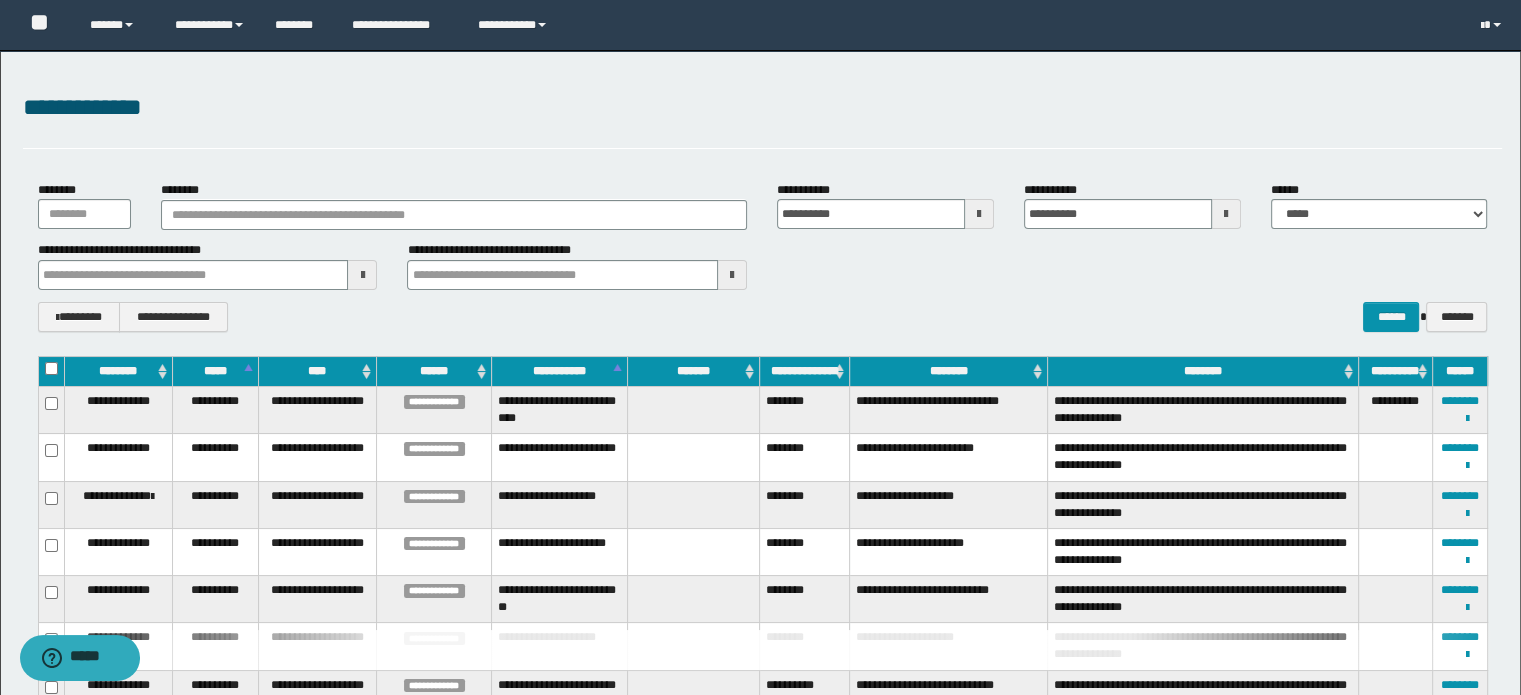 type 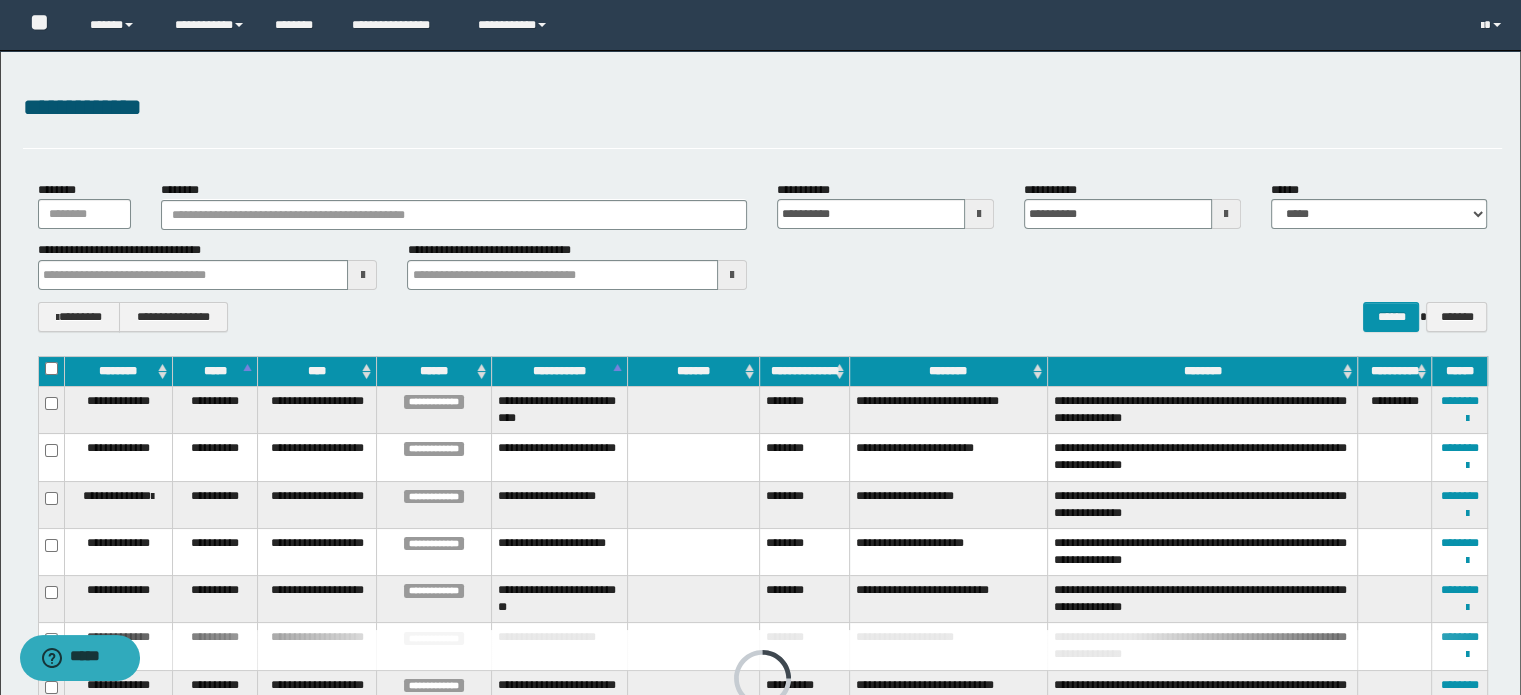 type 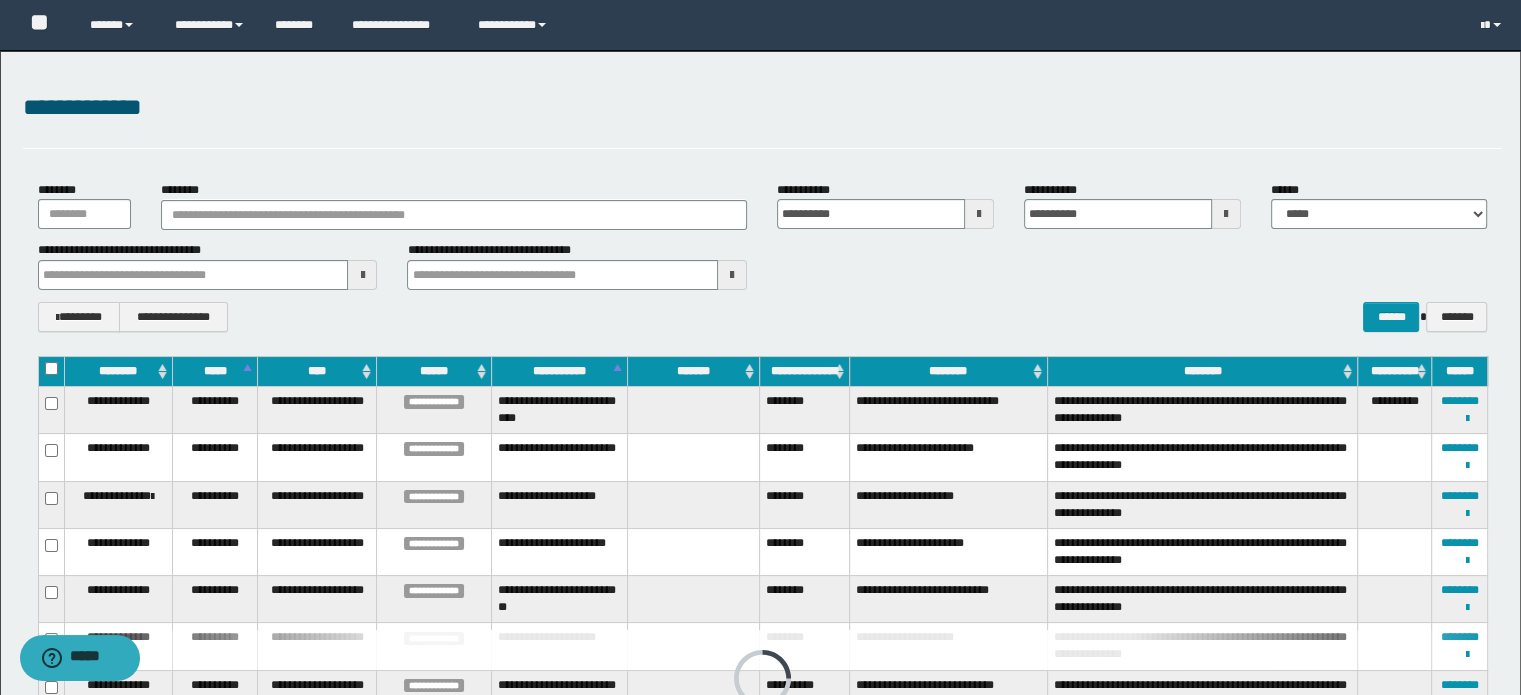type 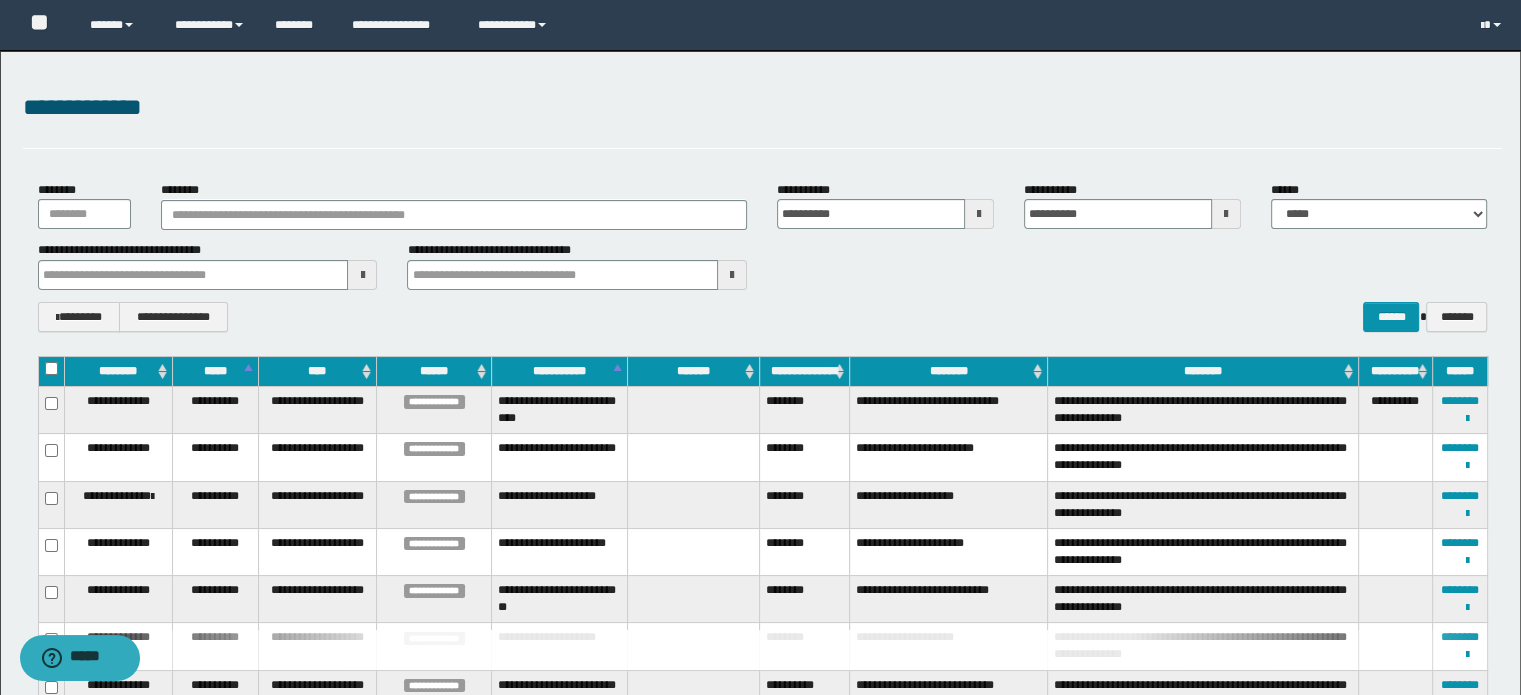 type 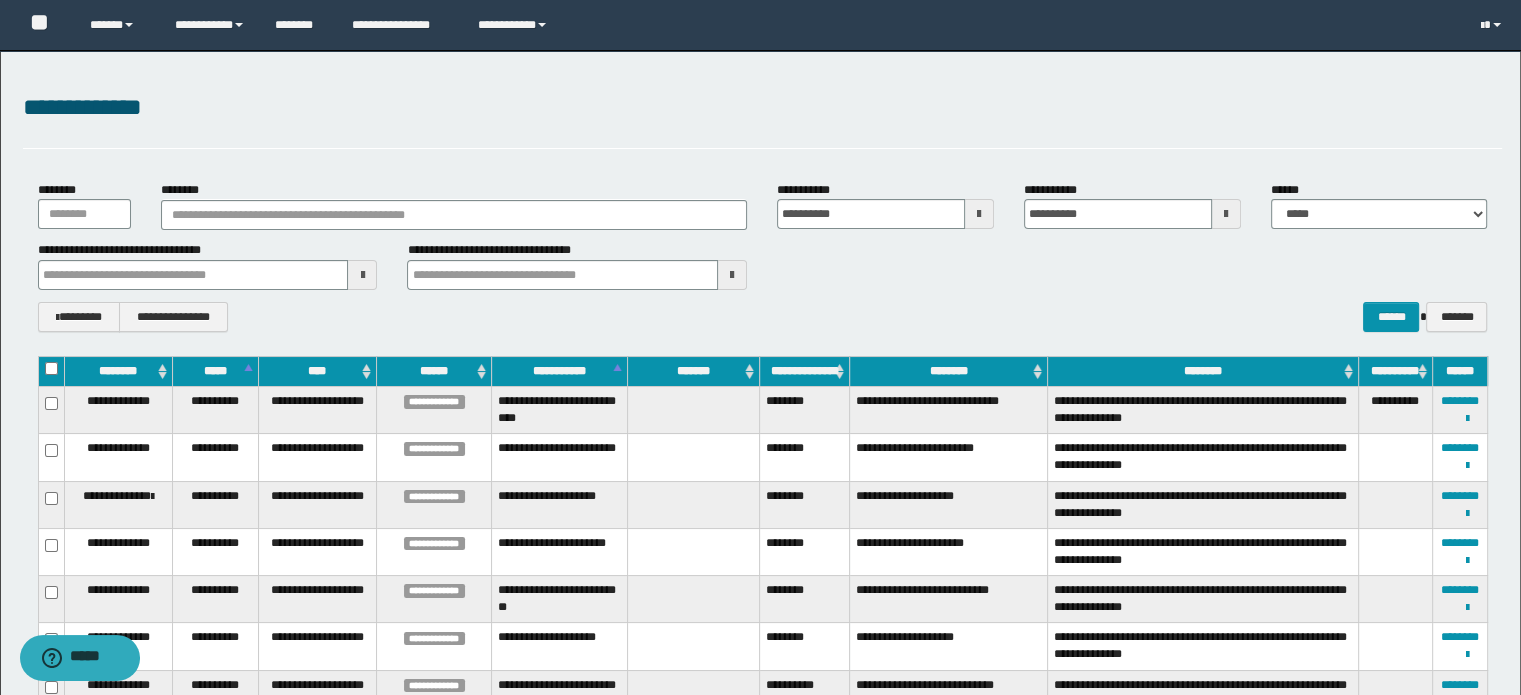 scroll, scrollTop: 412, scrollLeft: 0, axis: vertical 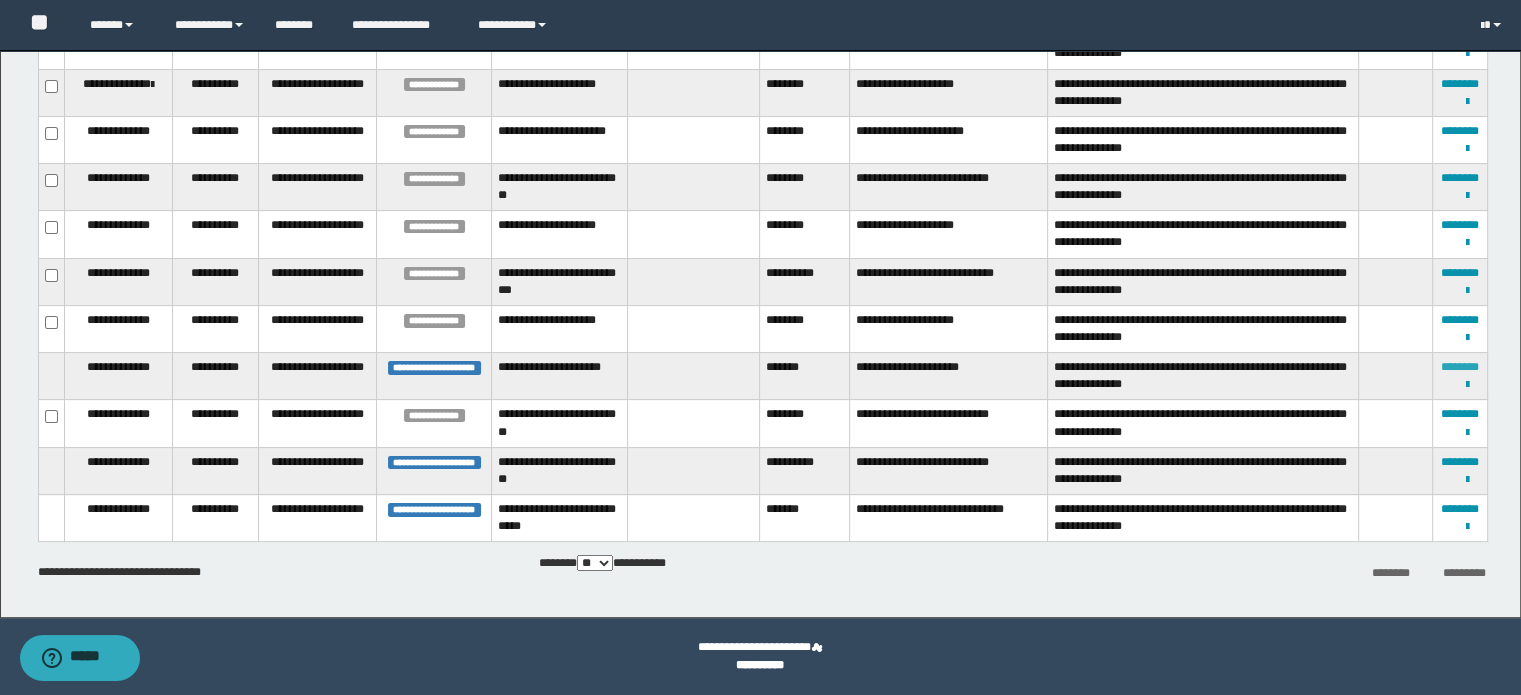 click on "********" at bounding box center (1460, 367) 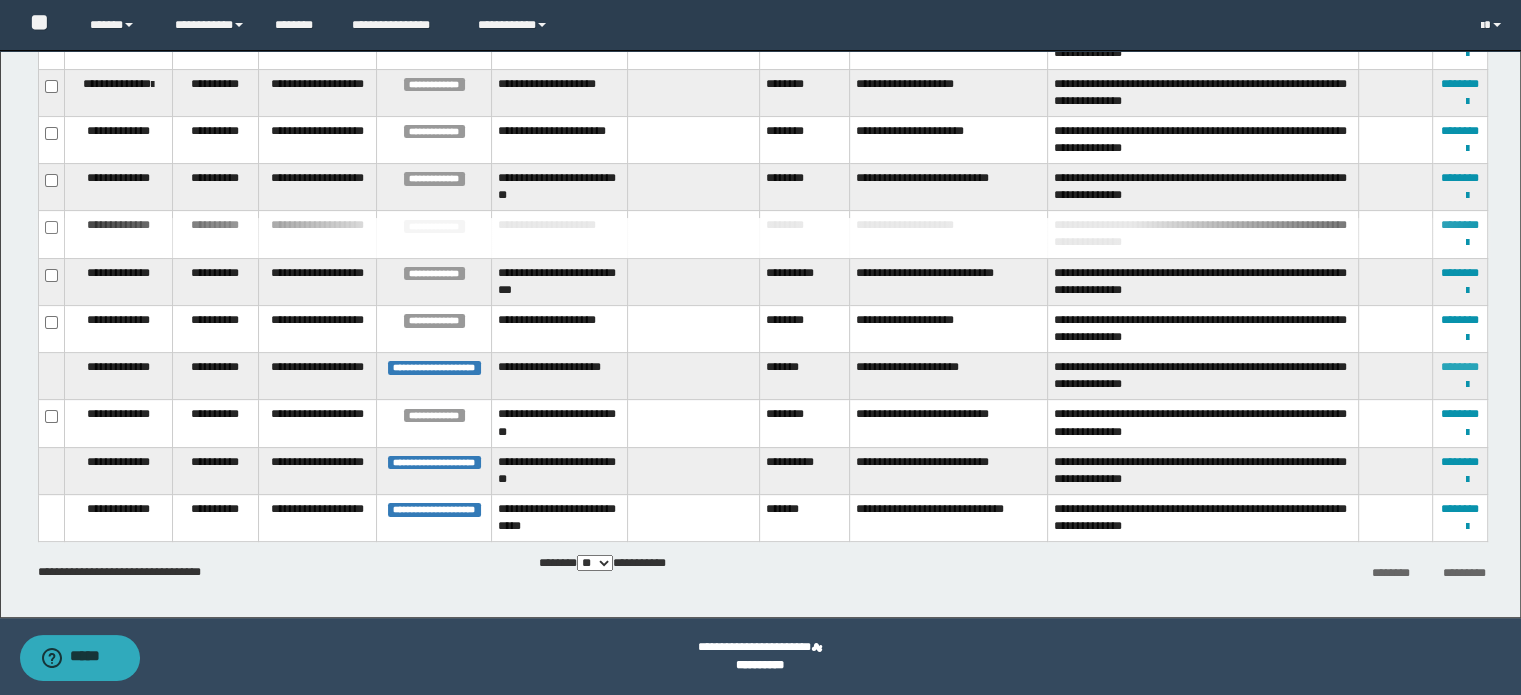 type 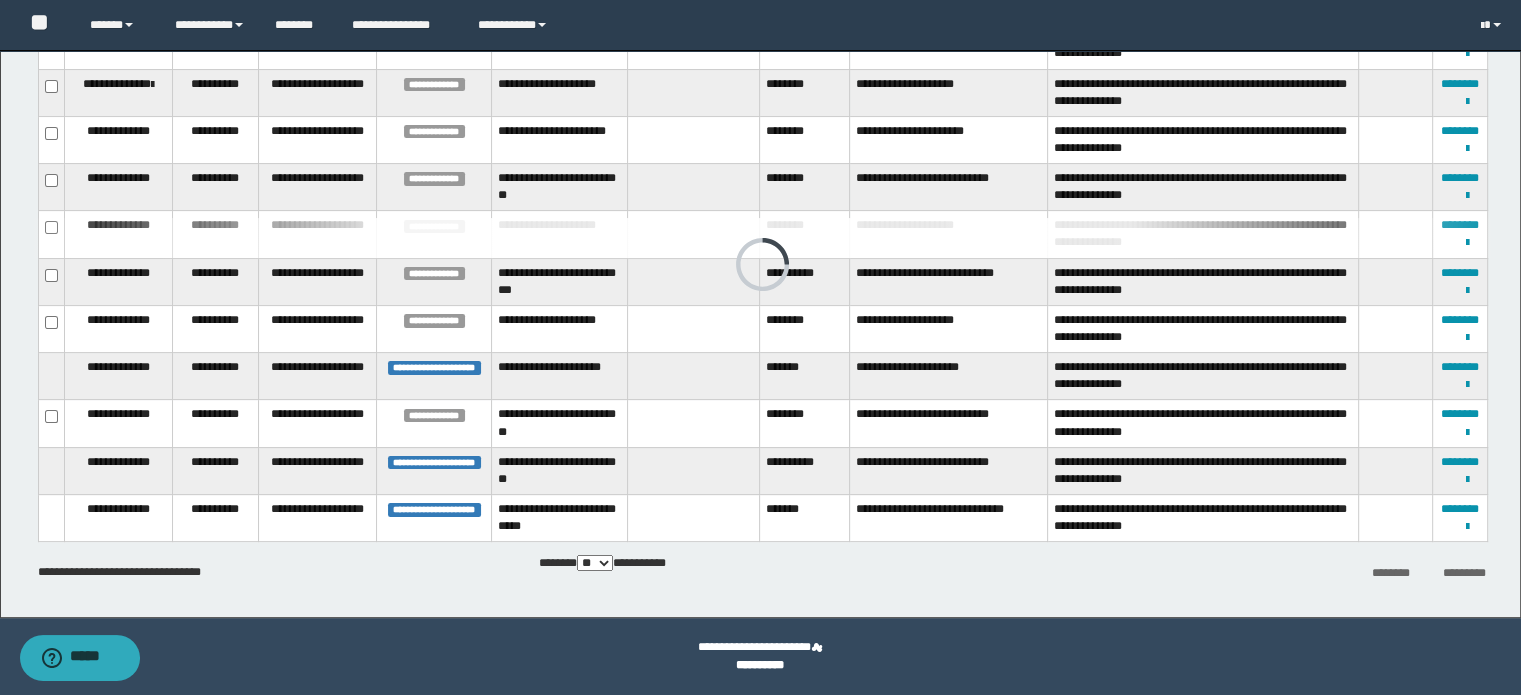 scroll, scrollTop: 35, scrollLeft: 0, axis: vertical 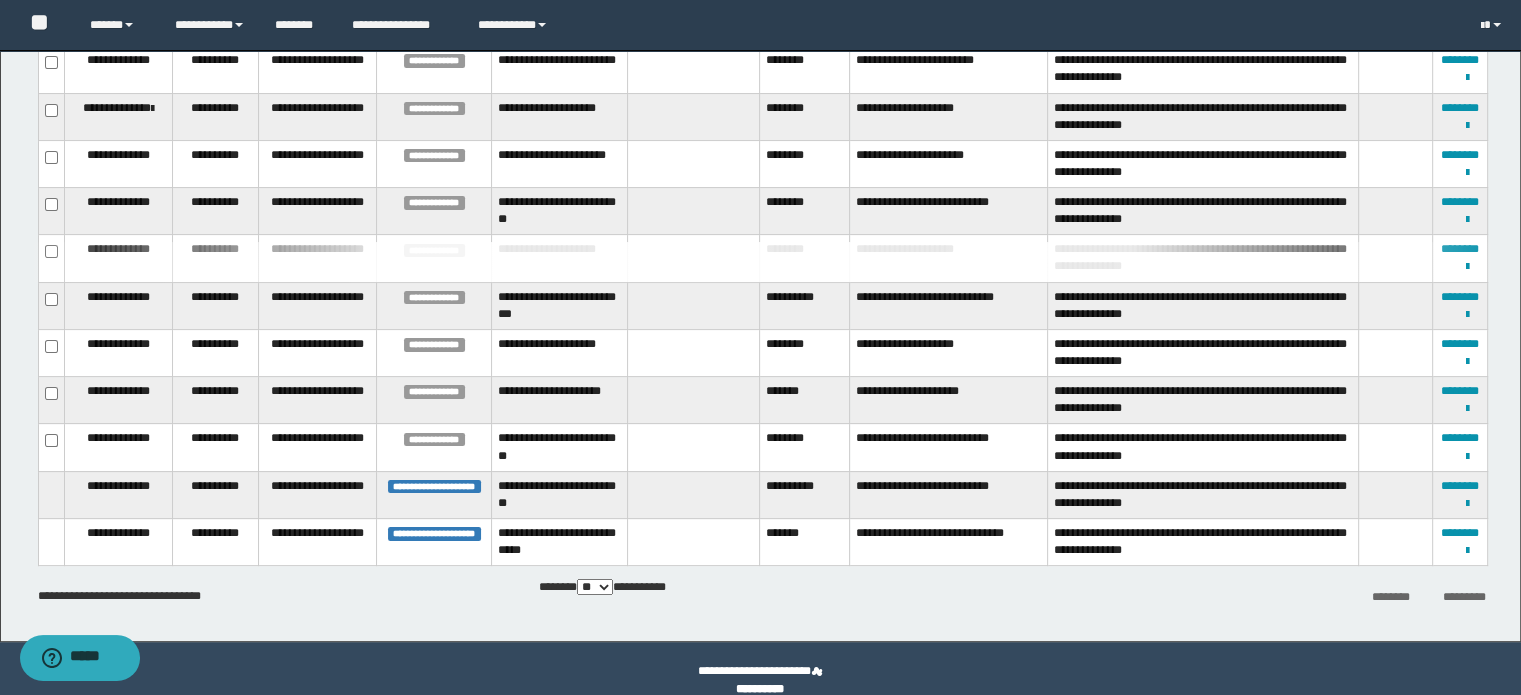 type 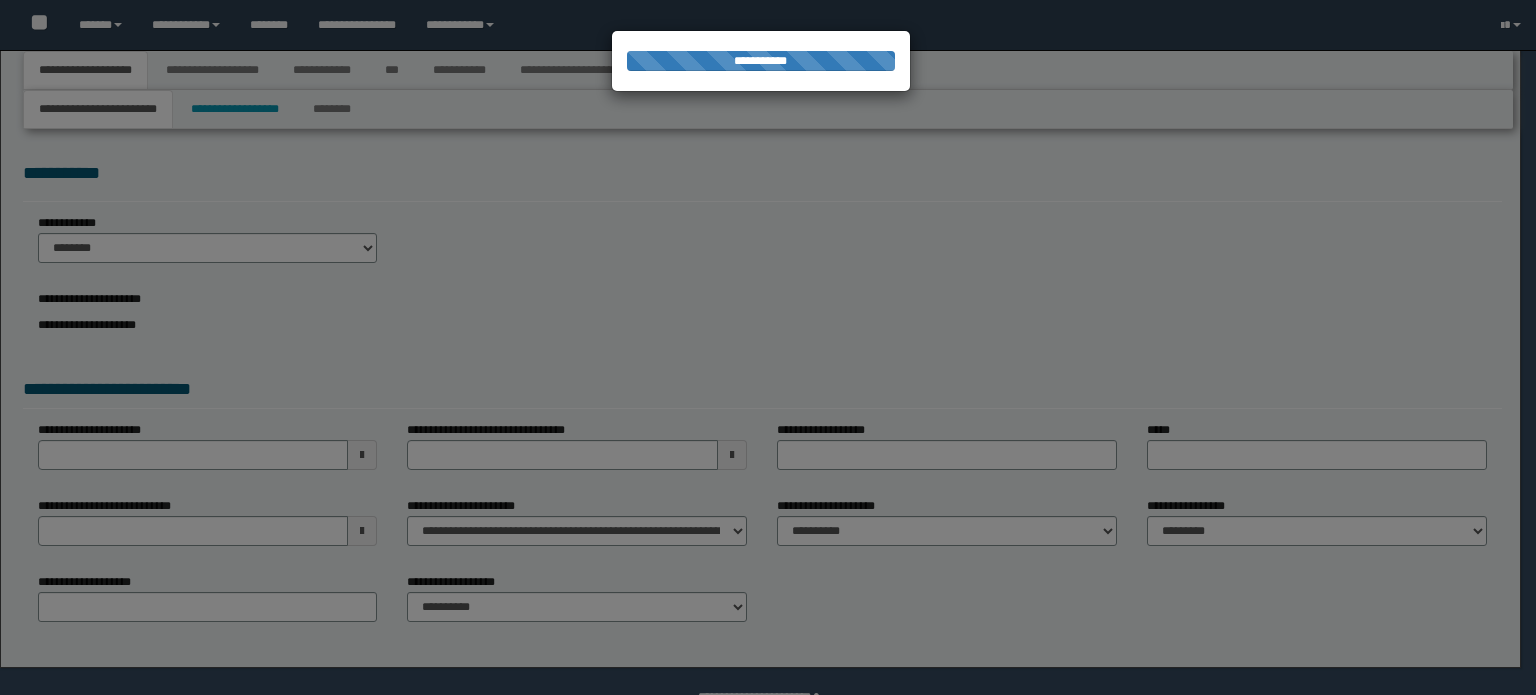select on "*" 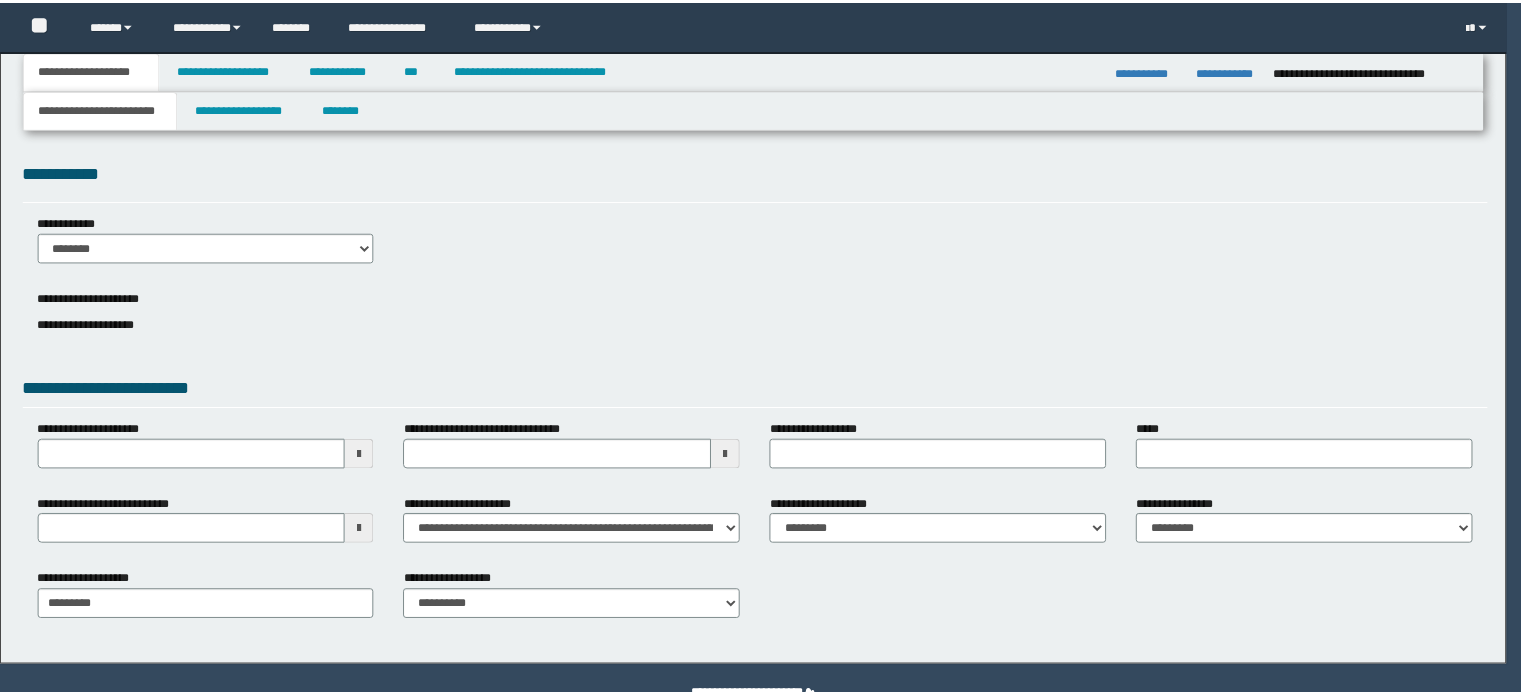 scroll, scrollTop: 0, scrollLeft: 0, axis: both 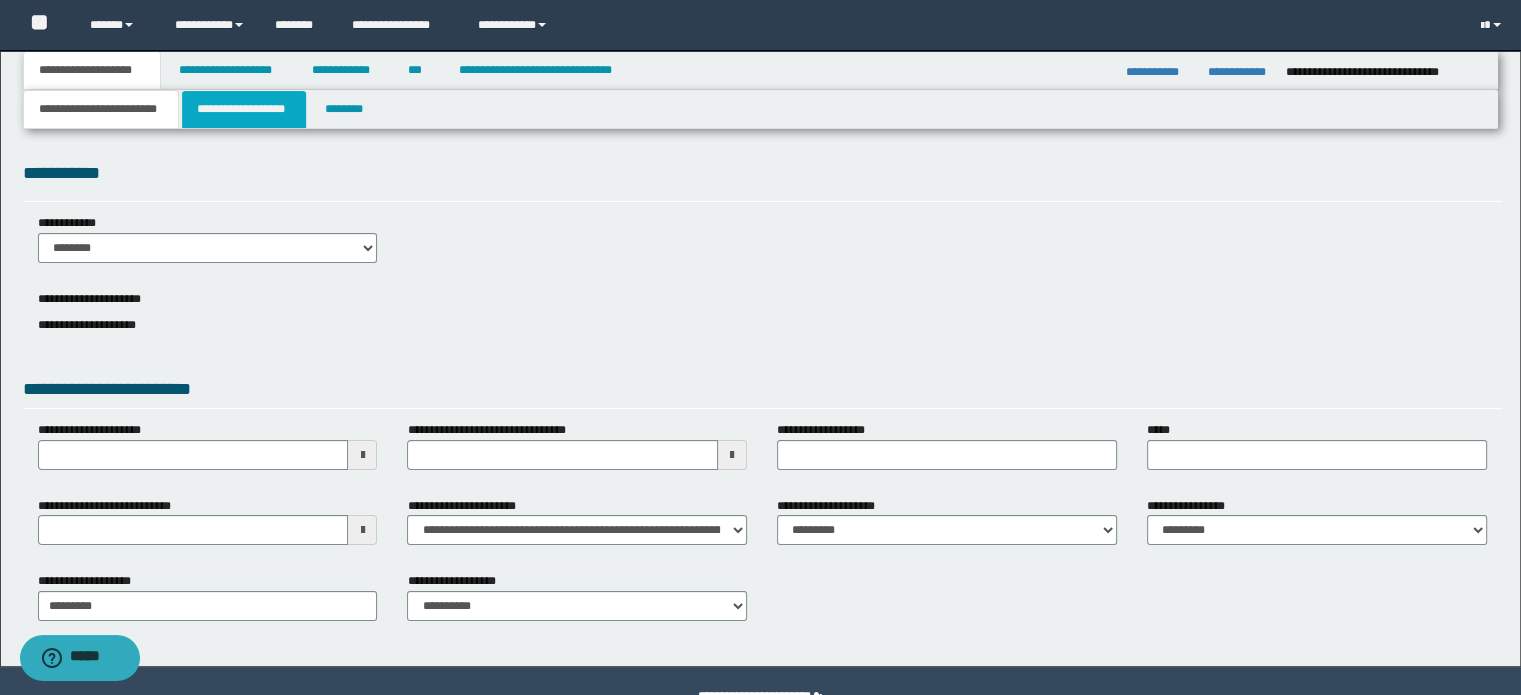 click on "**********" at bounding box center [244, 109] 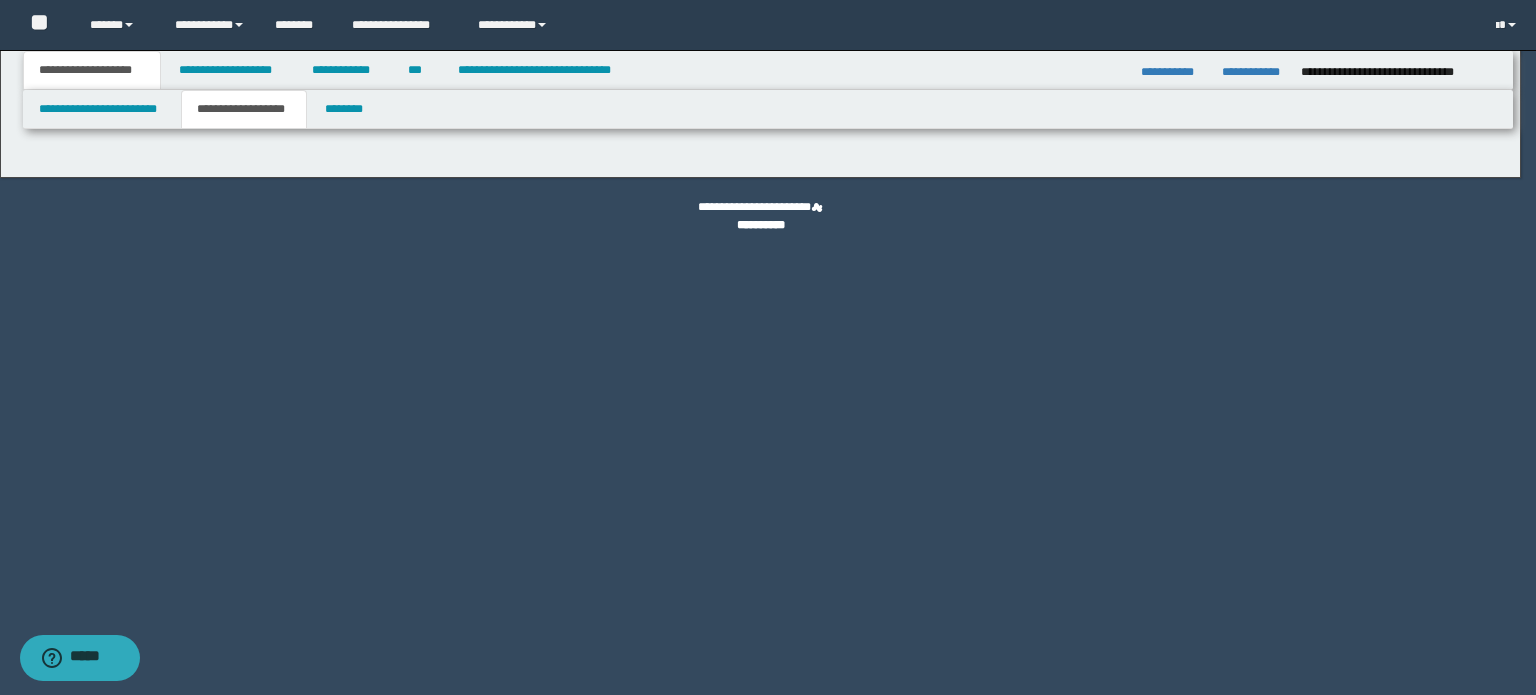 type on "********" 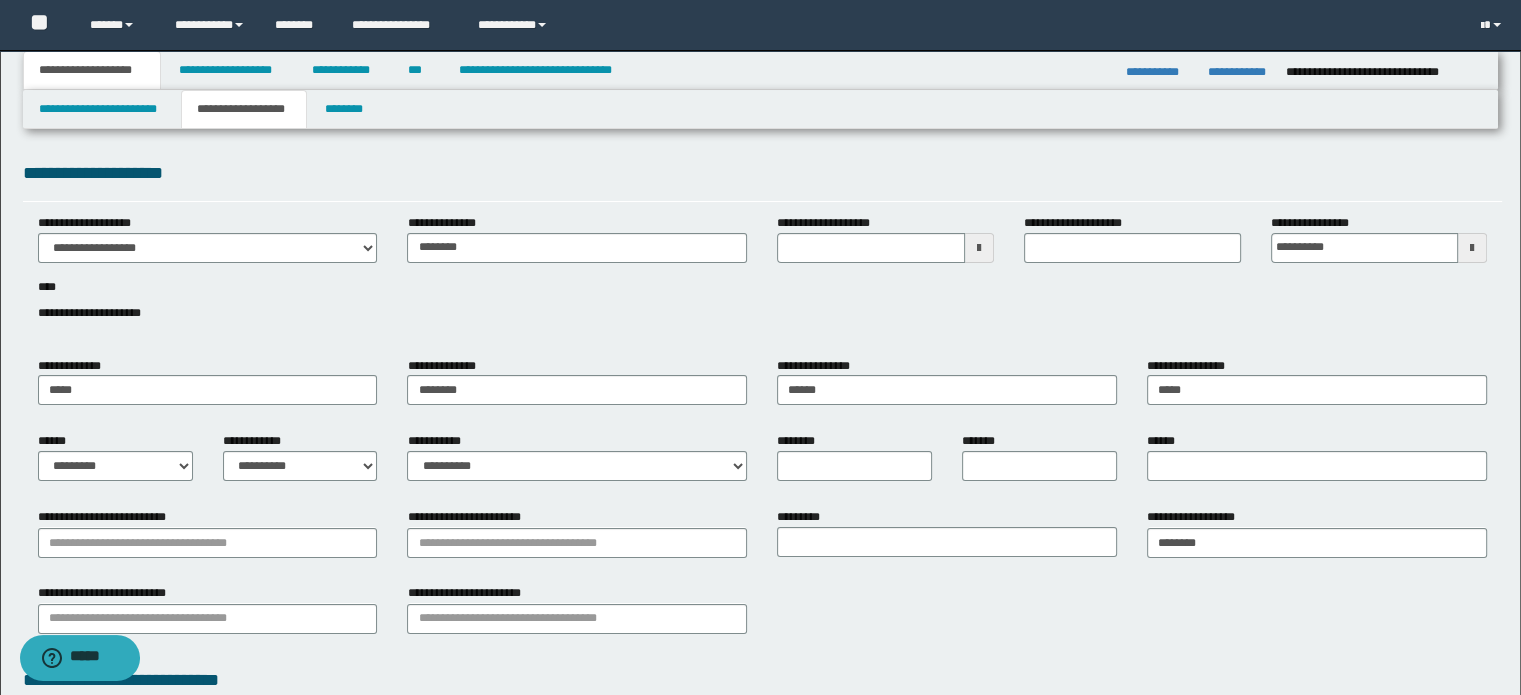 click on "**********" at bounding box center [831, 223] 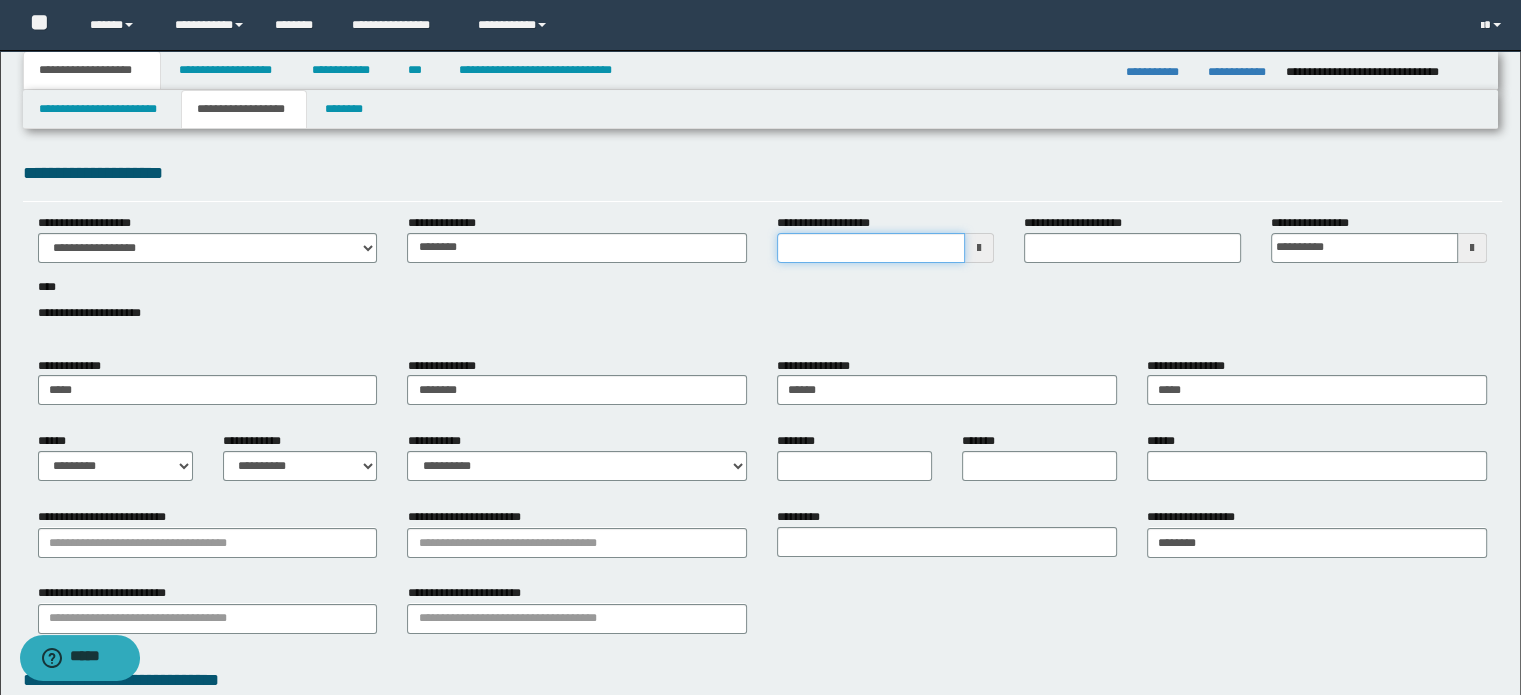 click on "**********" at bounding box center [871, 248] 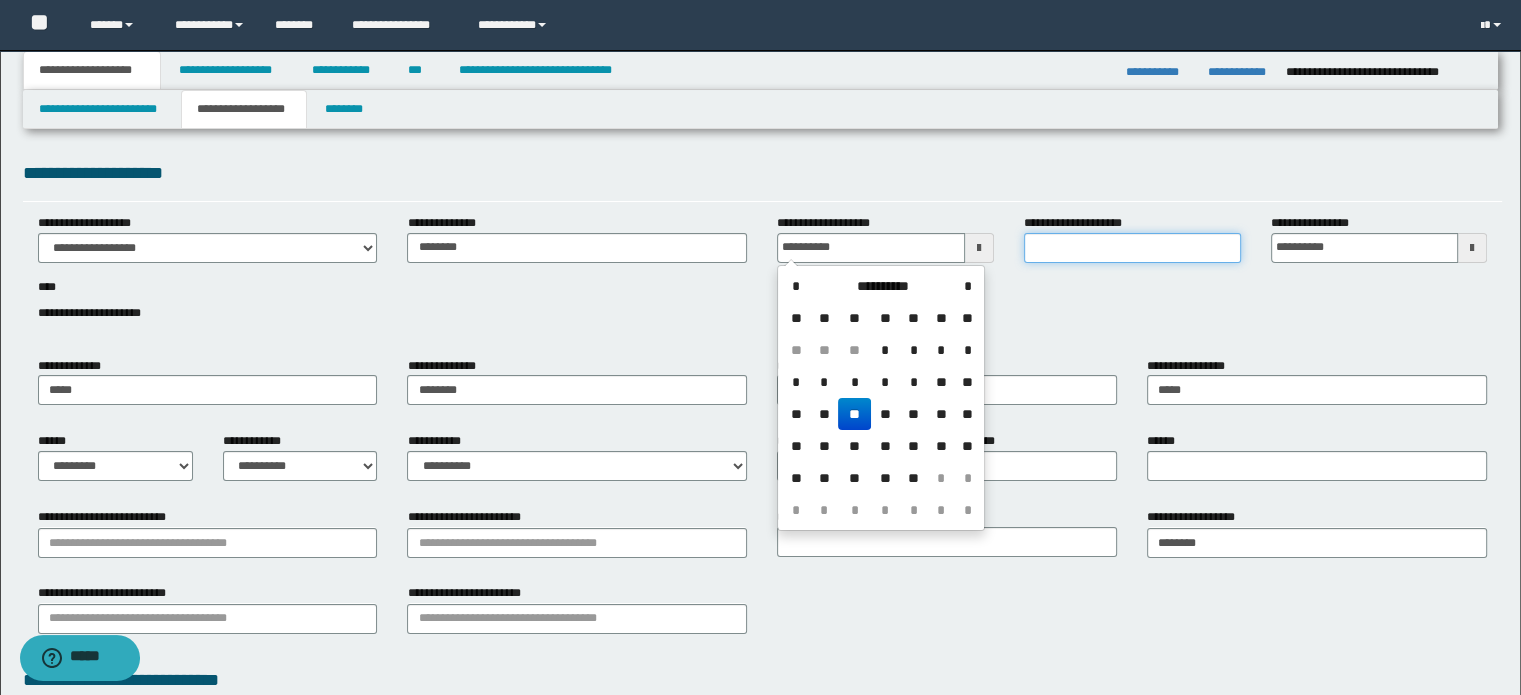 type on "**********" 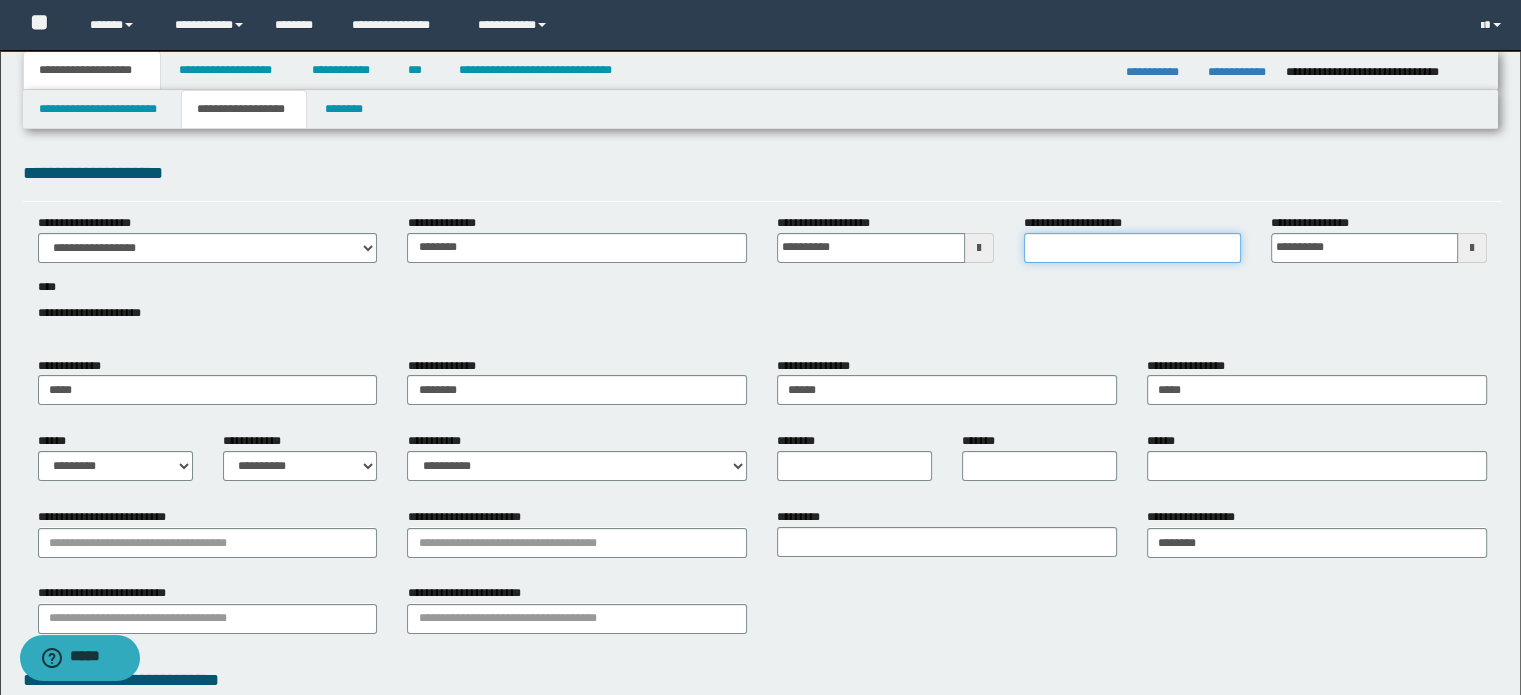 click on "**********" at bounding box center [1132, 248] 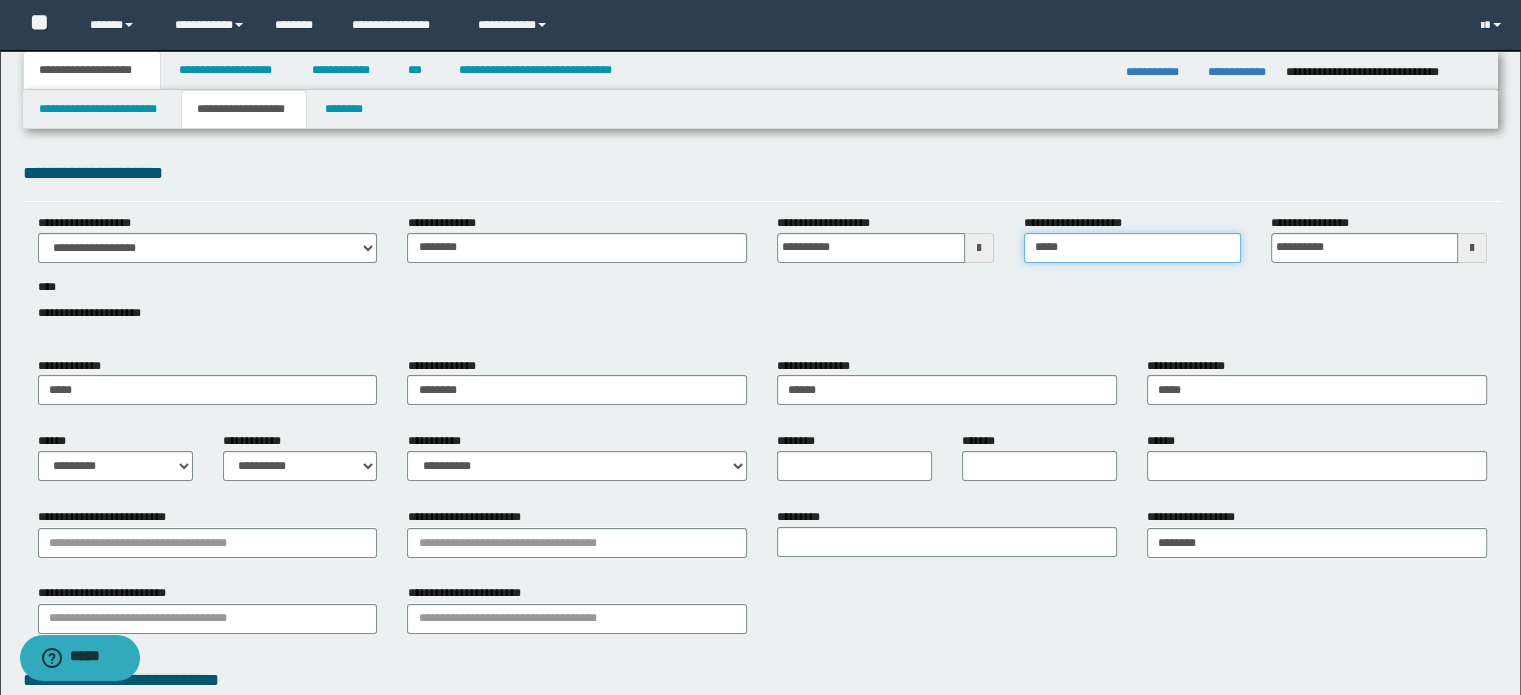 type on "*****" 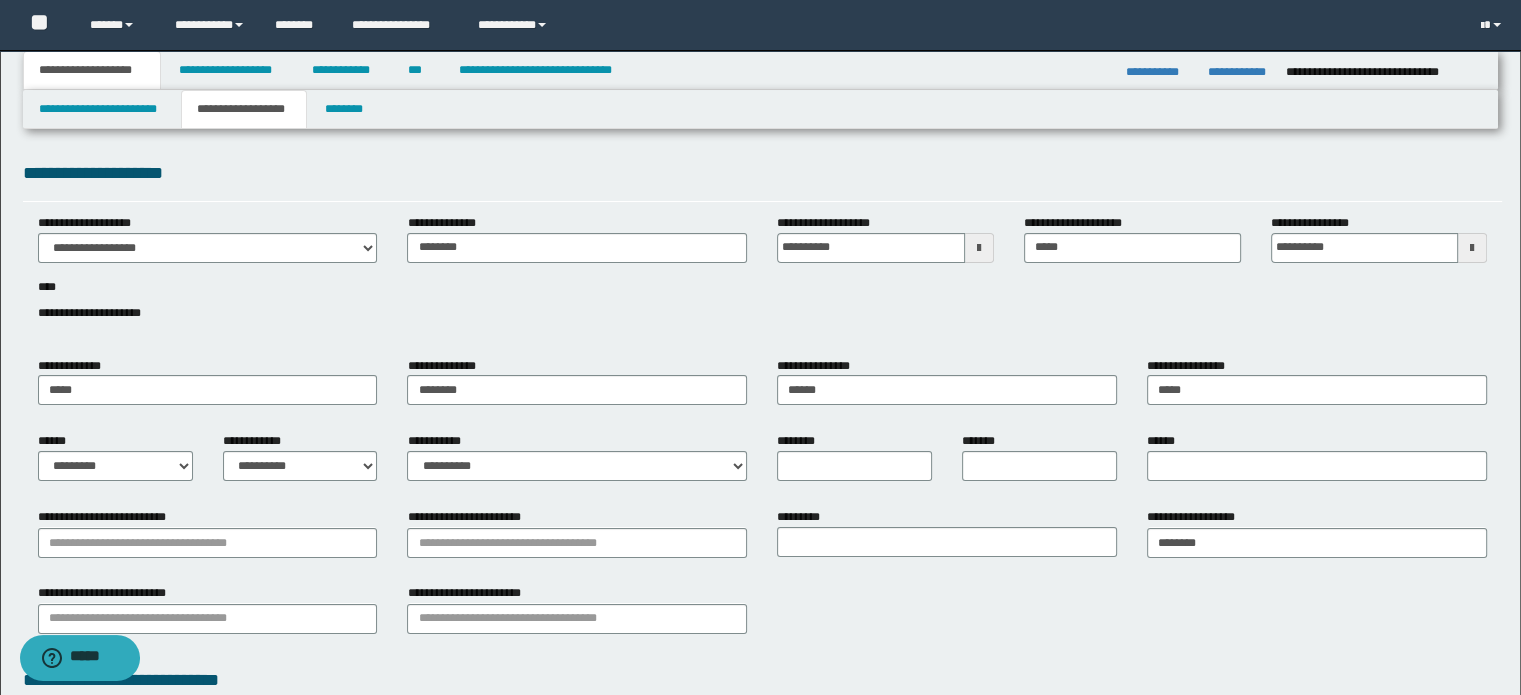 click on "**********" at bounding box center (763, 578) 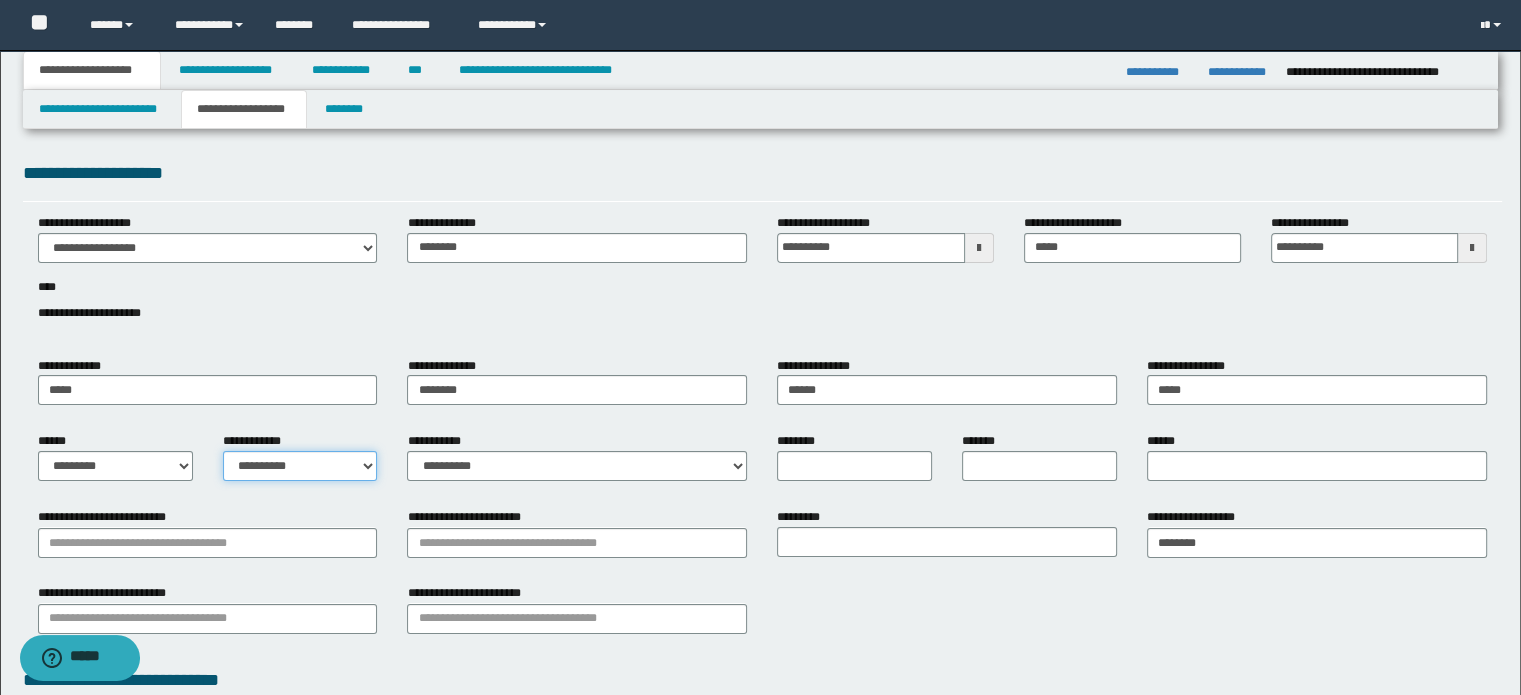 click on "**********" at bounding box center [300, 466] 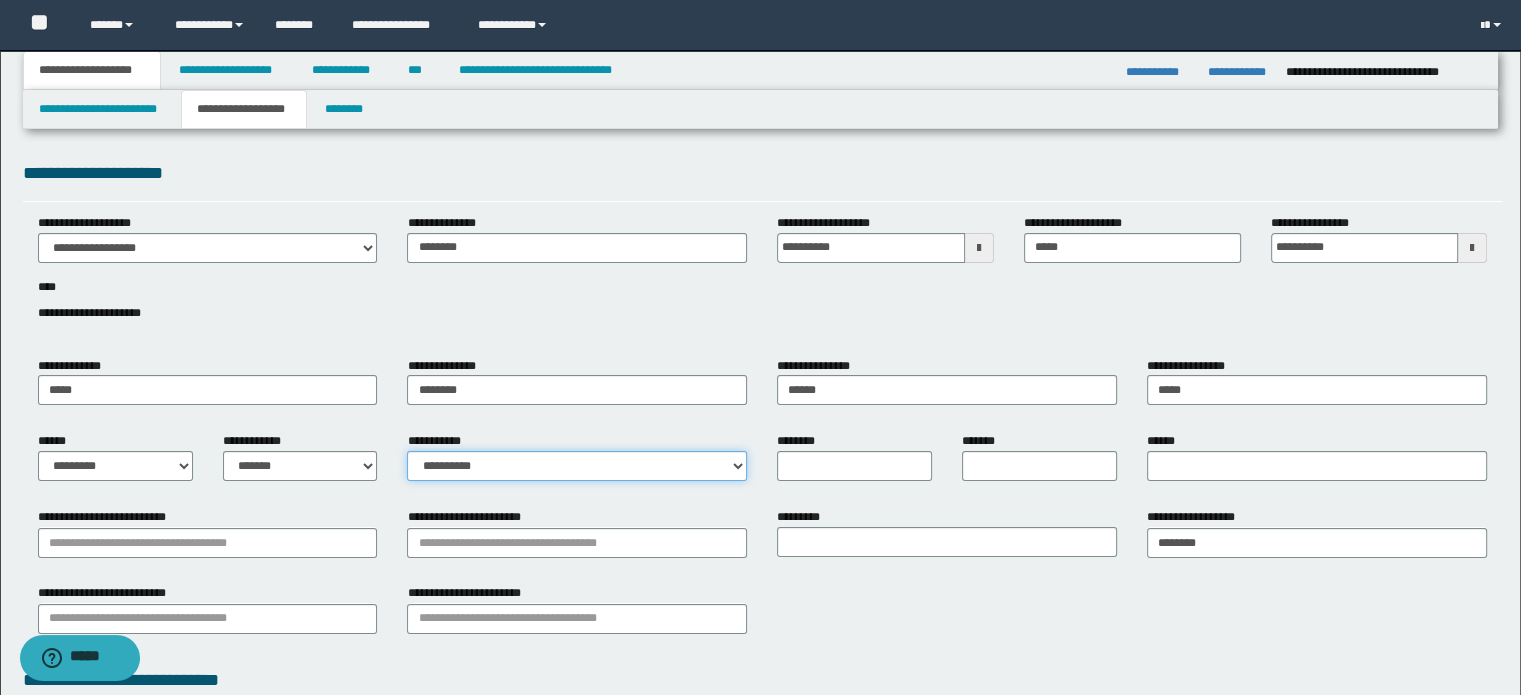 click on "**********" at bounding box center (577, 466) 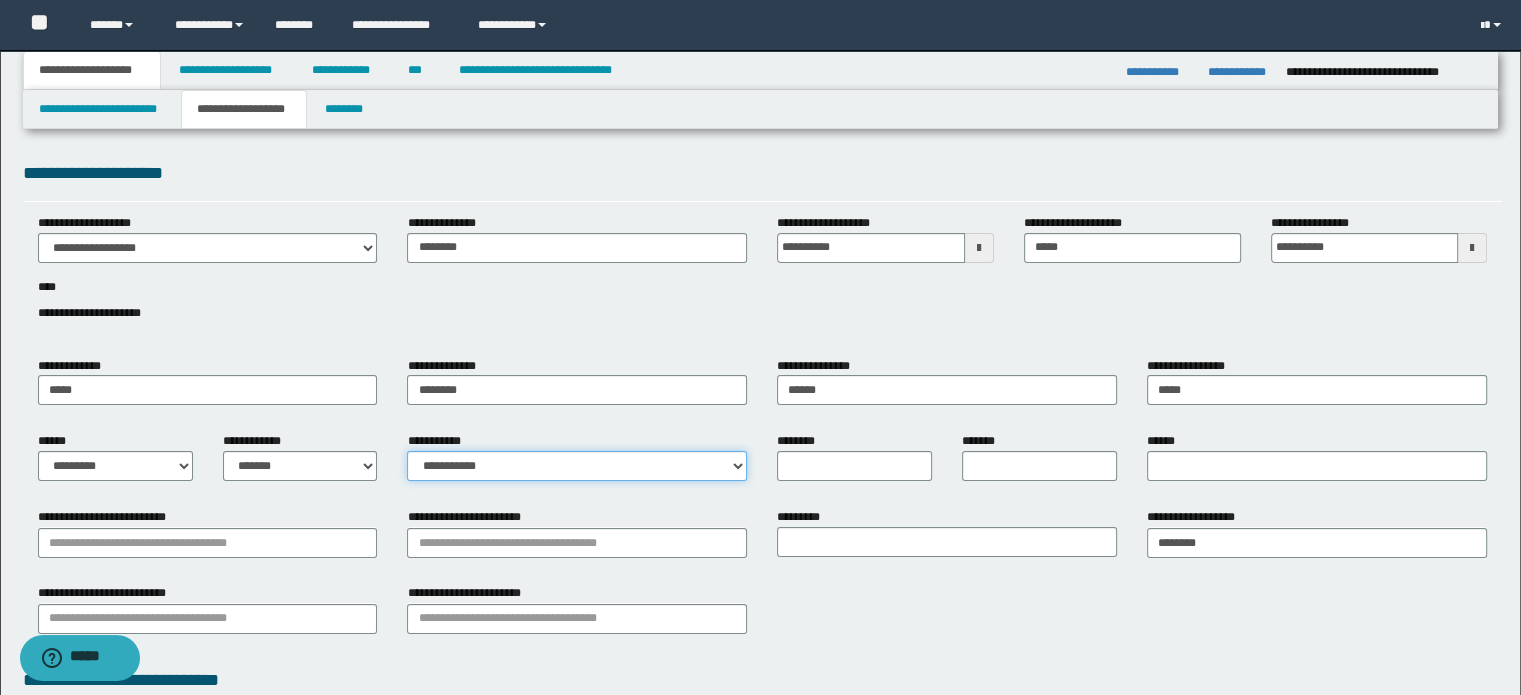 click on "**********" at bounding box center (577, 466) 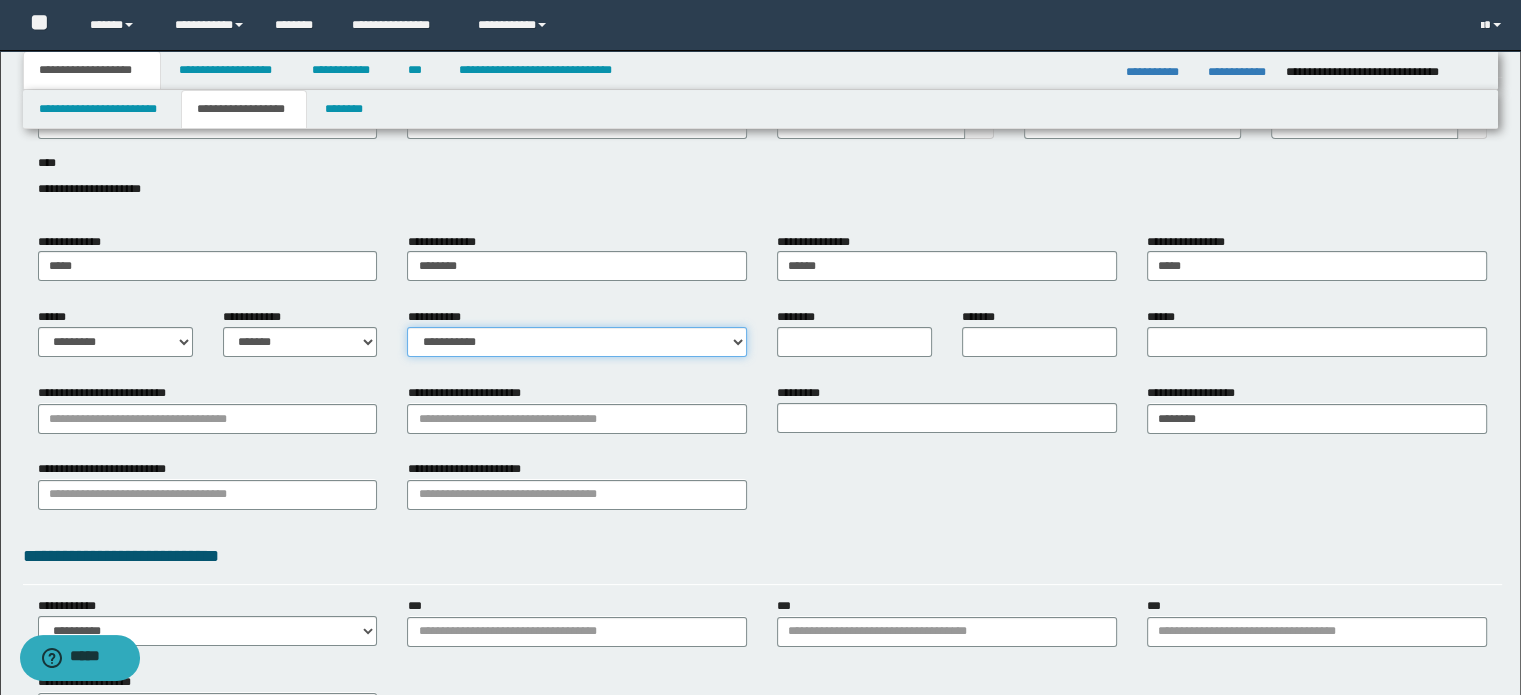 scroll, scrollTop: 125, scrollLeft: 0, axis: vertical 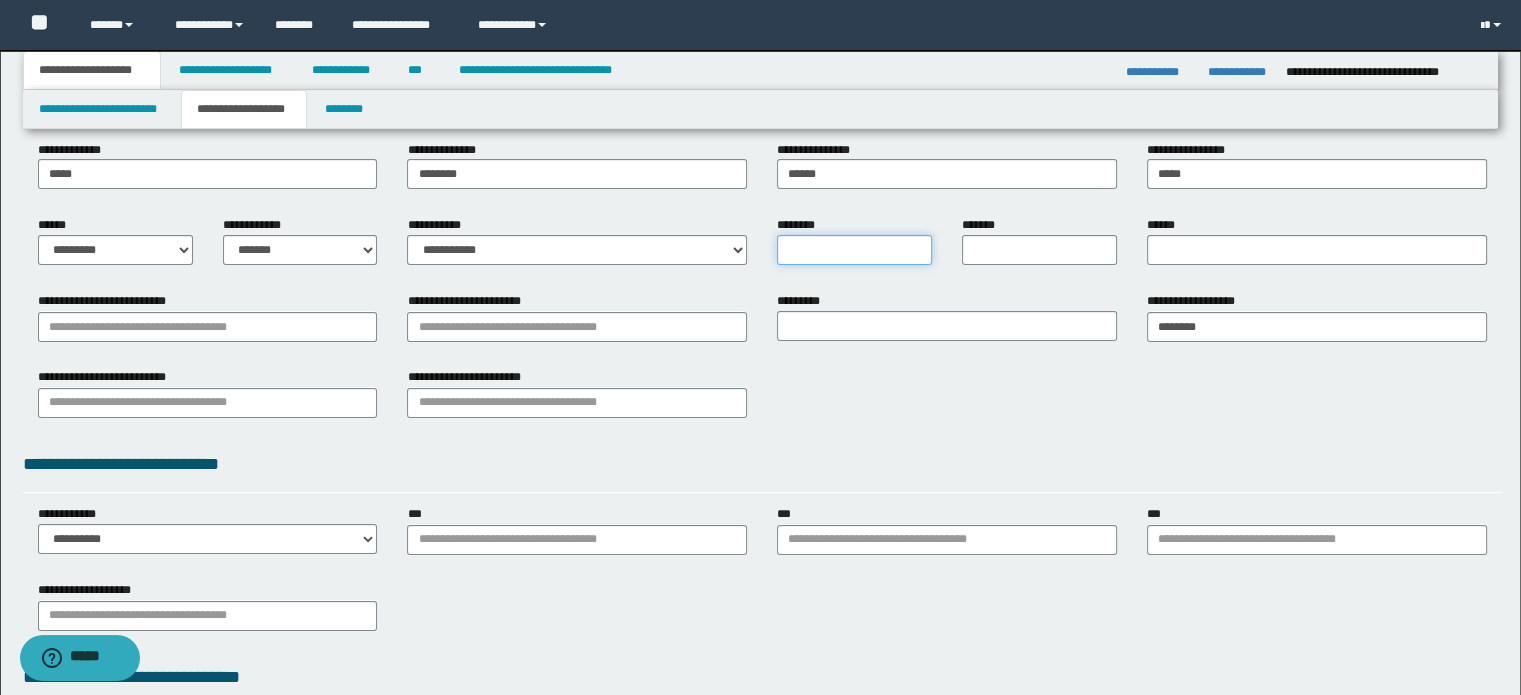 click on "********" at bounding box center (854, 250) 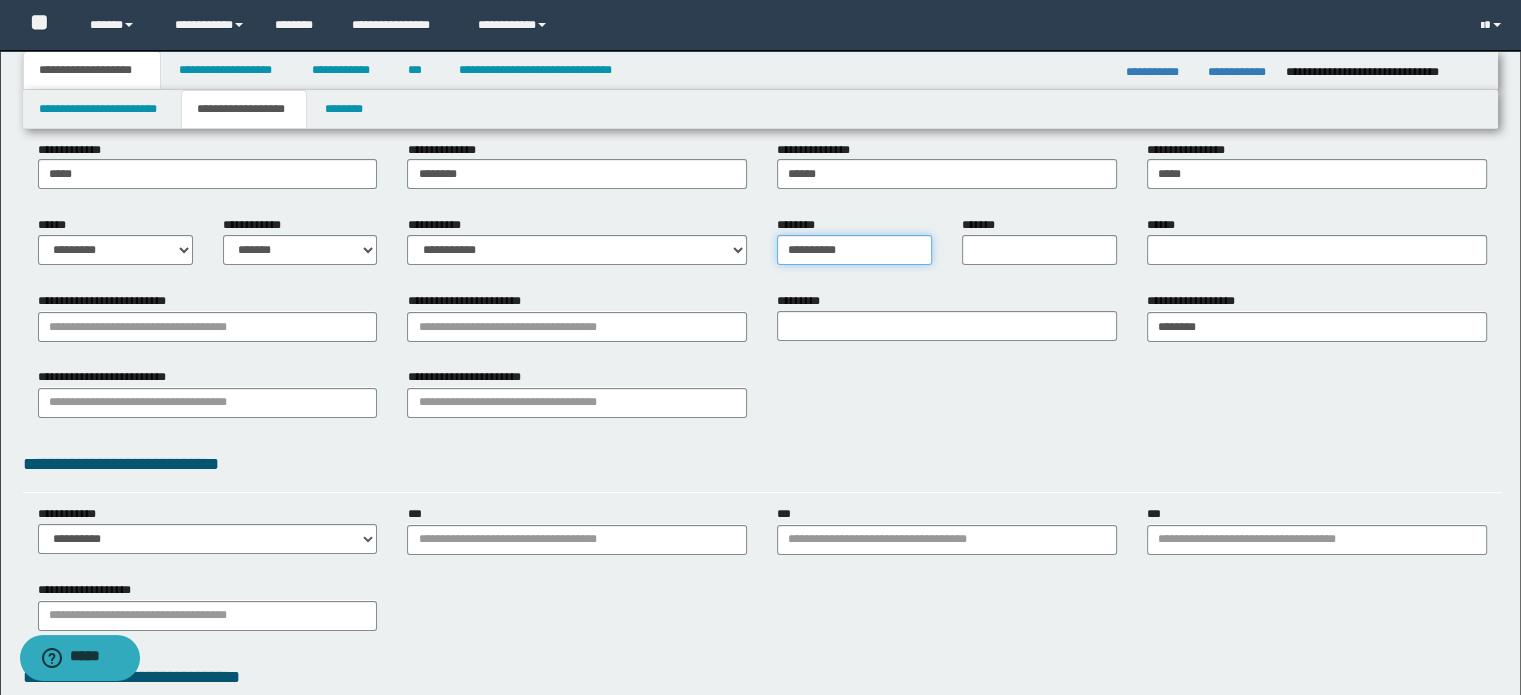 type on "**********" 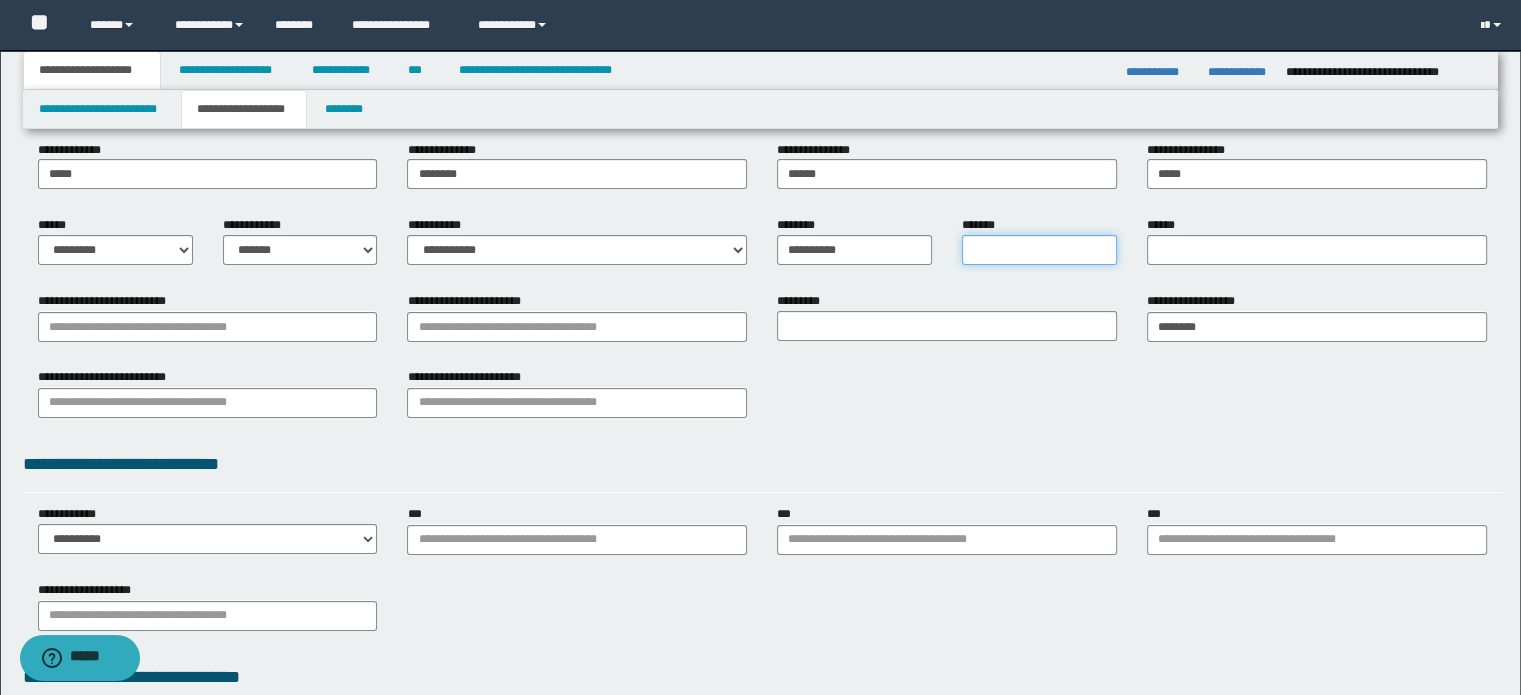 click on "*******" at bounding box center [1039, 250] 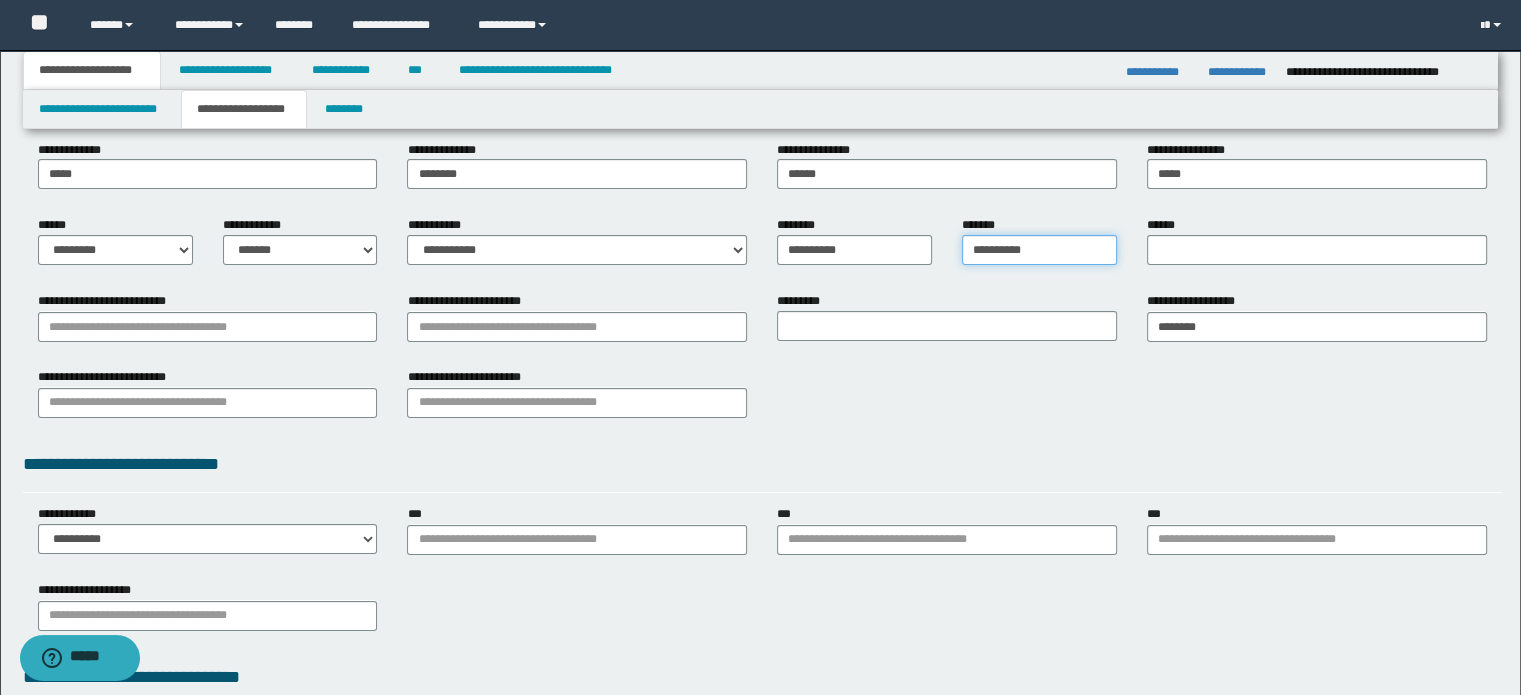 type on "**********" 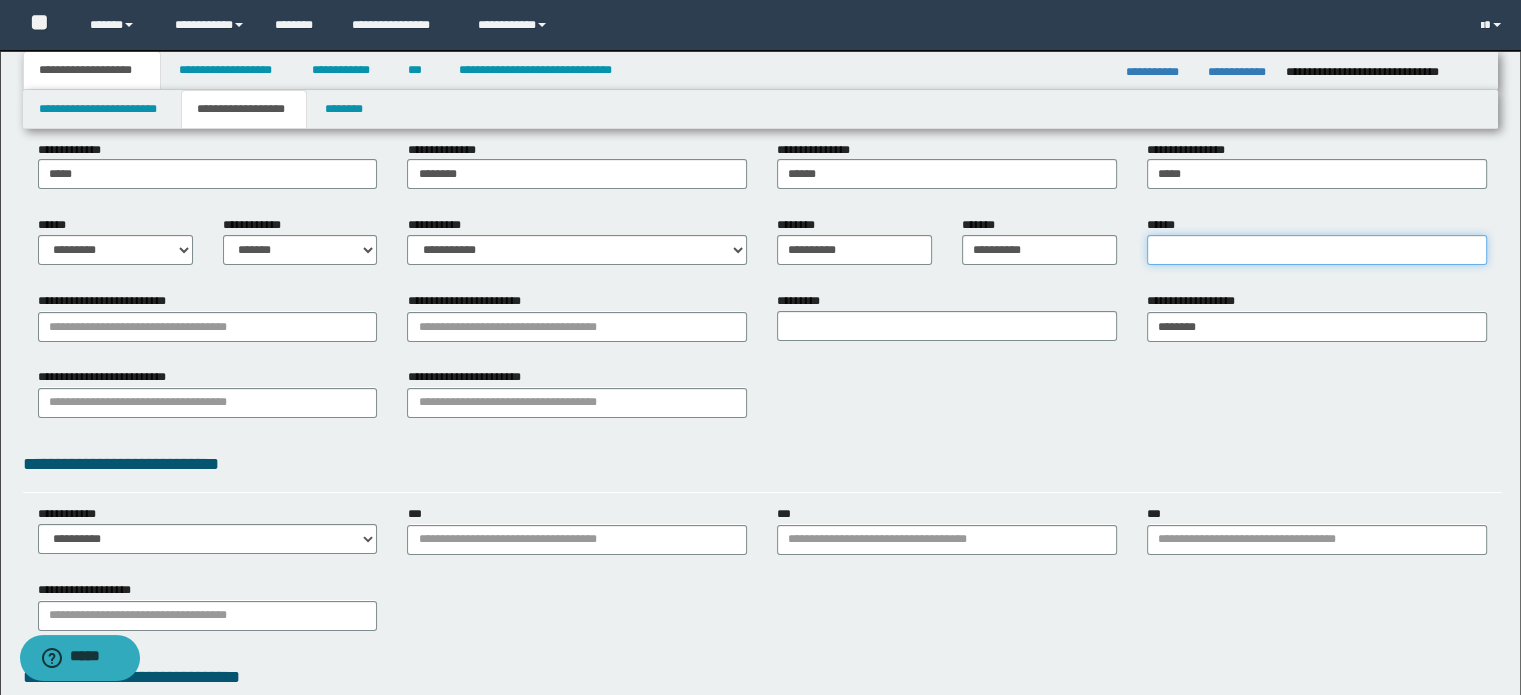 click on "******" at bounding box center [1317, 250] 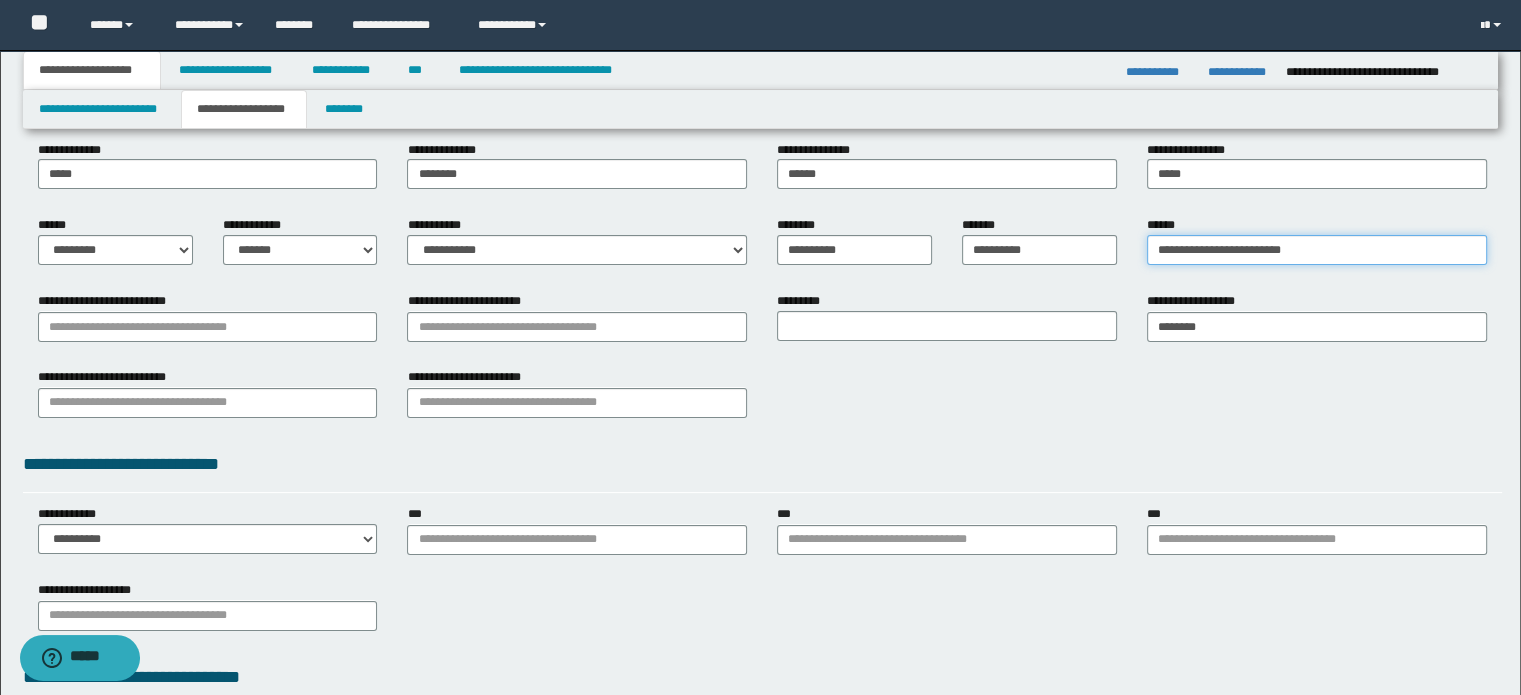 type on "**********" 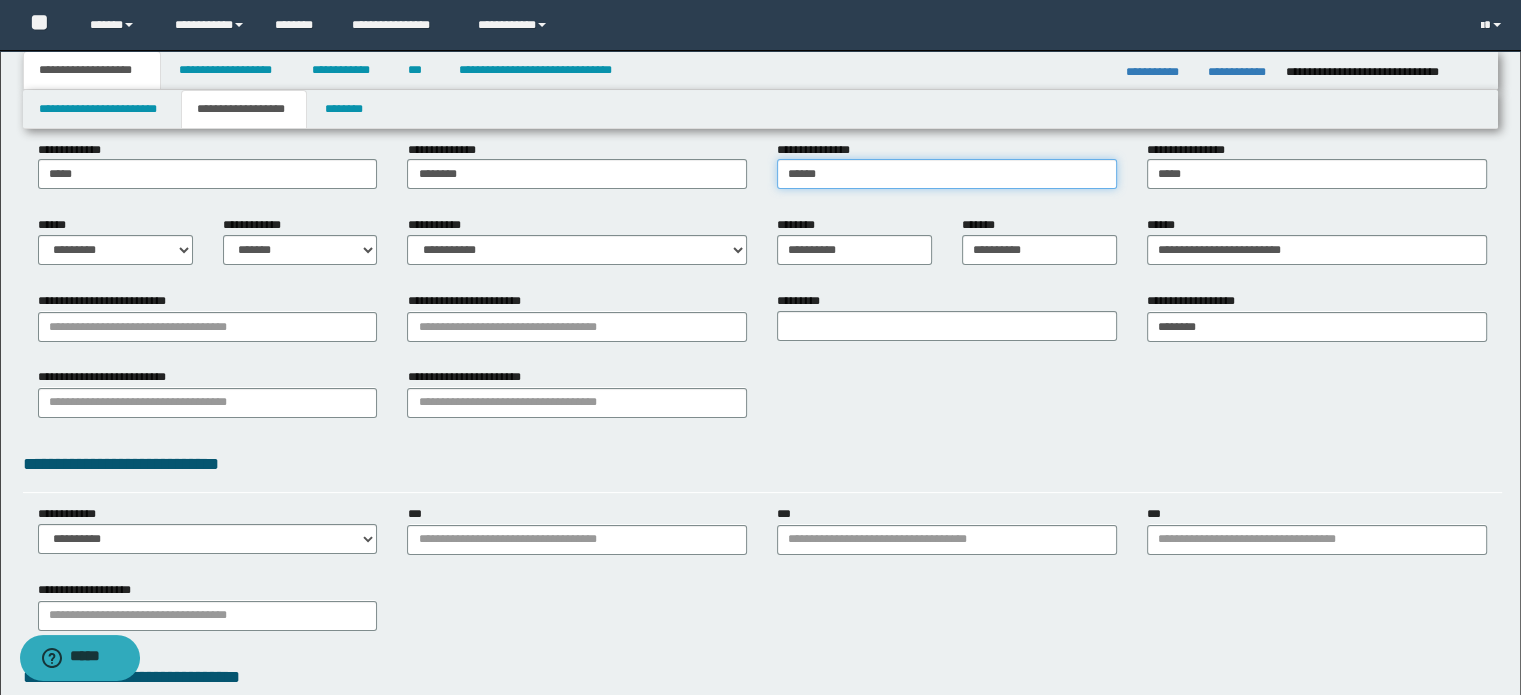 click on "******" at bounding box center [947, 174] 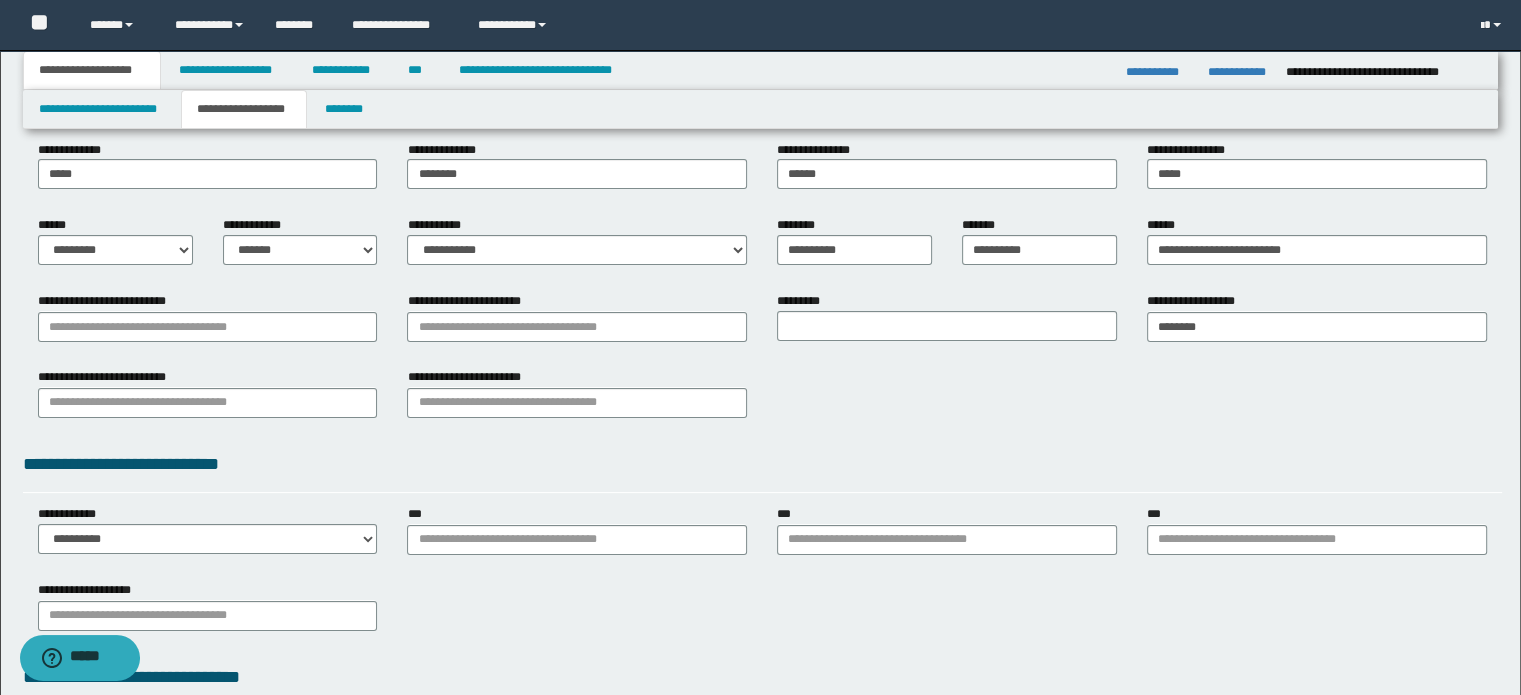 click on "*********" at bounding box center [947, 324] 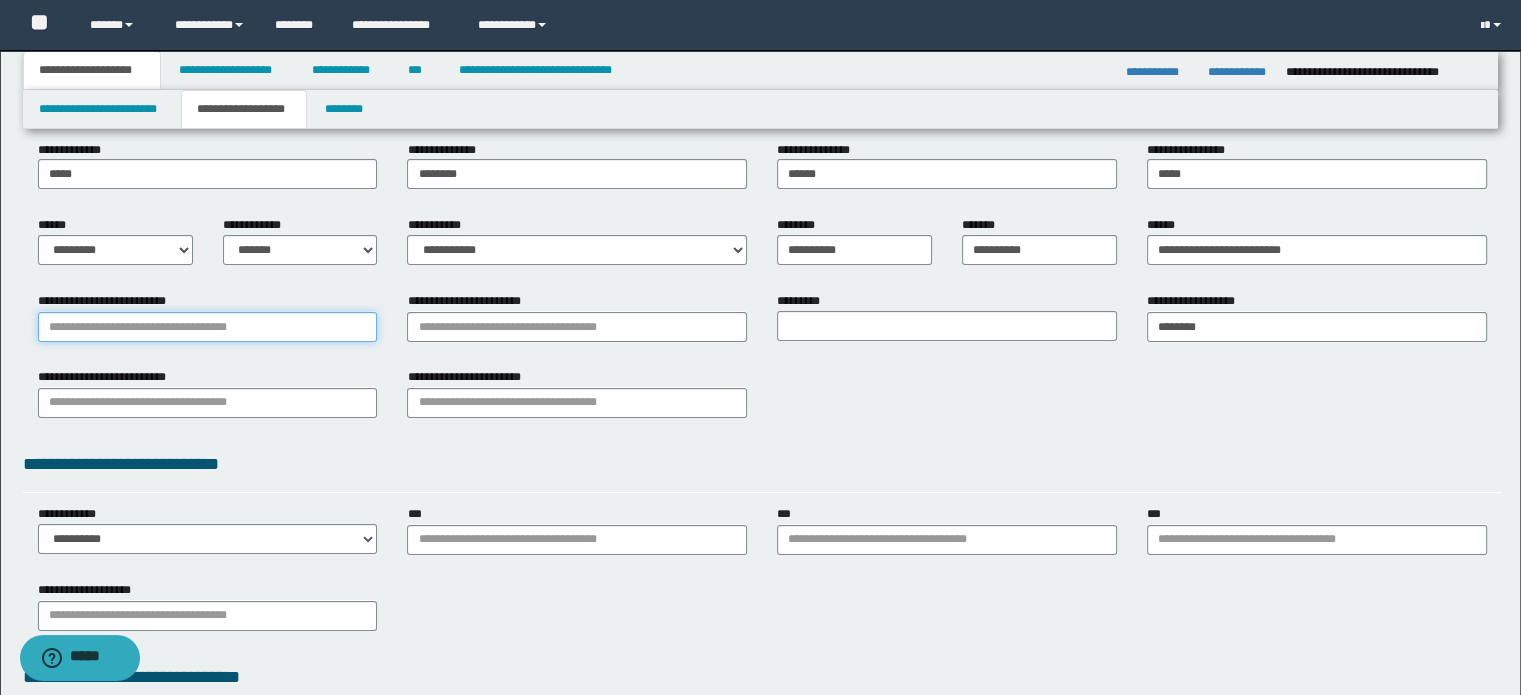 click on "**********" at bounding box center (208, 327) 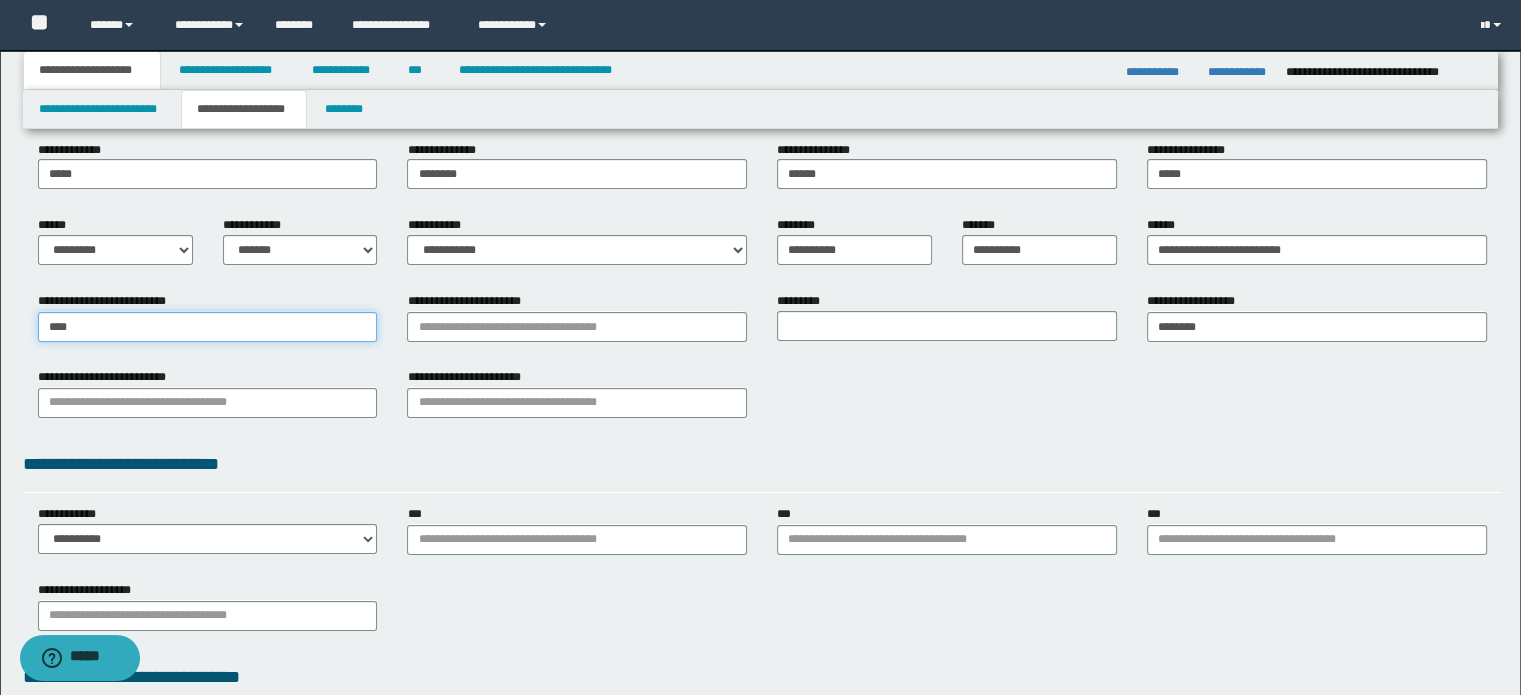 type on "*****" 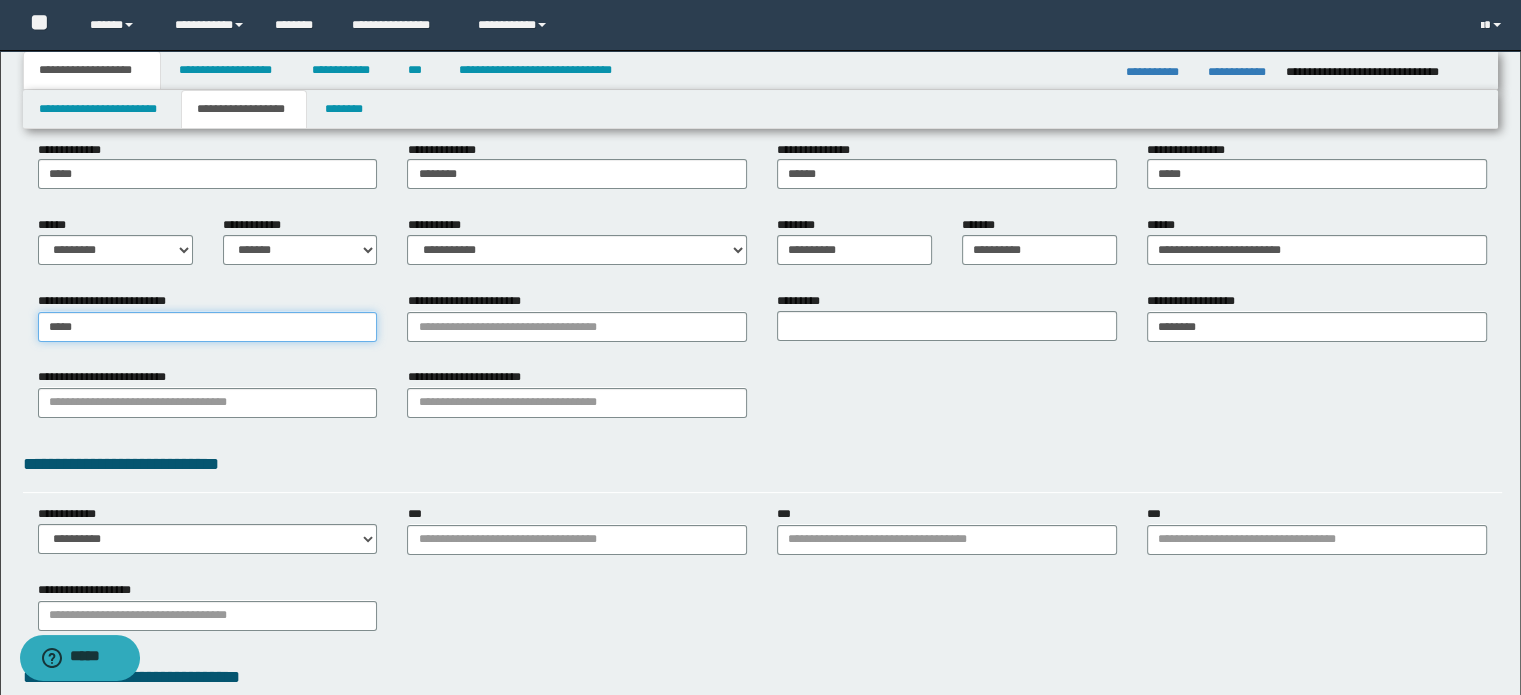 type on "*********" 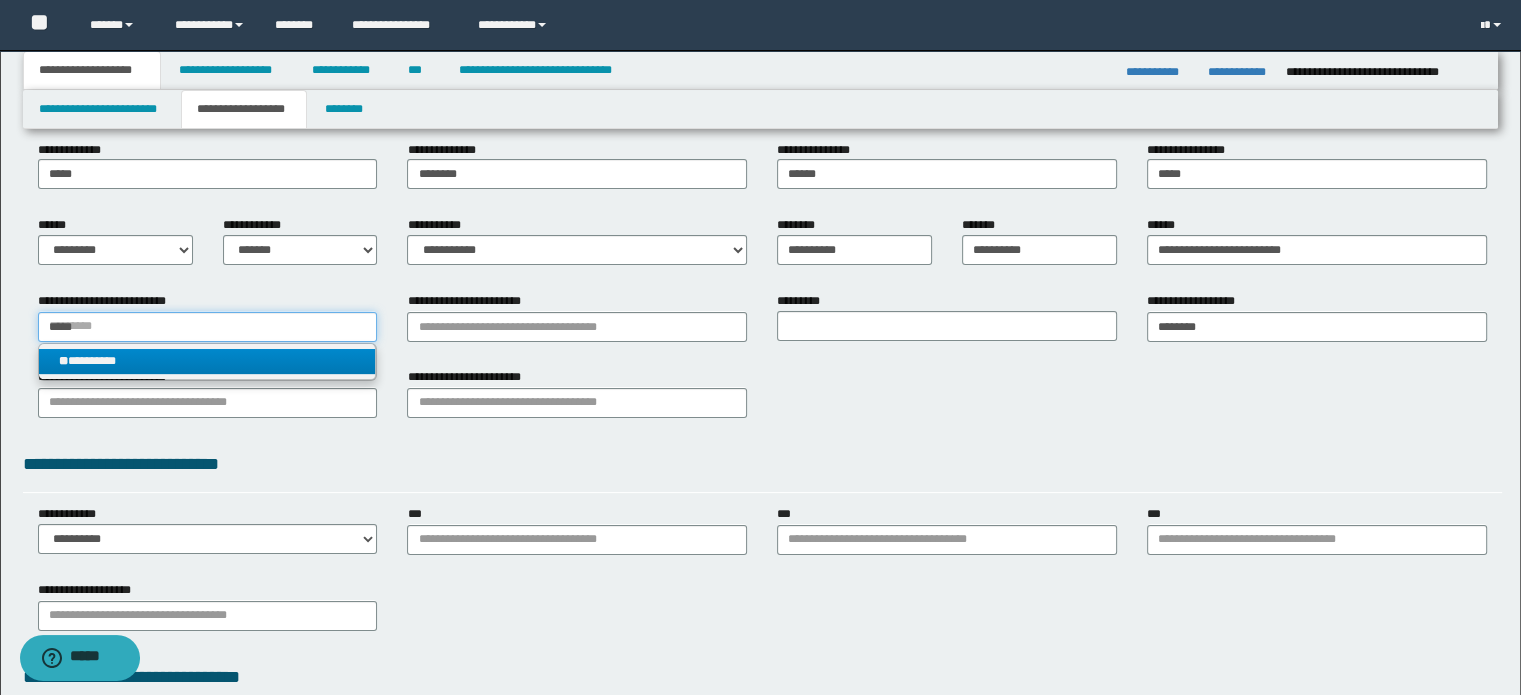 type on "*****" 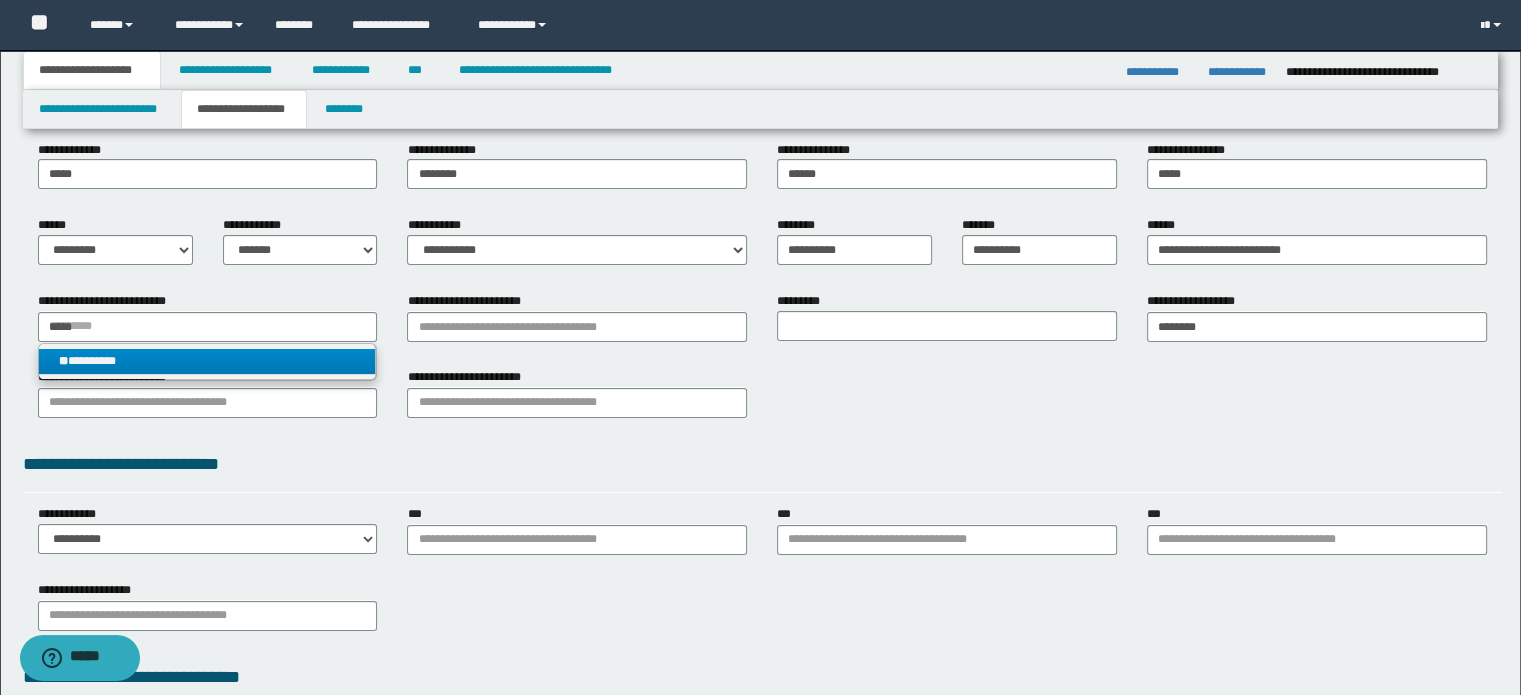 type 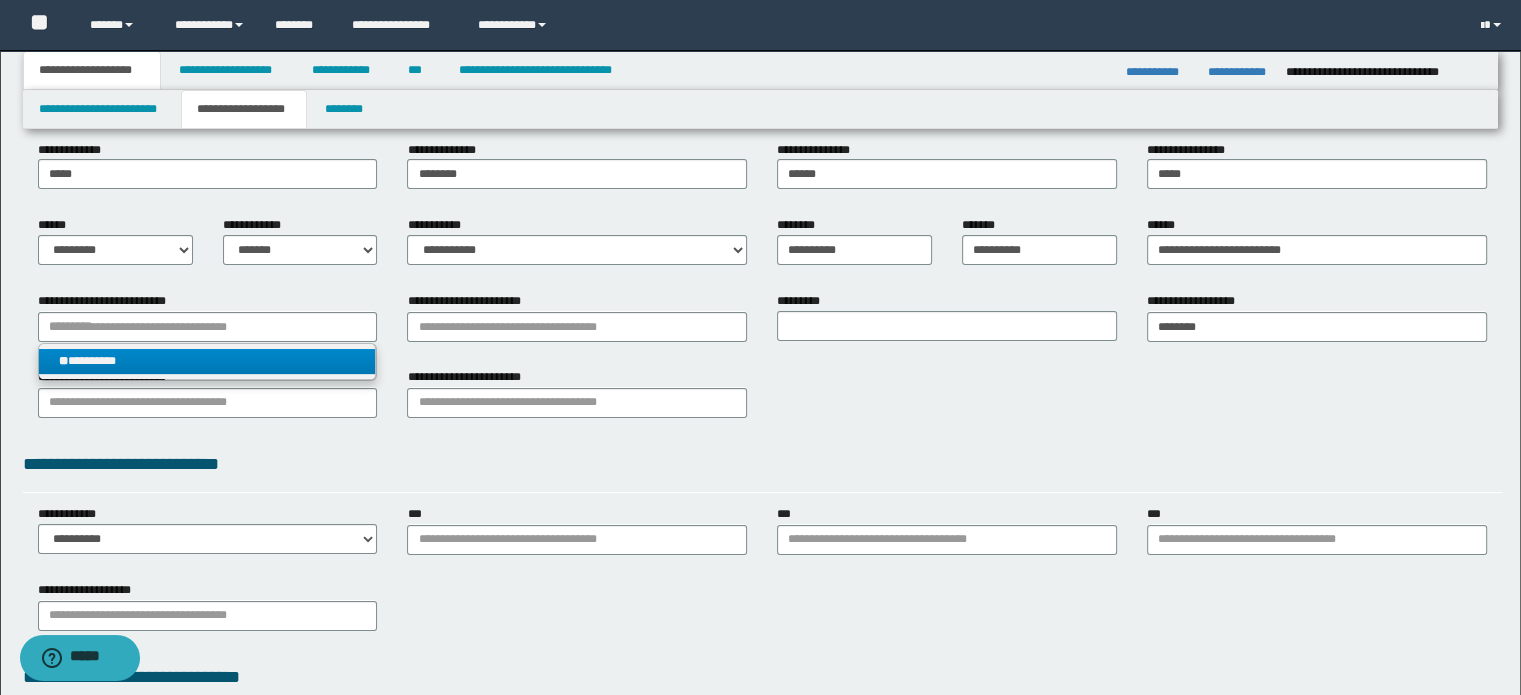 click on "** *********" at bounding box center [208, 361] 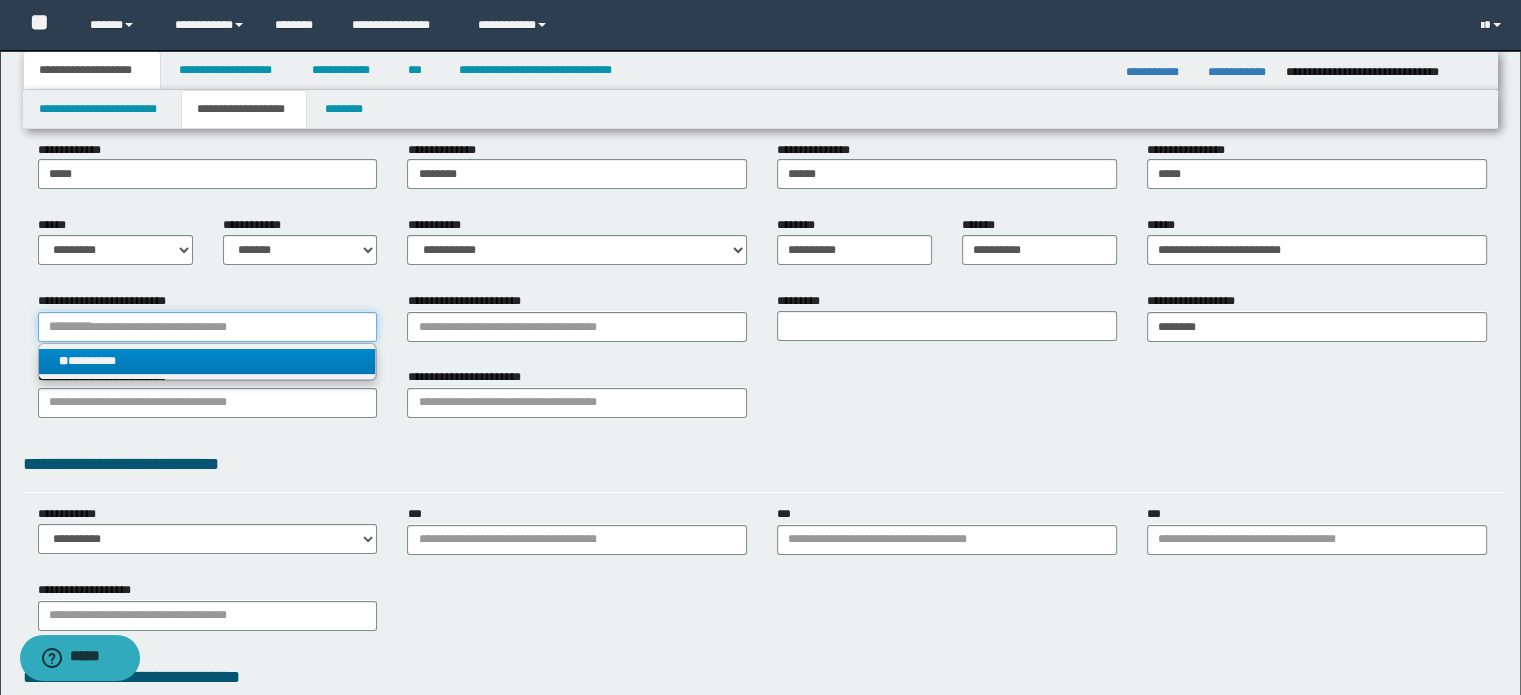 type 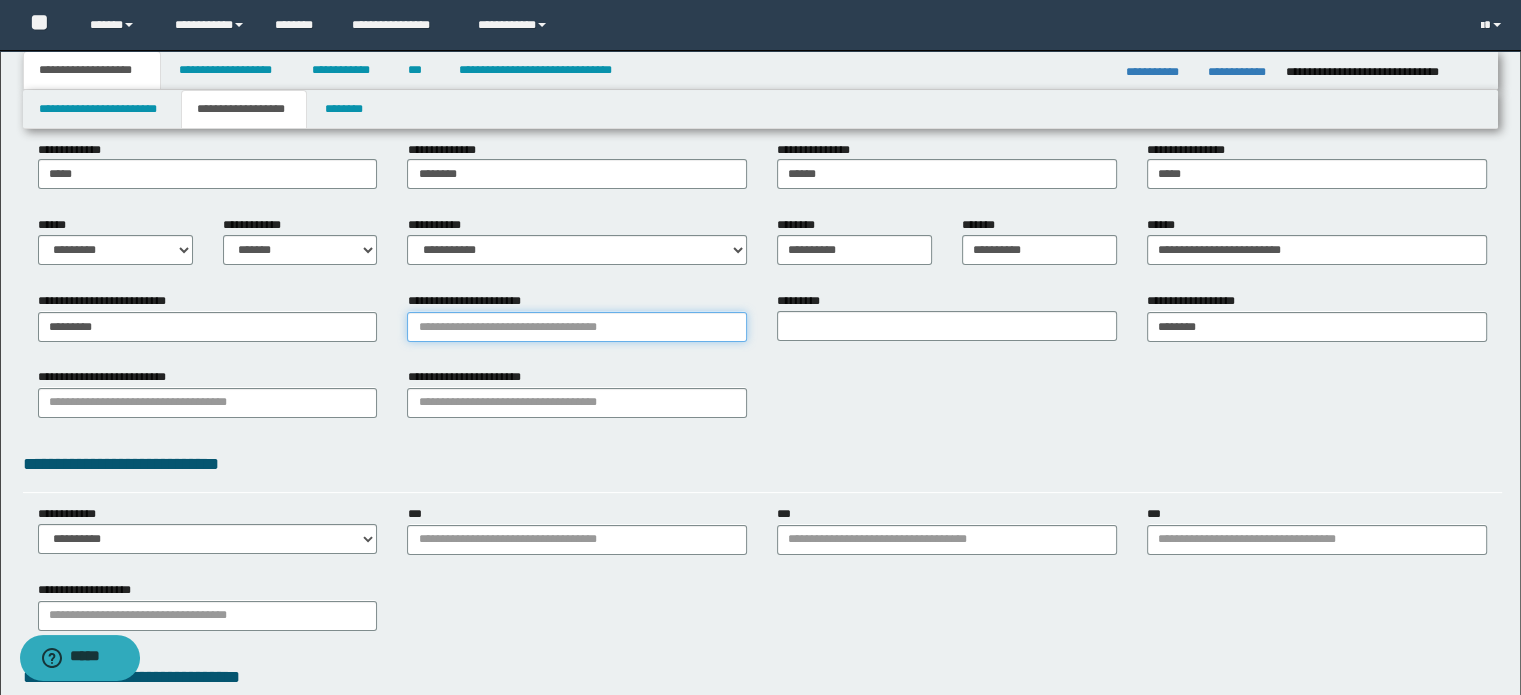 click on "**********" at bounding box center (577, 327) 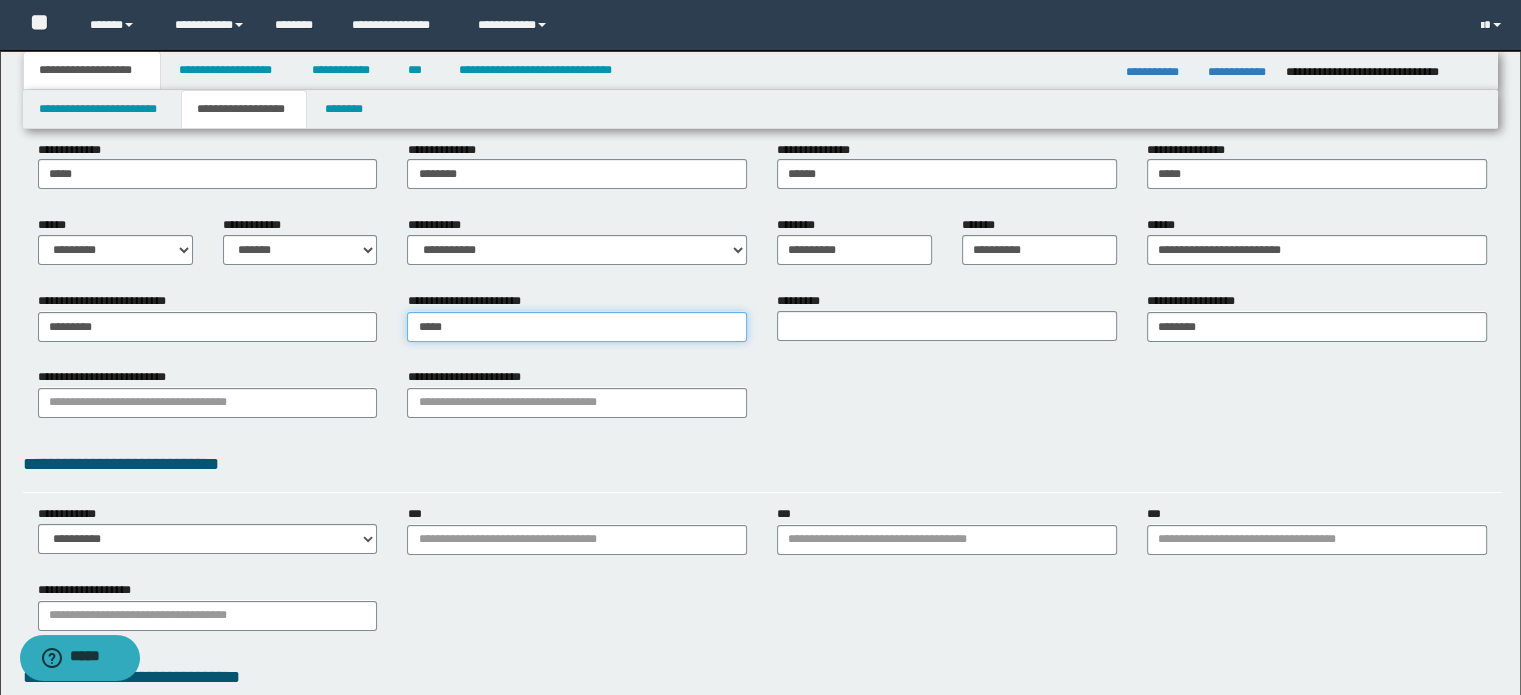 type on "******" 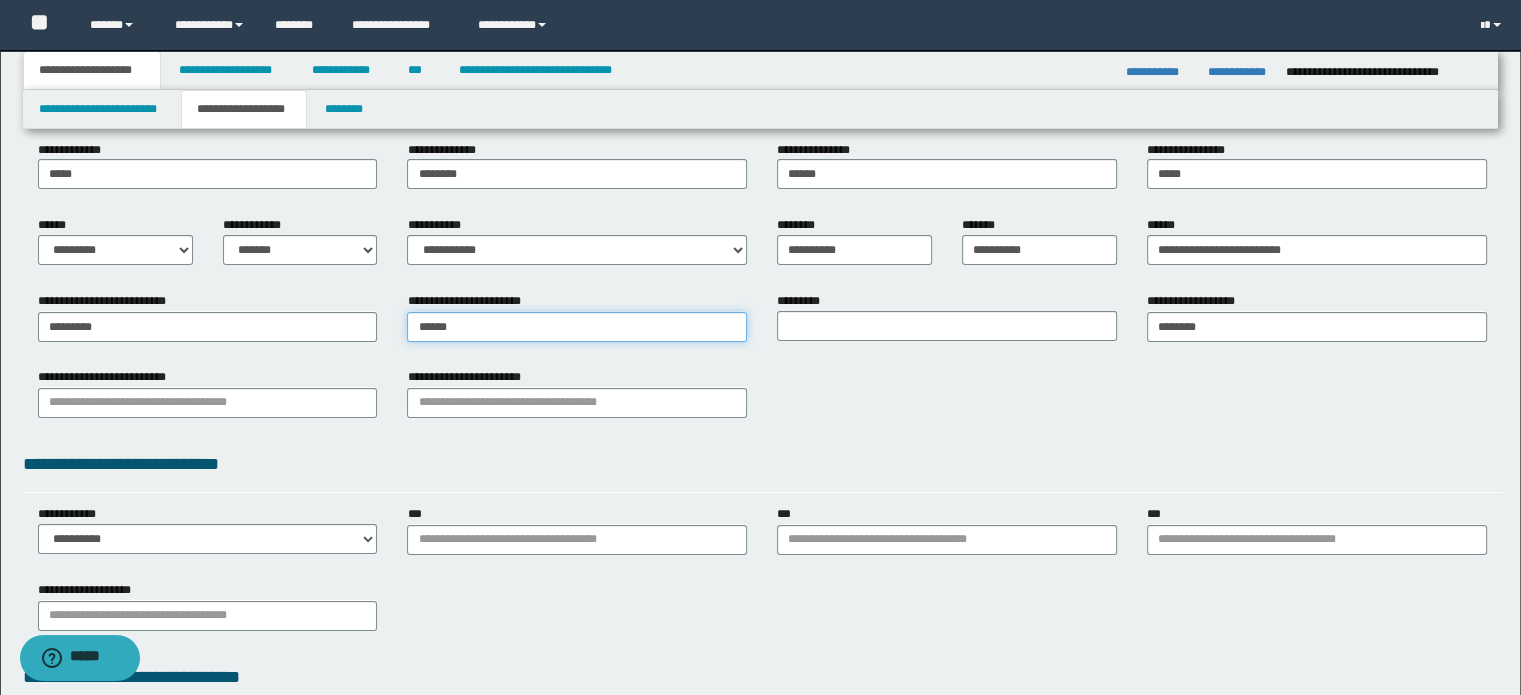 type on "******" 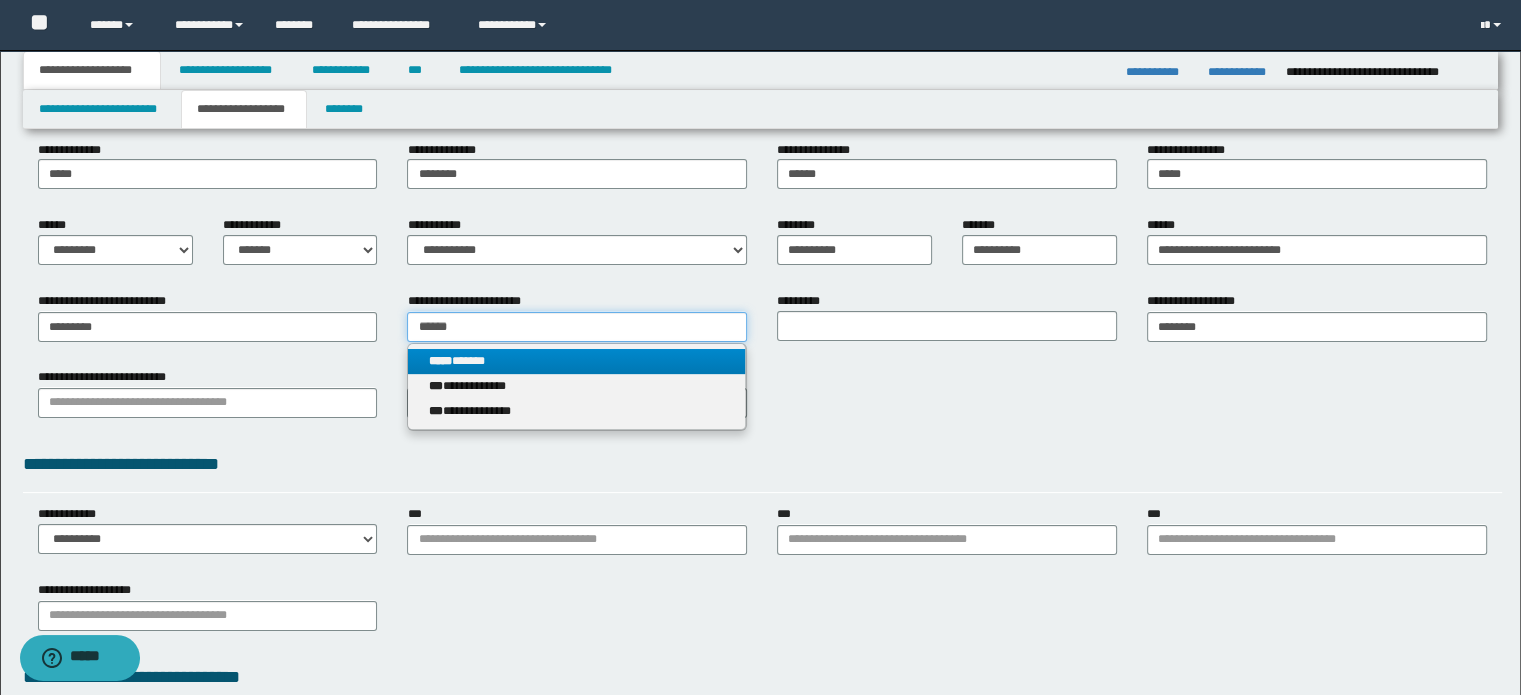 type on "******" 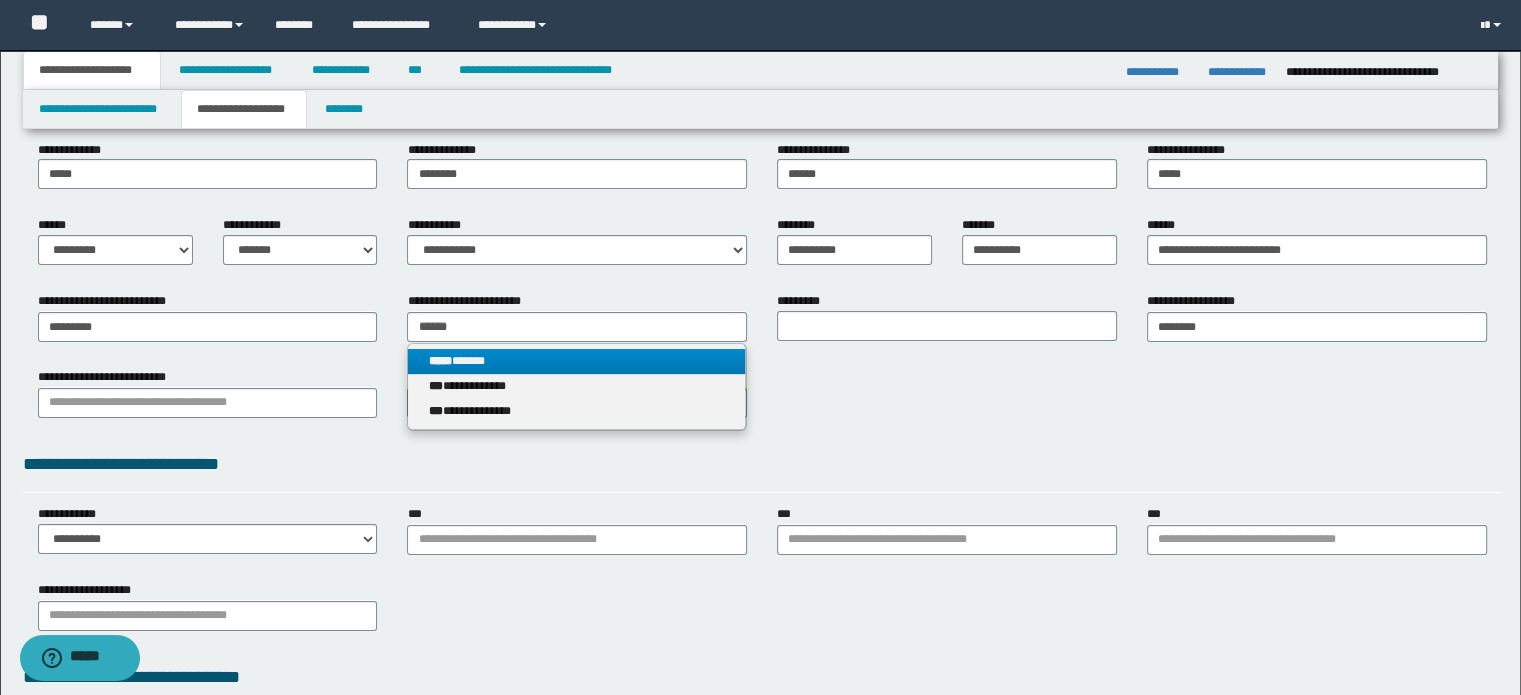 type 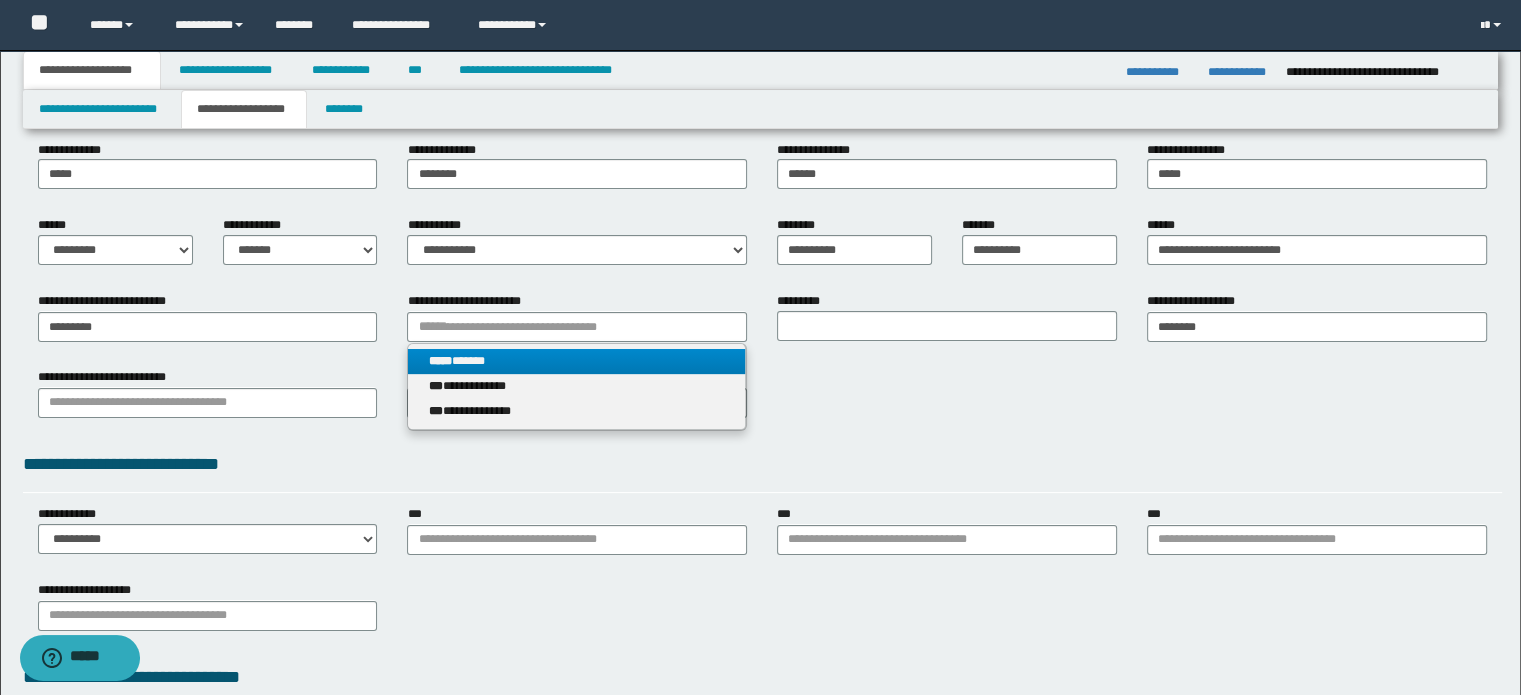 click on "***** ******" at bounding box center [577, 361] 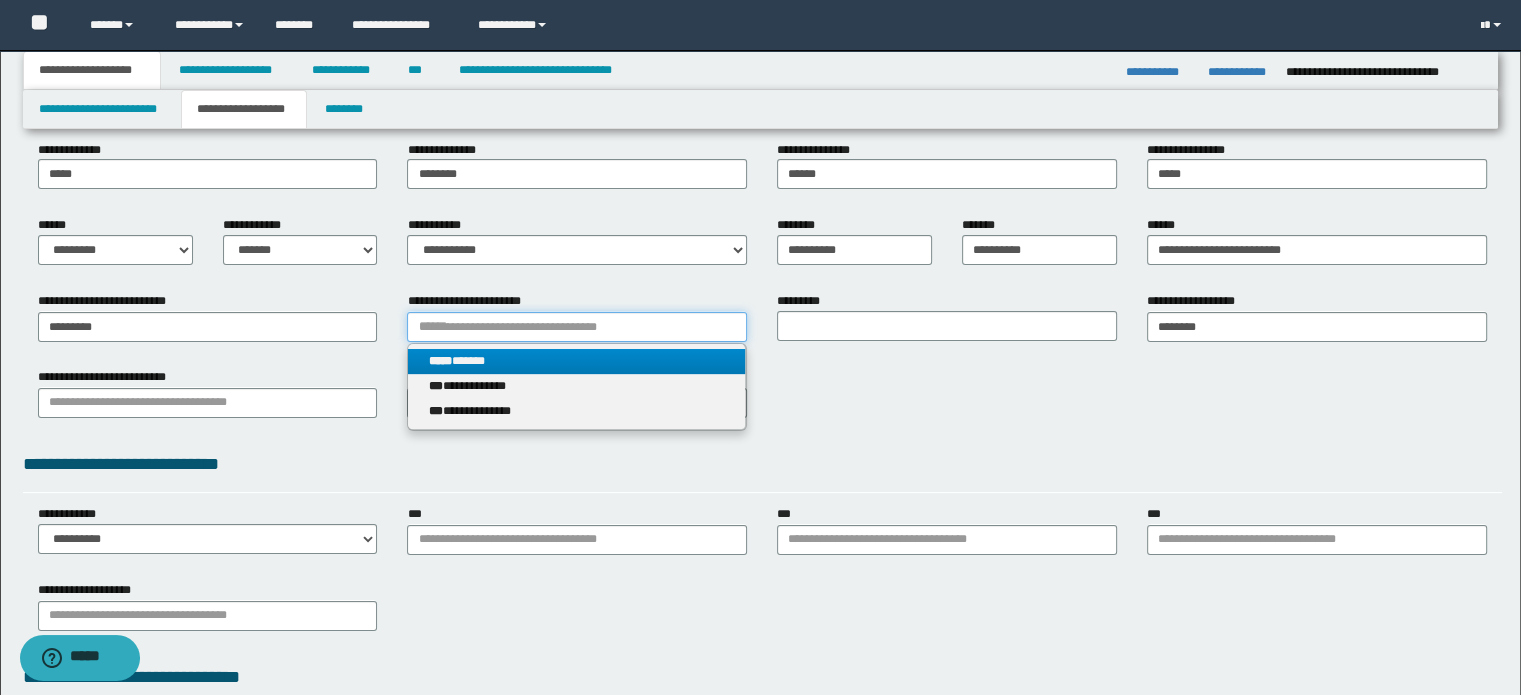type 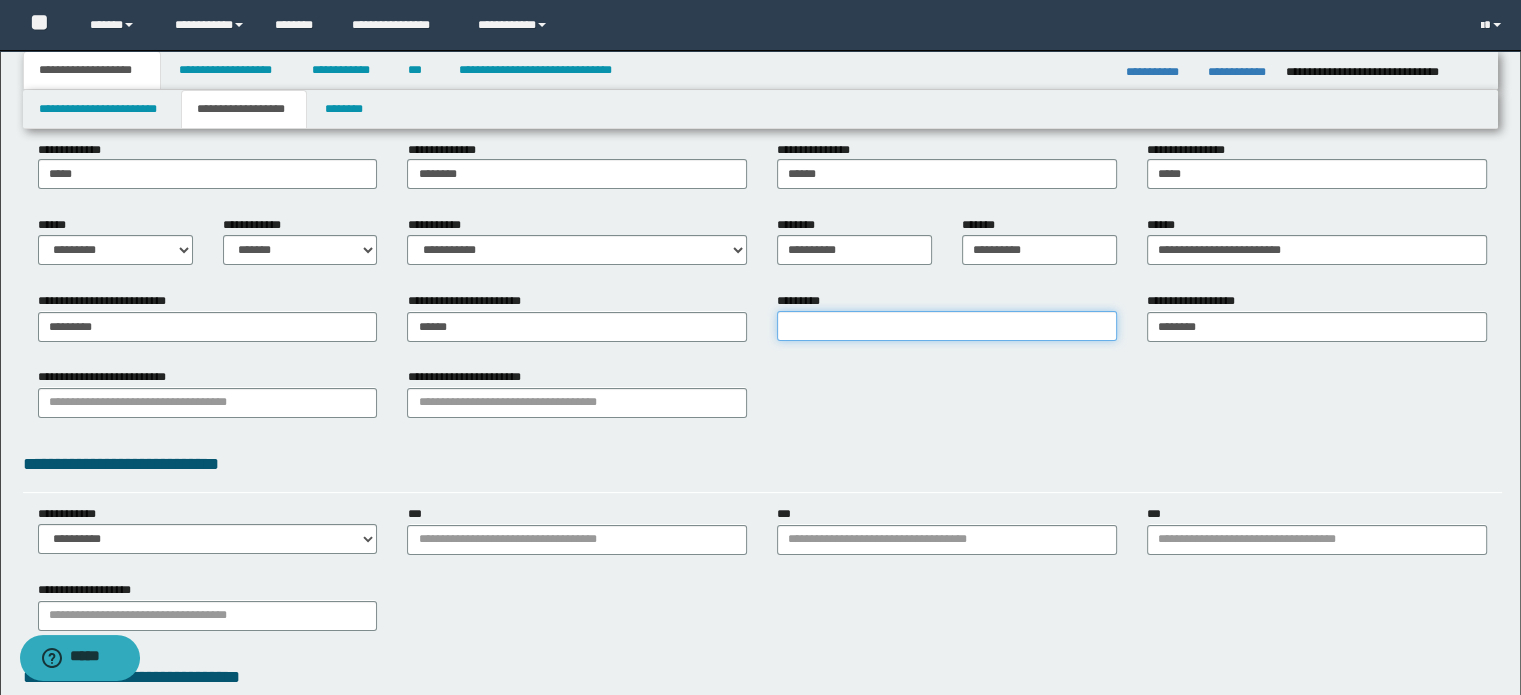 click on "*********" at bounding box center (947, 326) 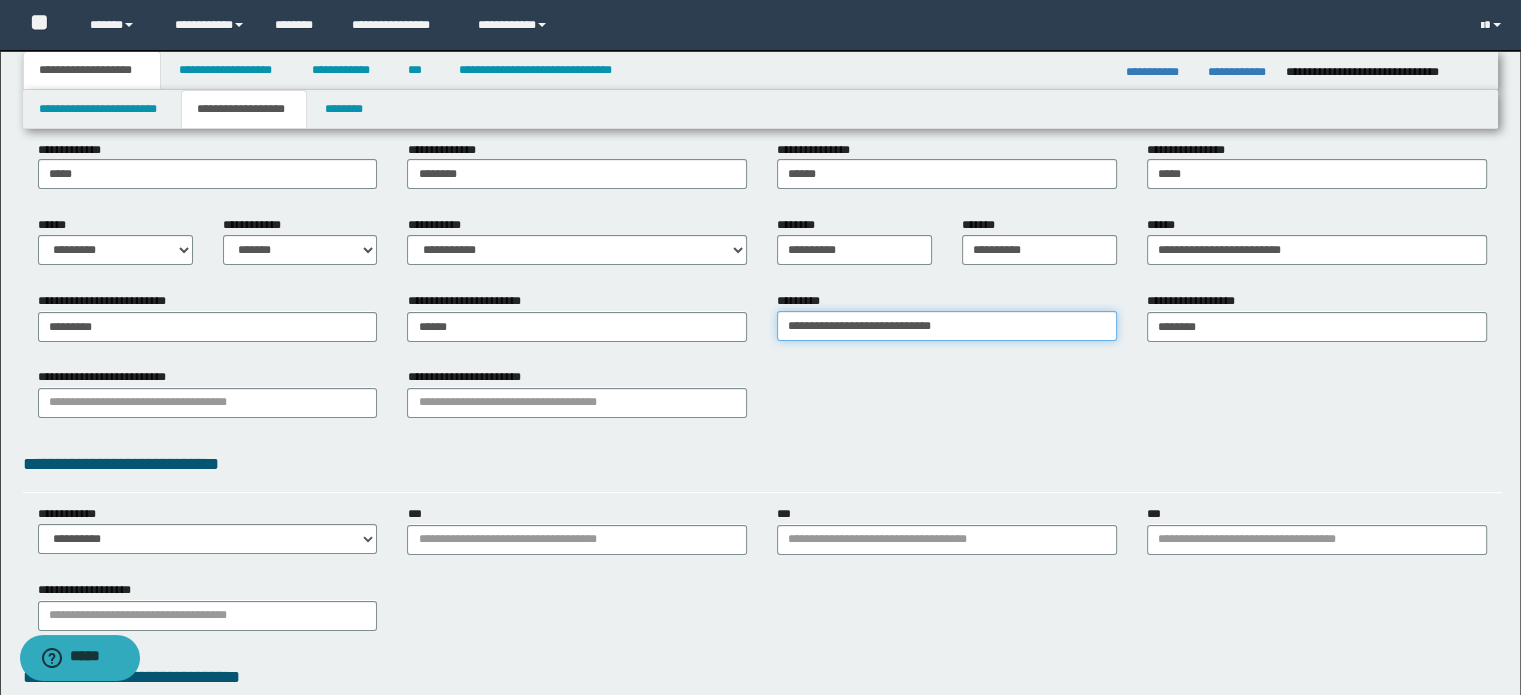 click on "**********" at bounding box center [947, 326] 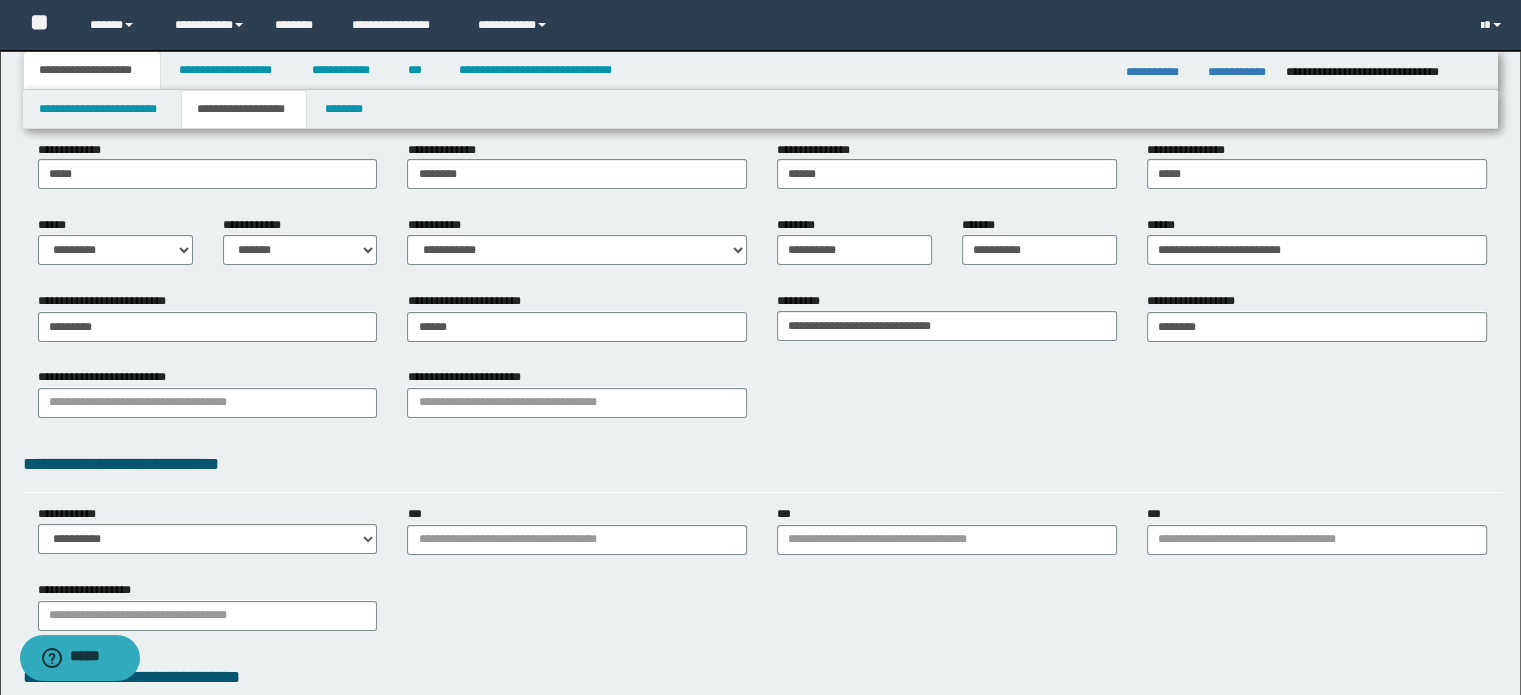 click on "**********" at bounding box center (763, 362) 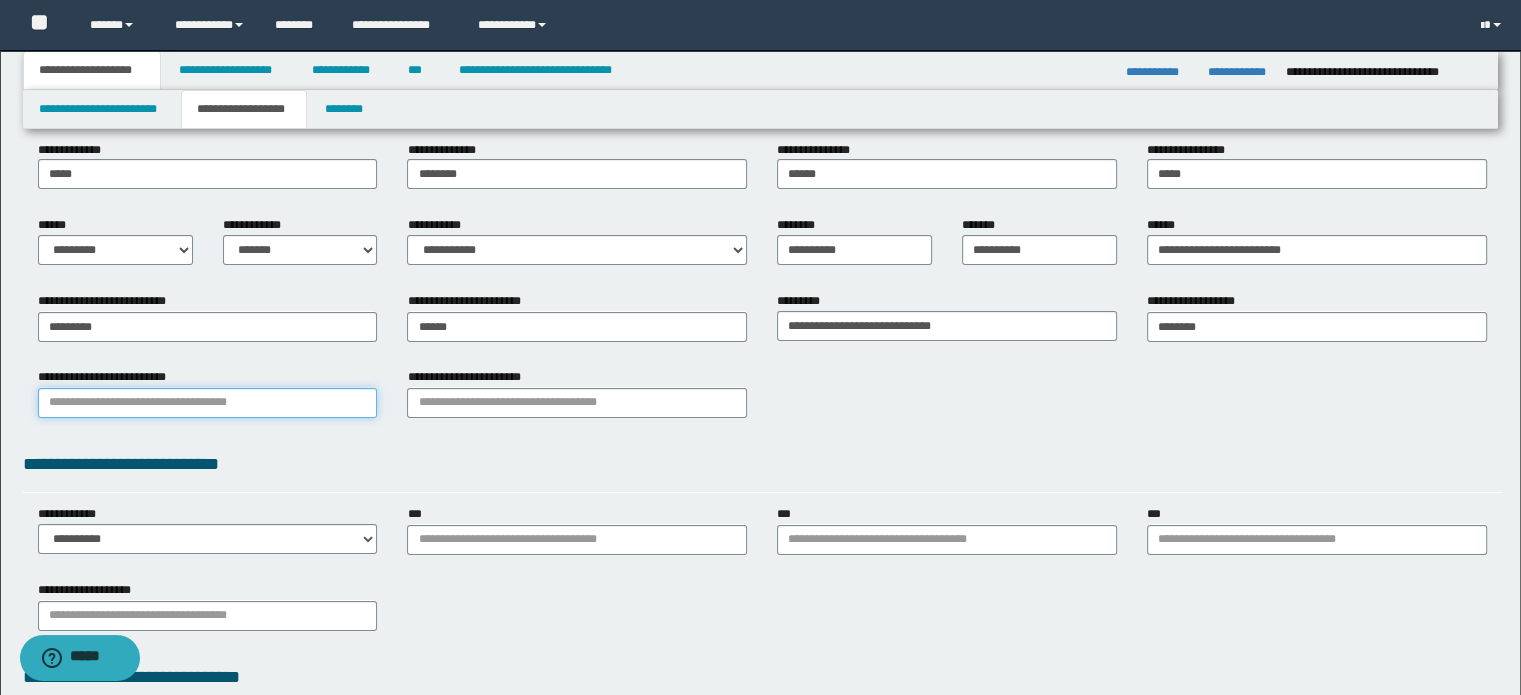 click on "**********" at bounding box center (208, 403) 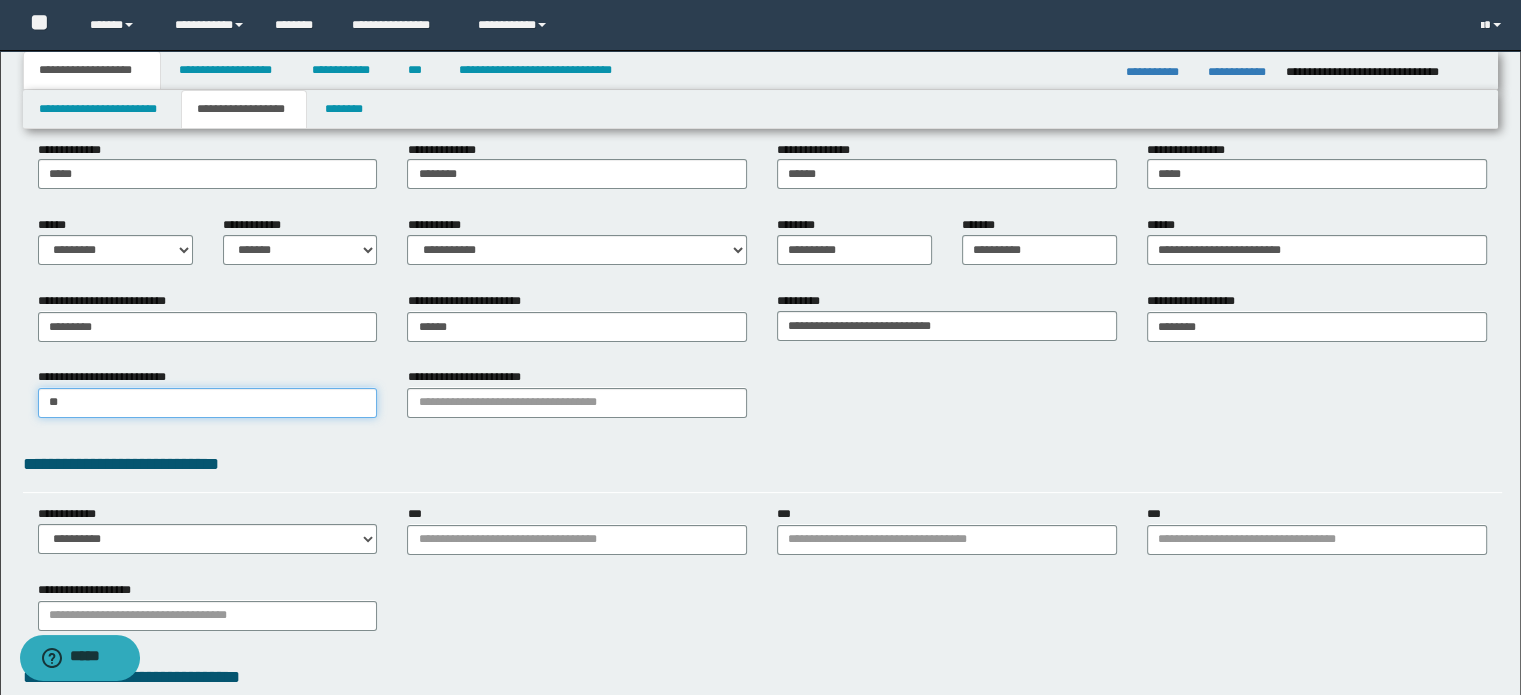 type on "***" 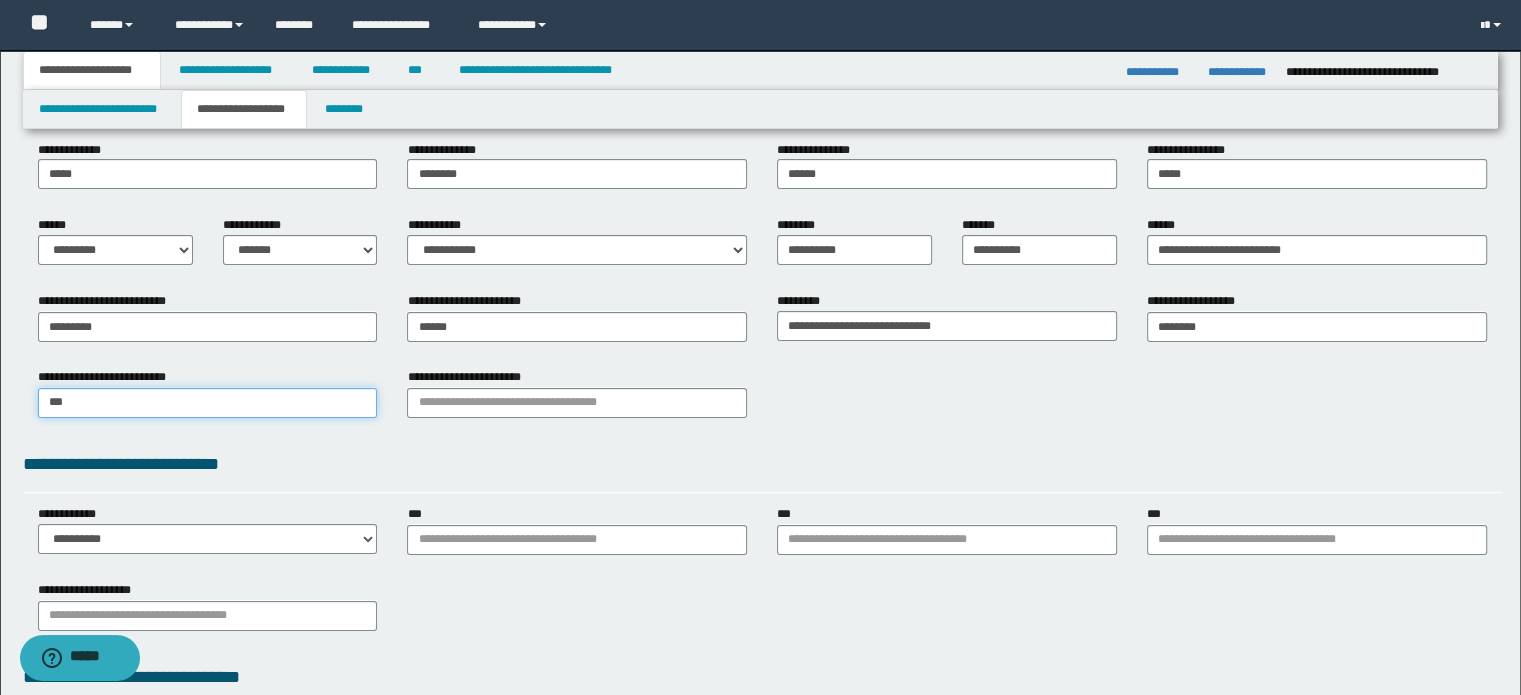 type on "*********" 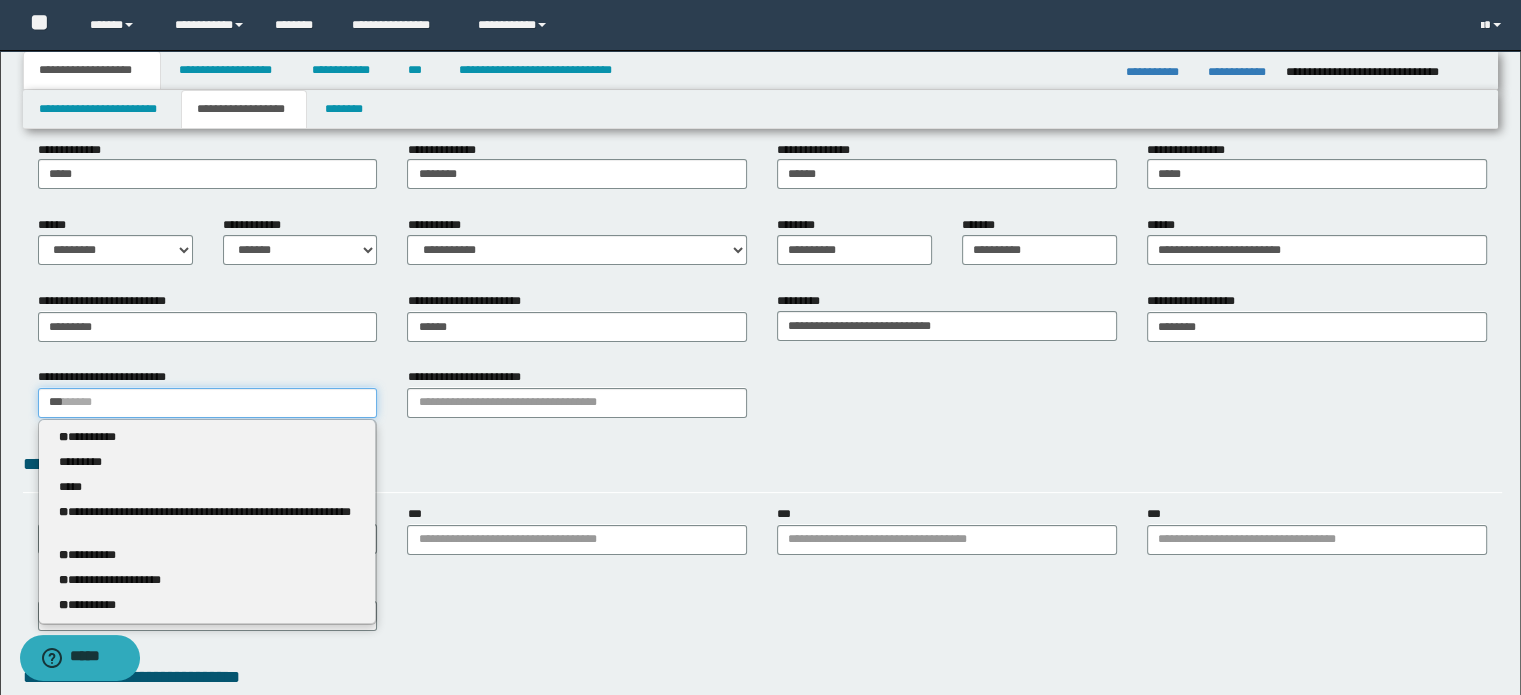 type 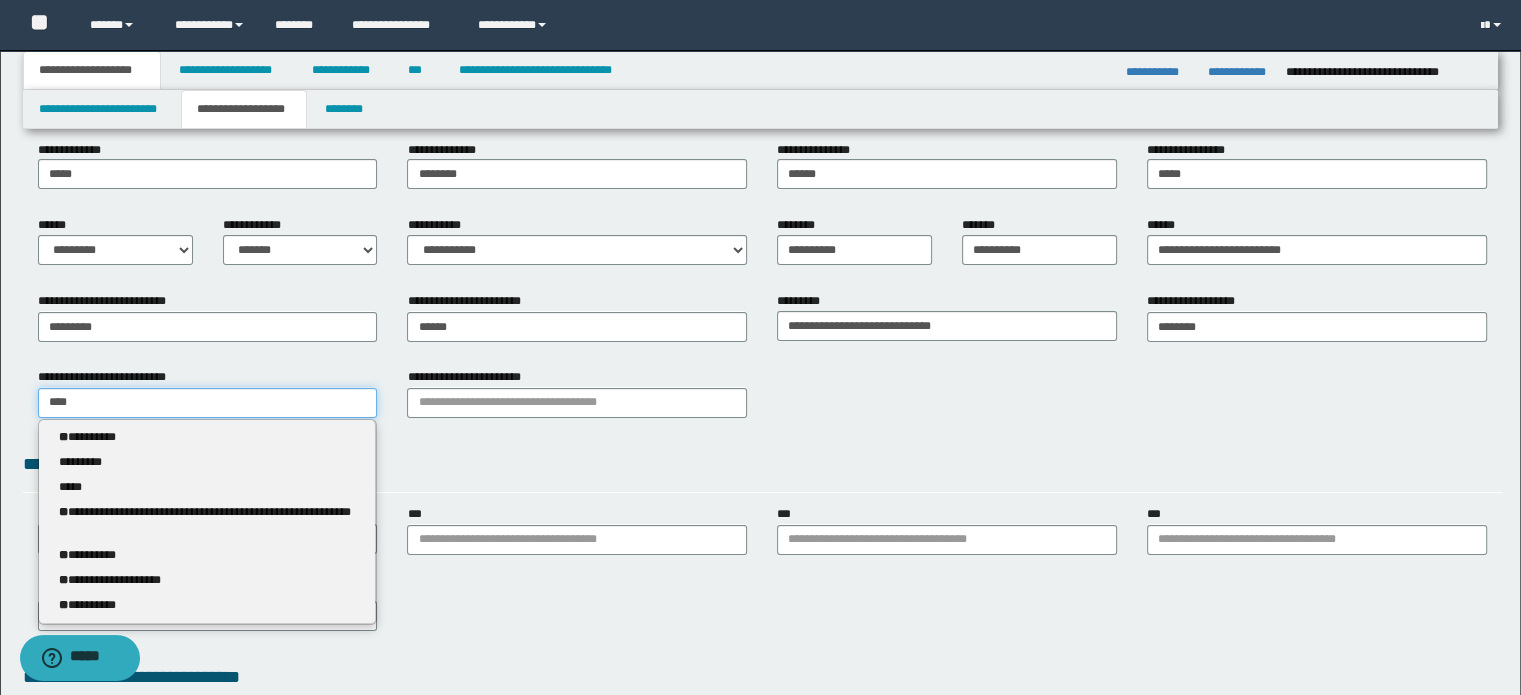 type on "*****" 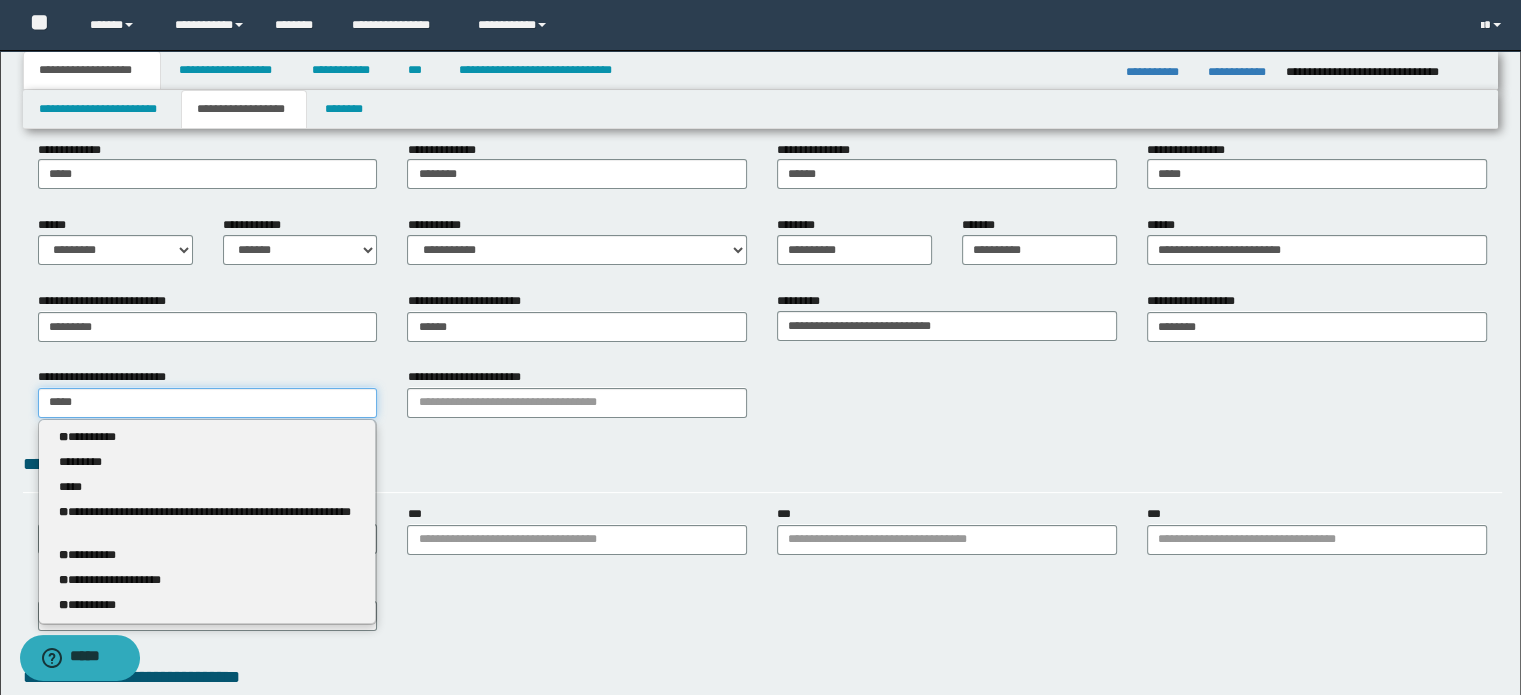 type on "*********" 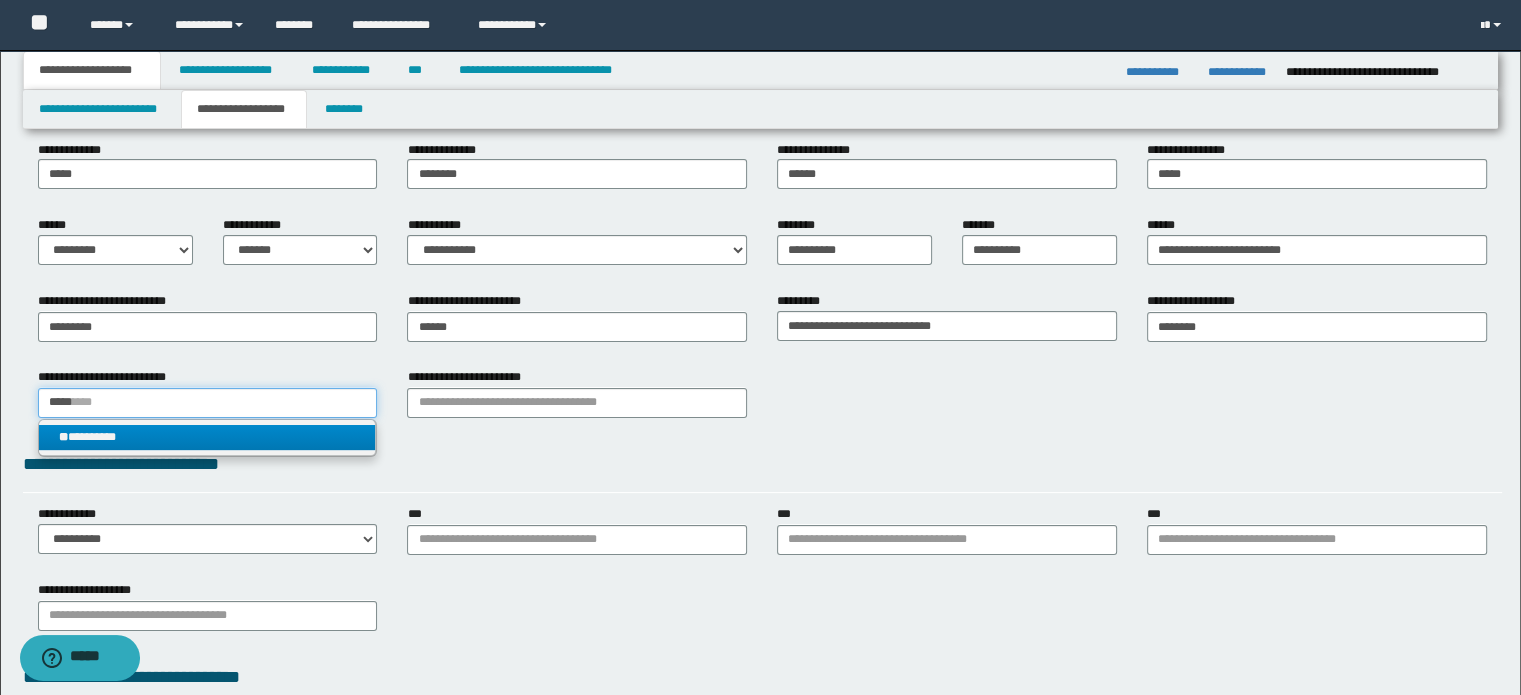 type on "*****" 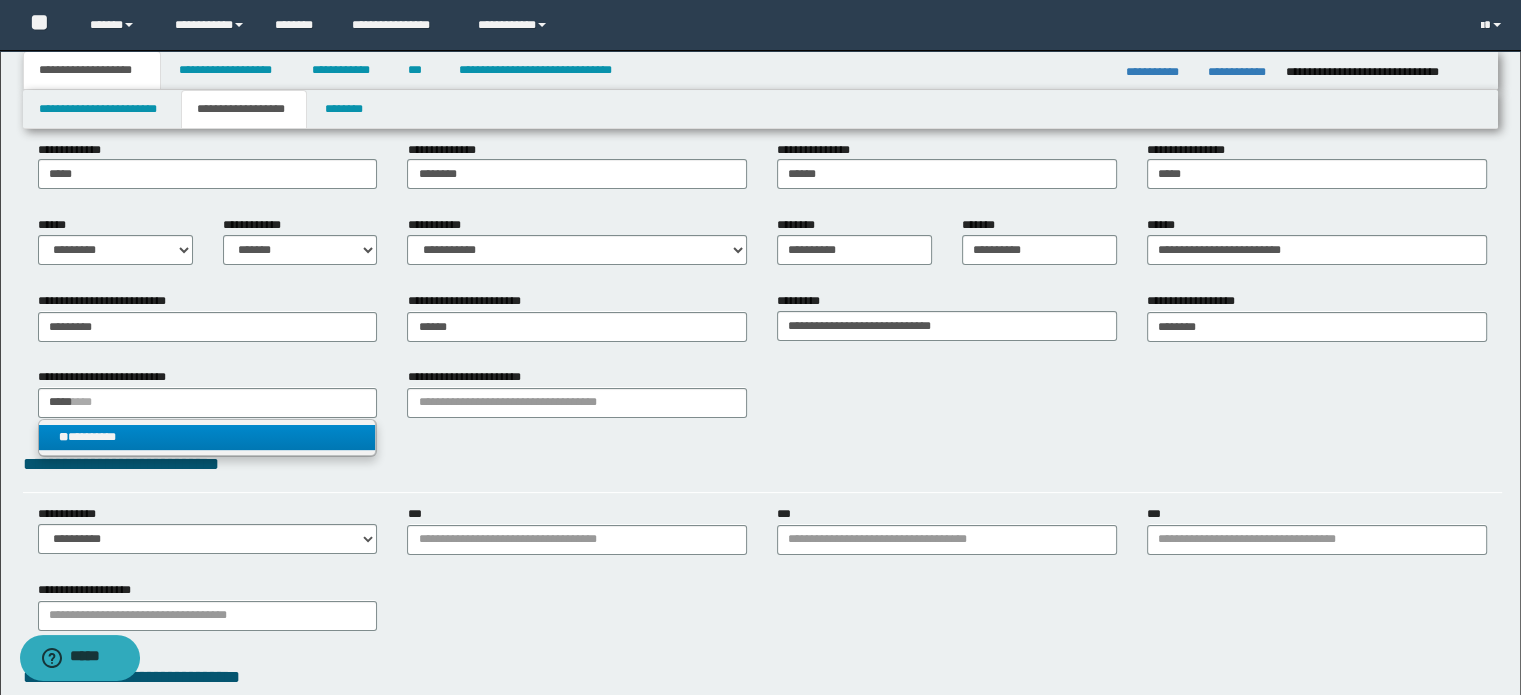 type 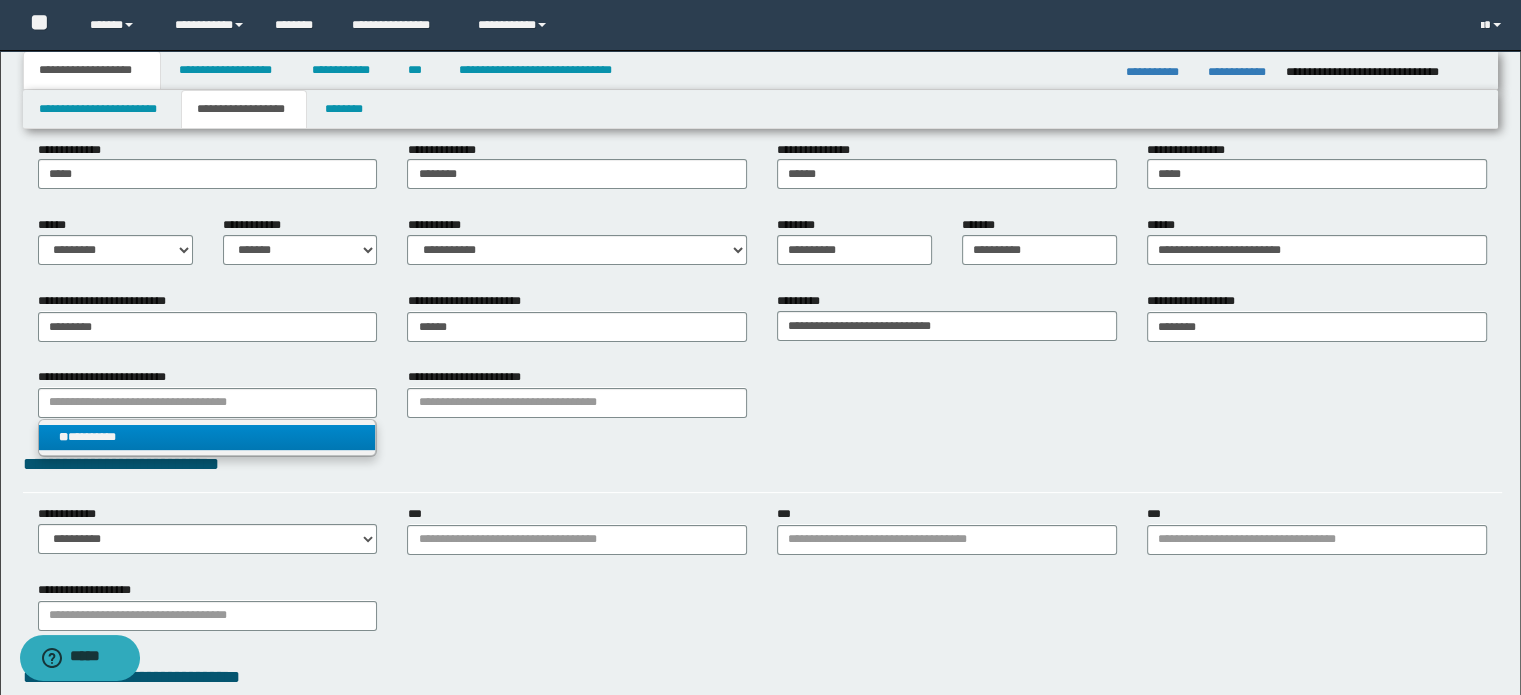 click on "** *********" at bounding box center [208, 437] 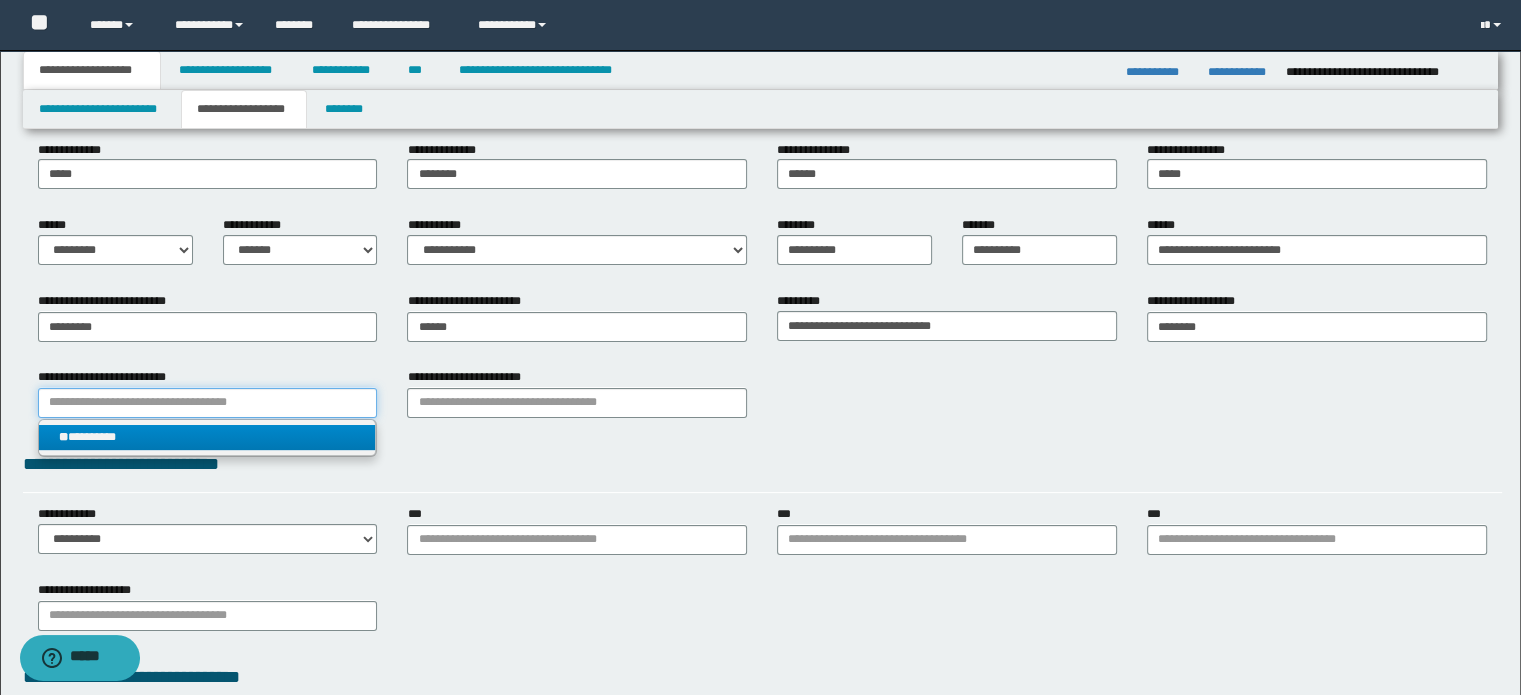 type 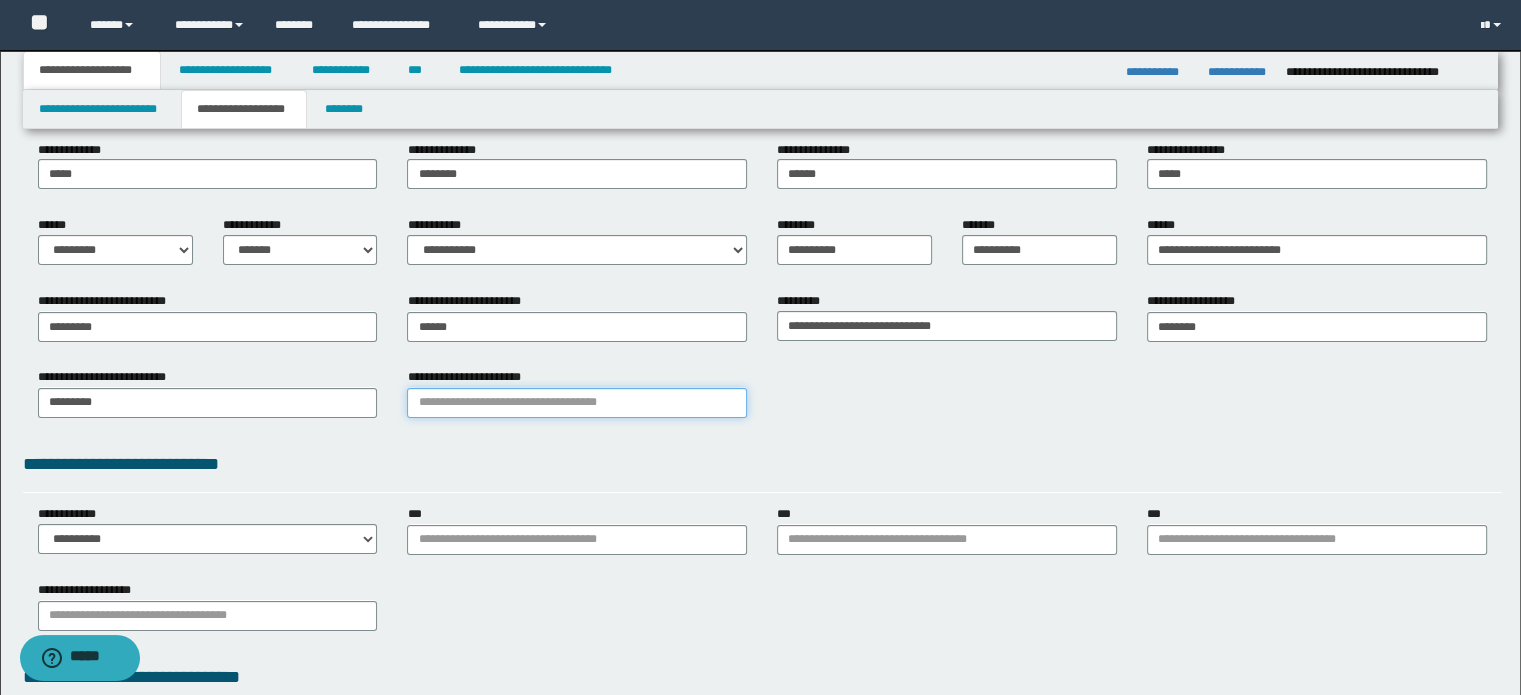 click on "**********" at bounding box center (577, 403) 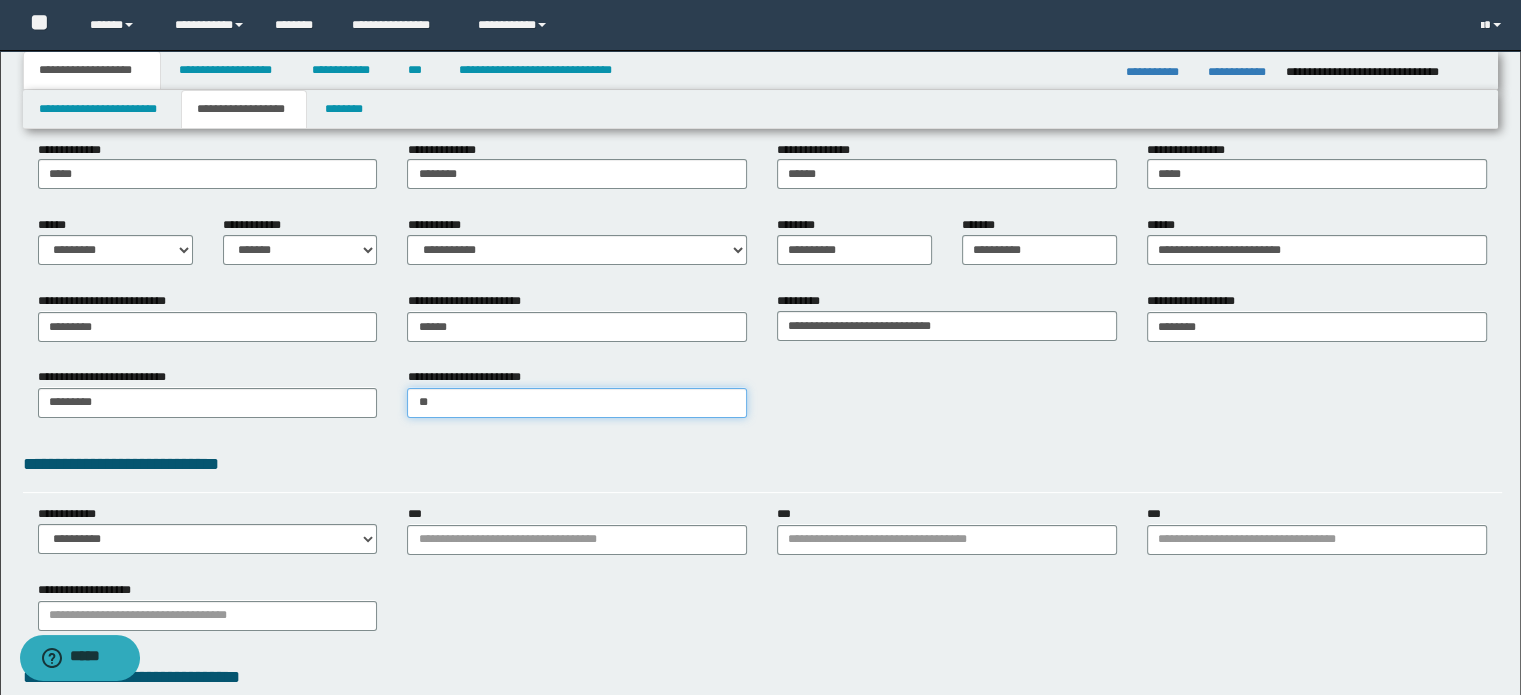 type on "***" 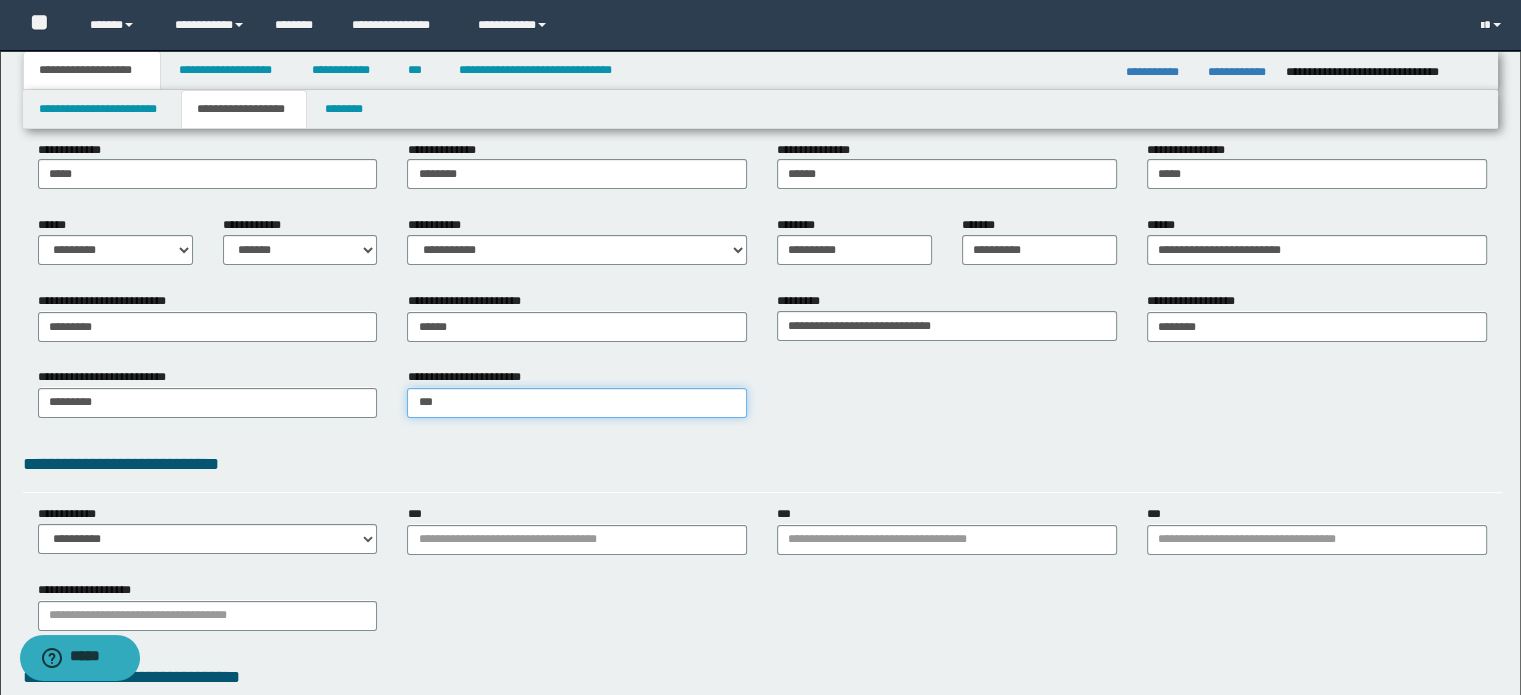 type on "***" 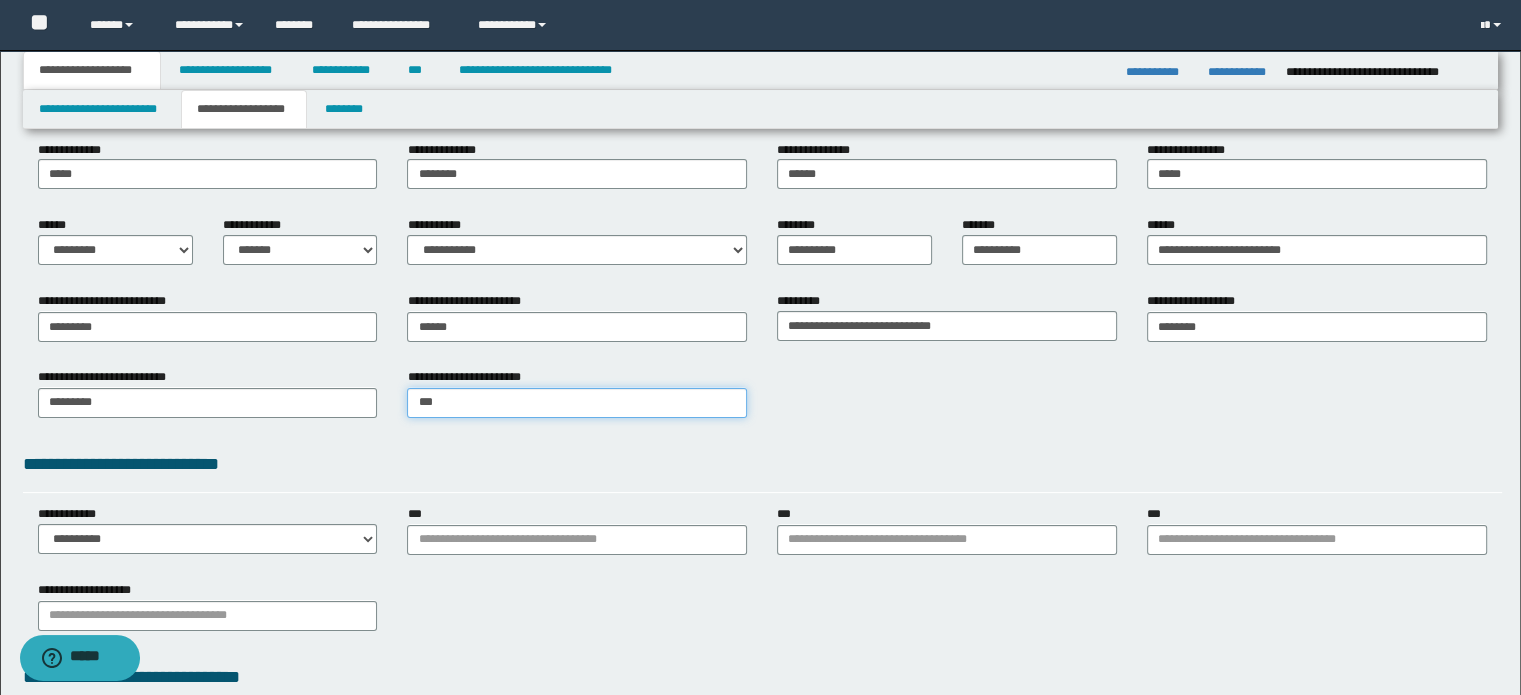 type 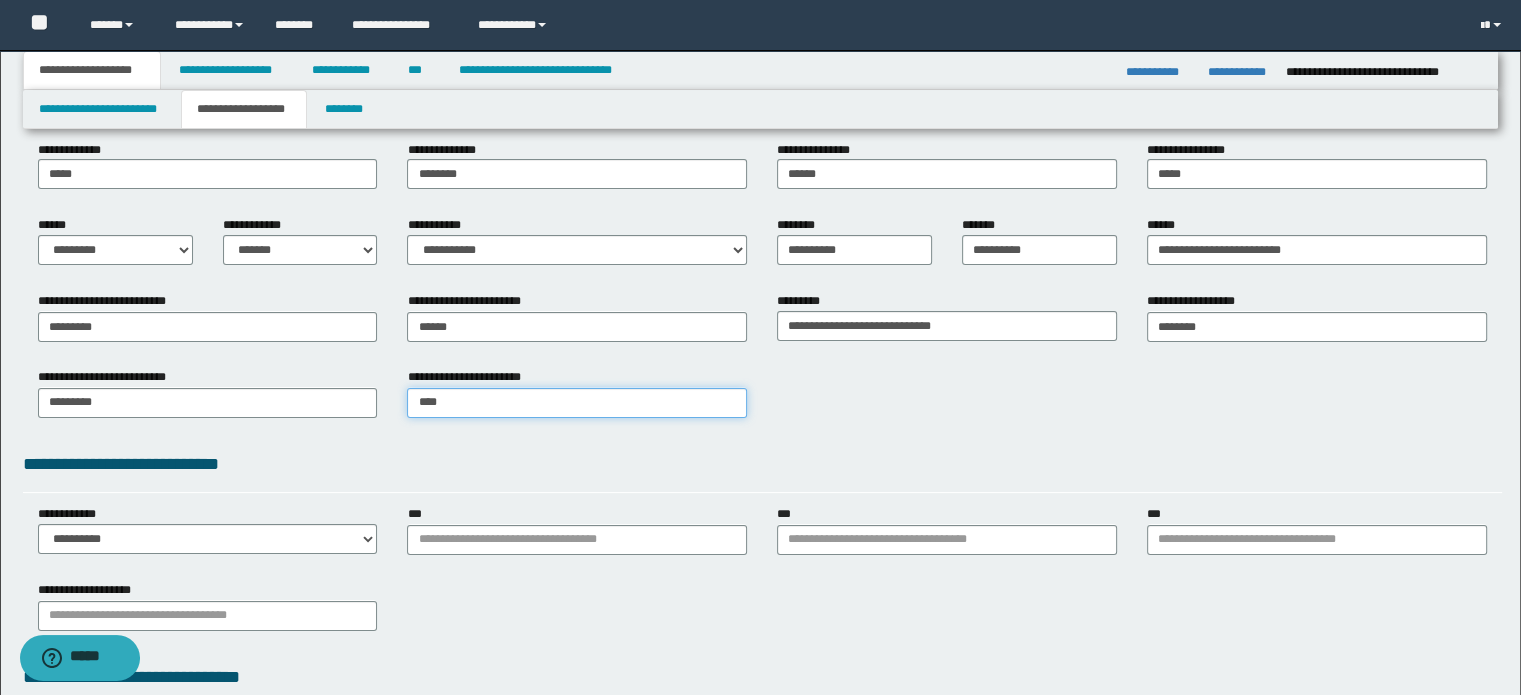 type on "*****" 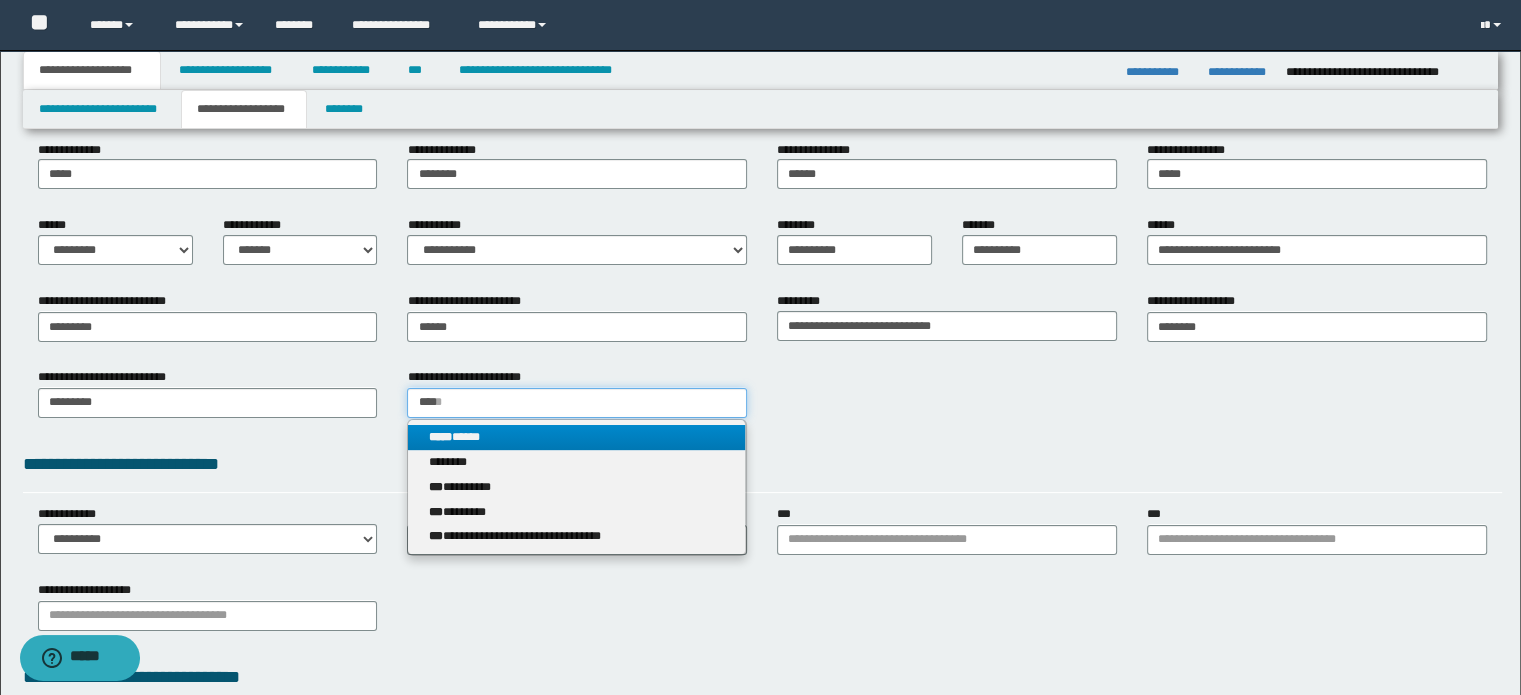 type on "****" 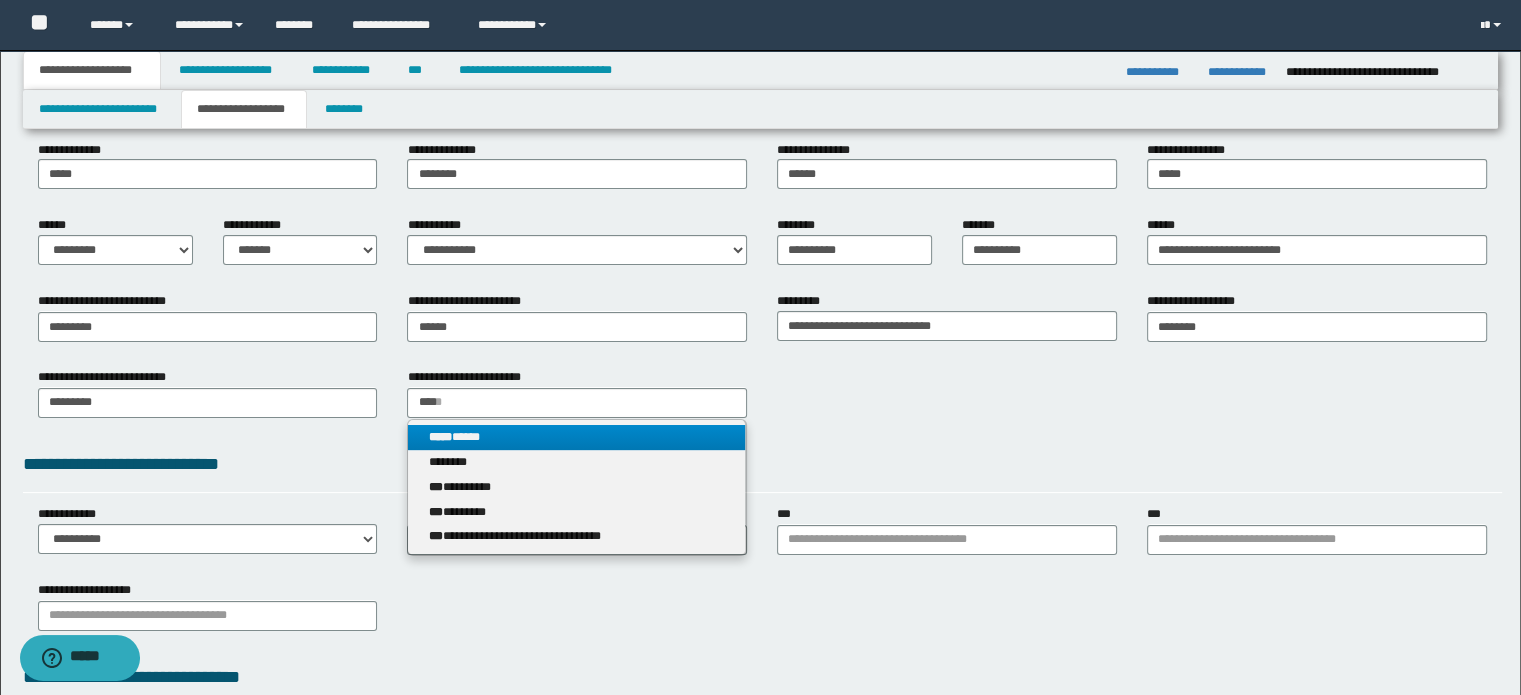 type 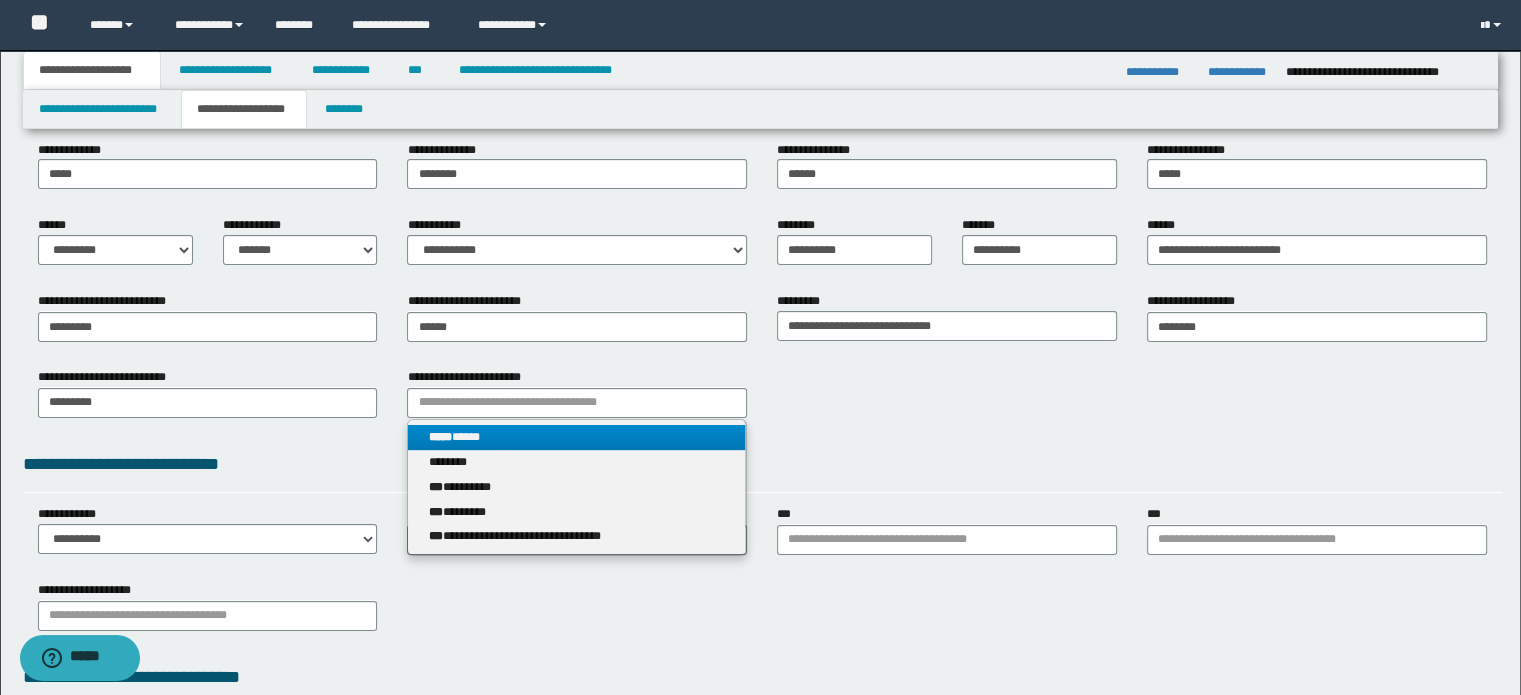 click on "*****" at bounding box center (439, 437) 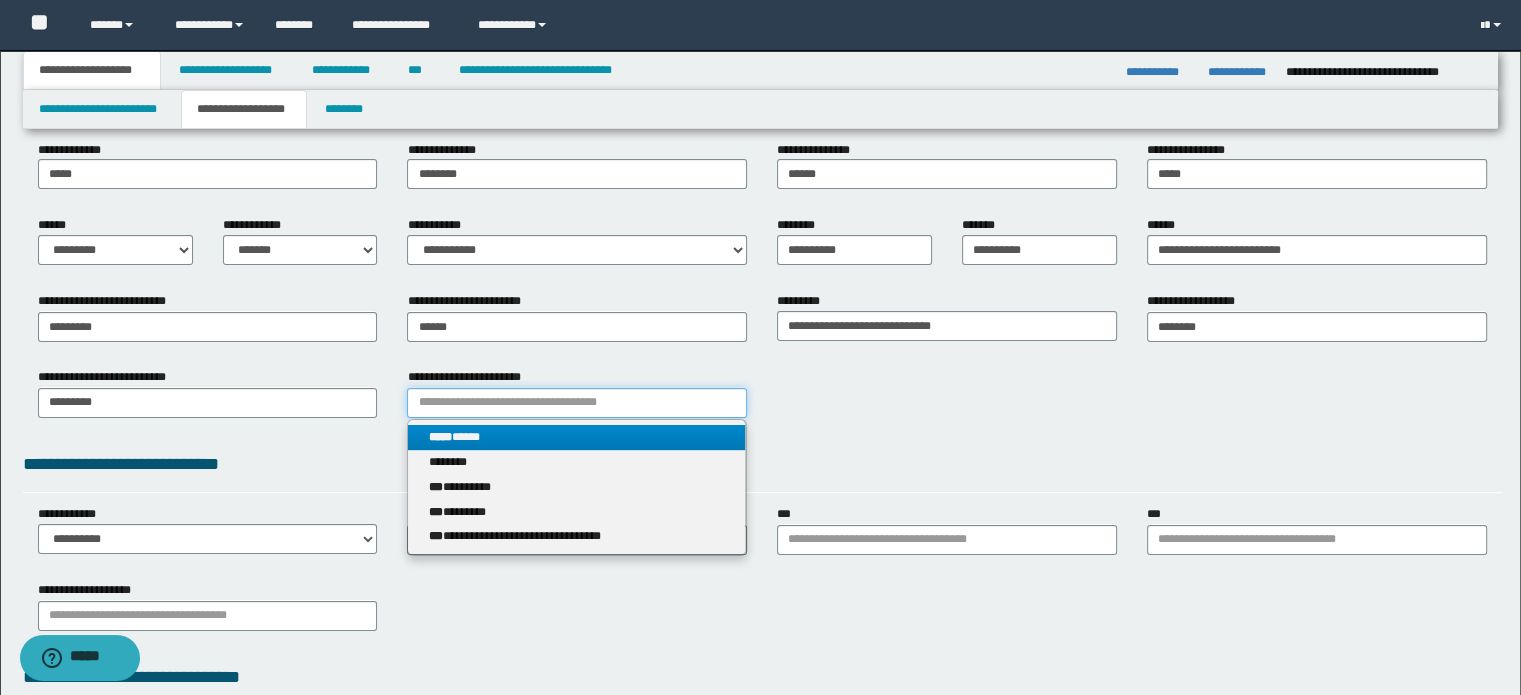 type 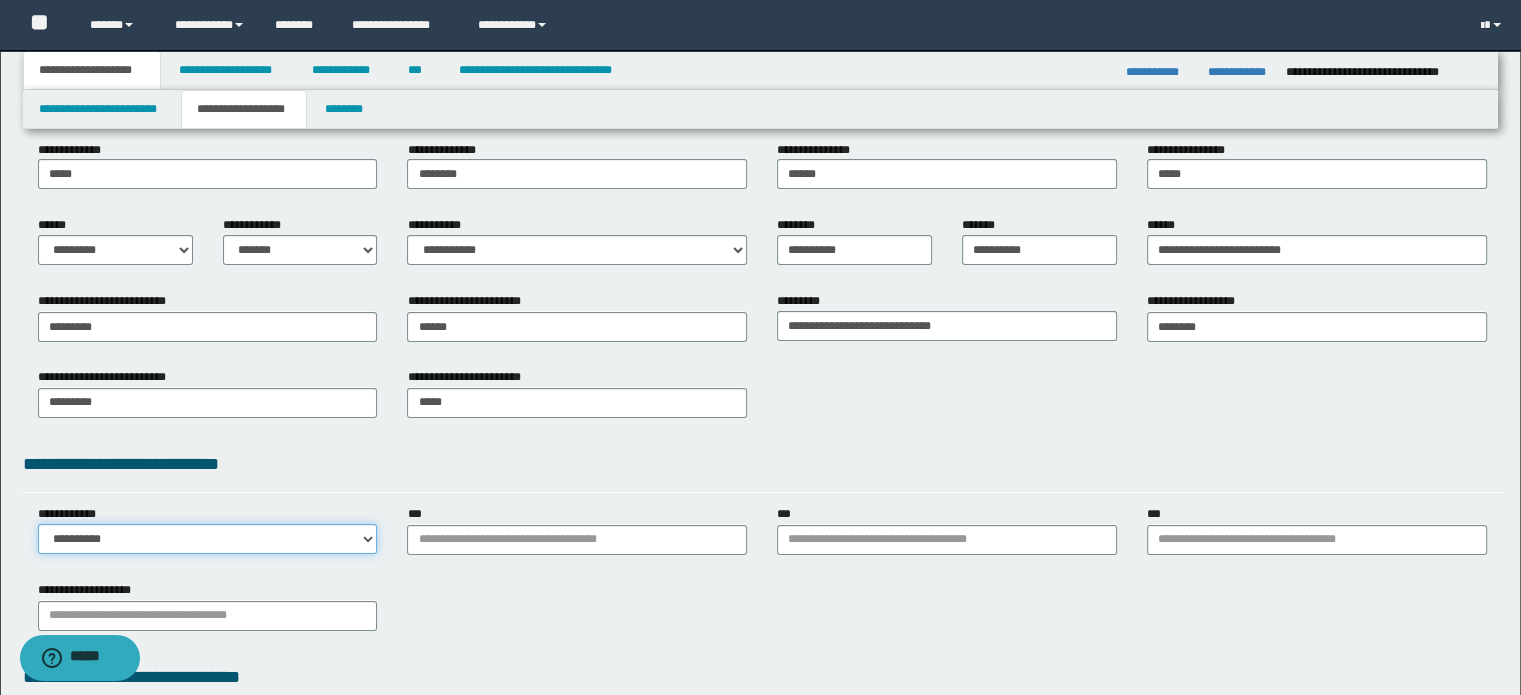 click on "**********" at bounding box center (208, 539) 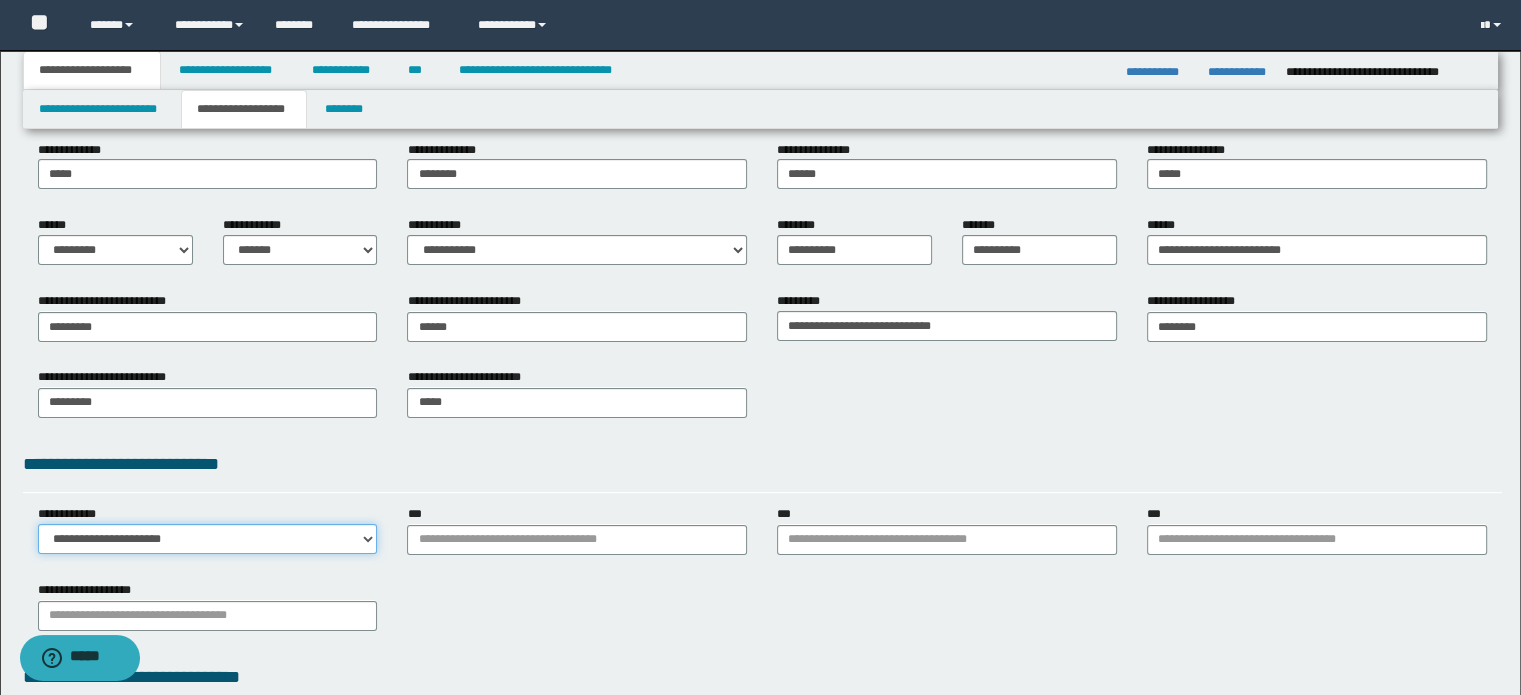 click on "**********" at bounding box center [208, 539] 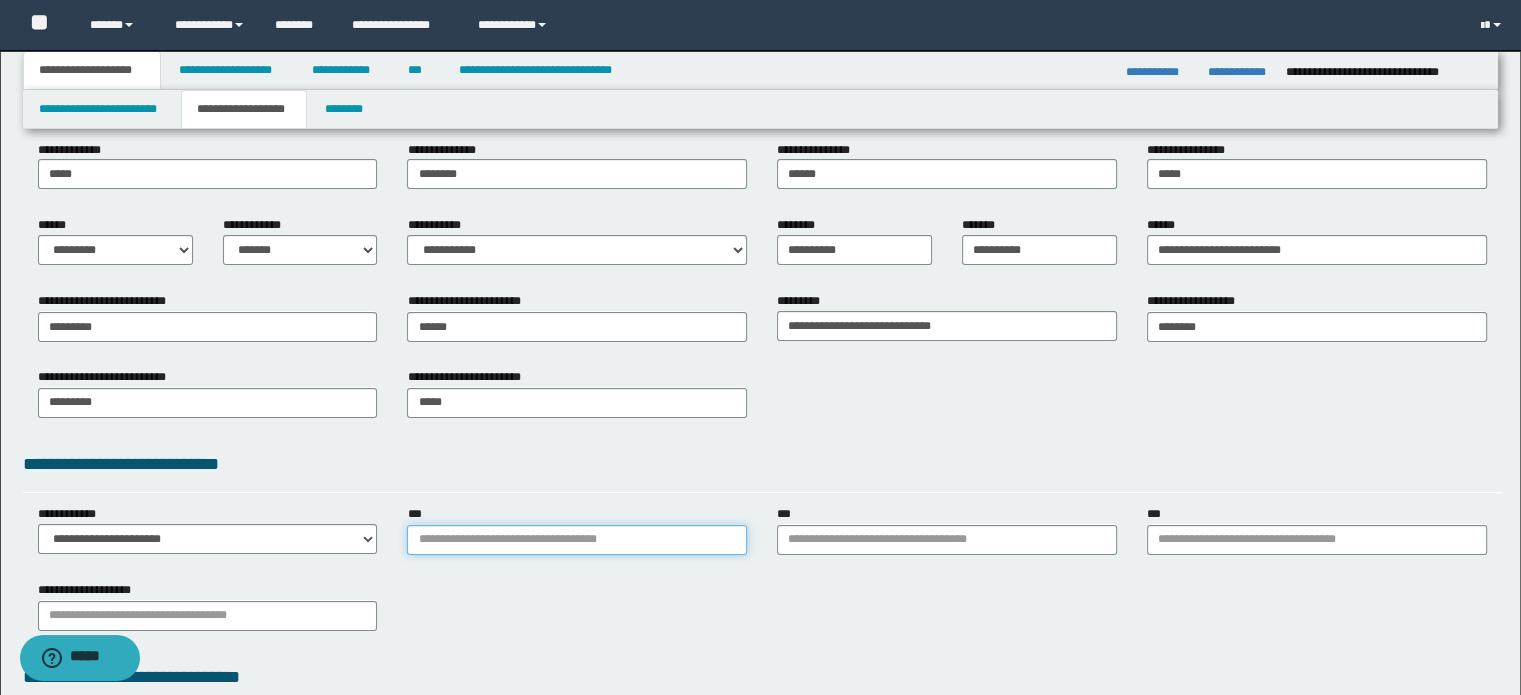 click on "***" at bounding box center (577, 540) 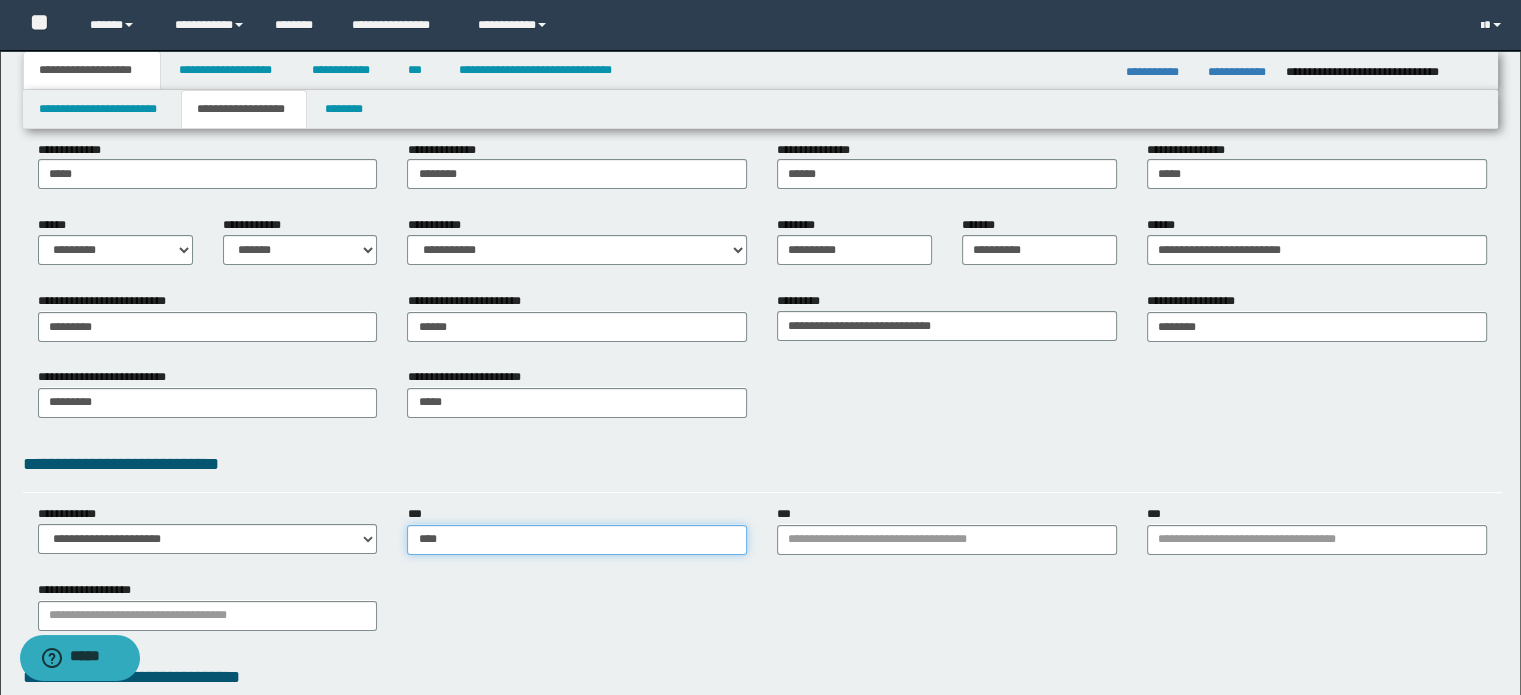 type on "*****" 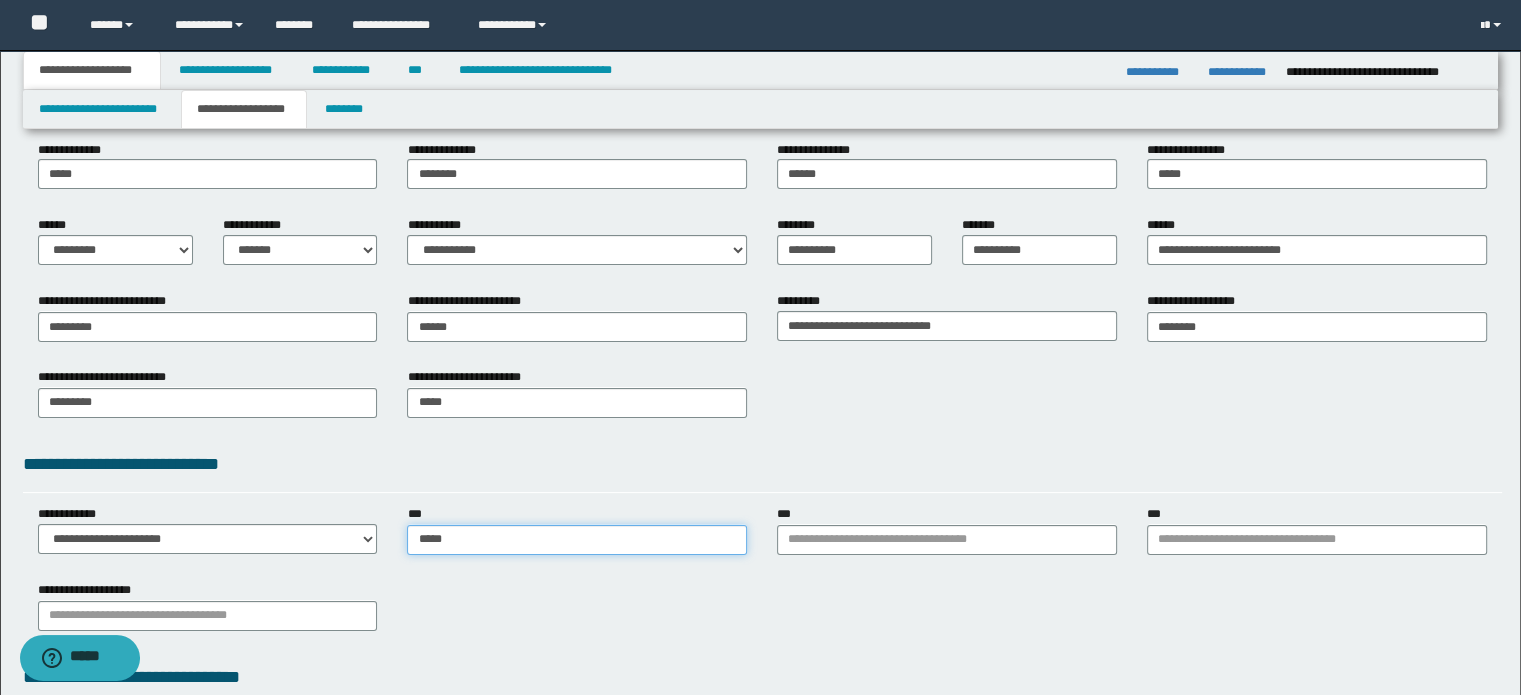 type on "*****" 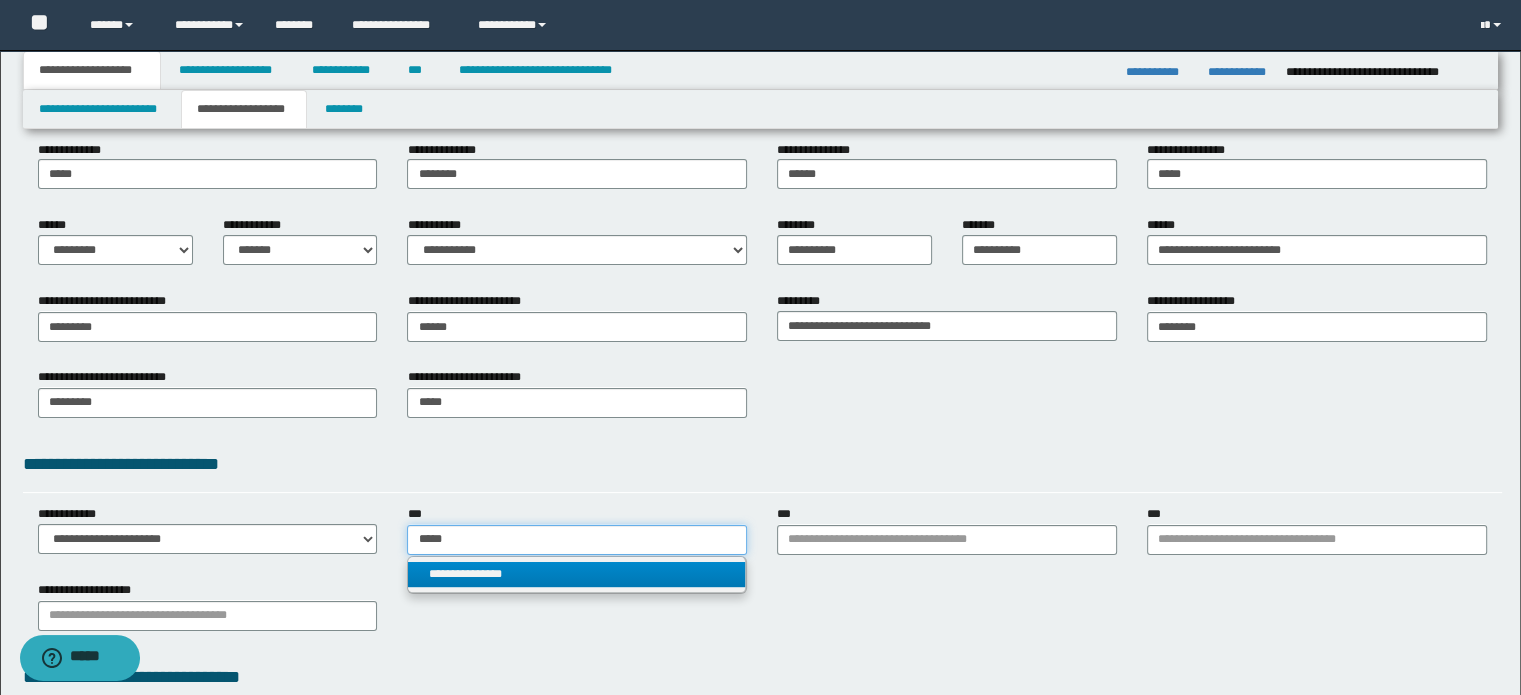 type on "*****" 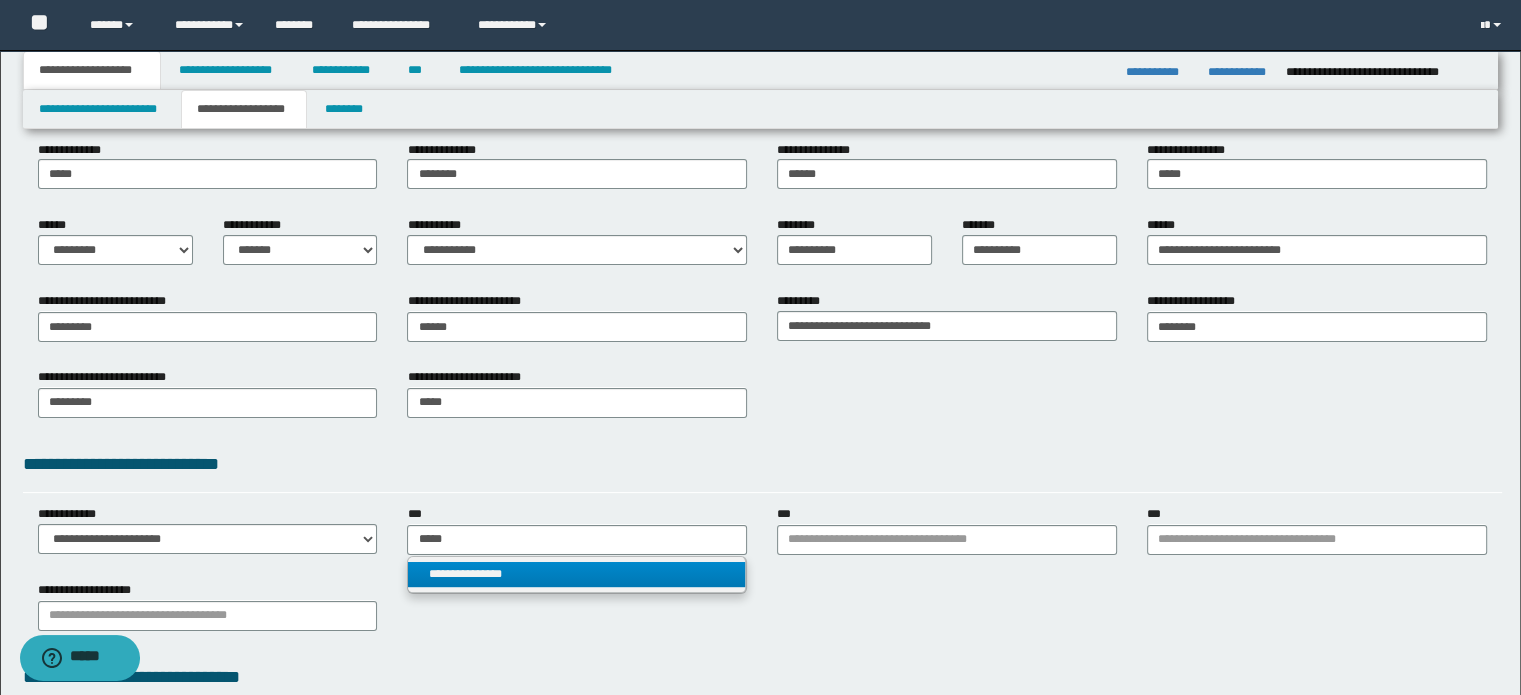 type 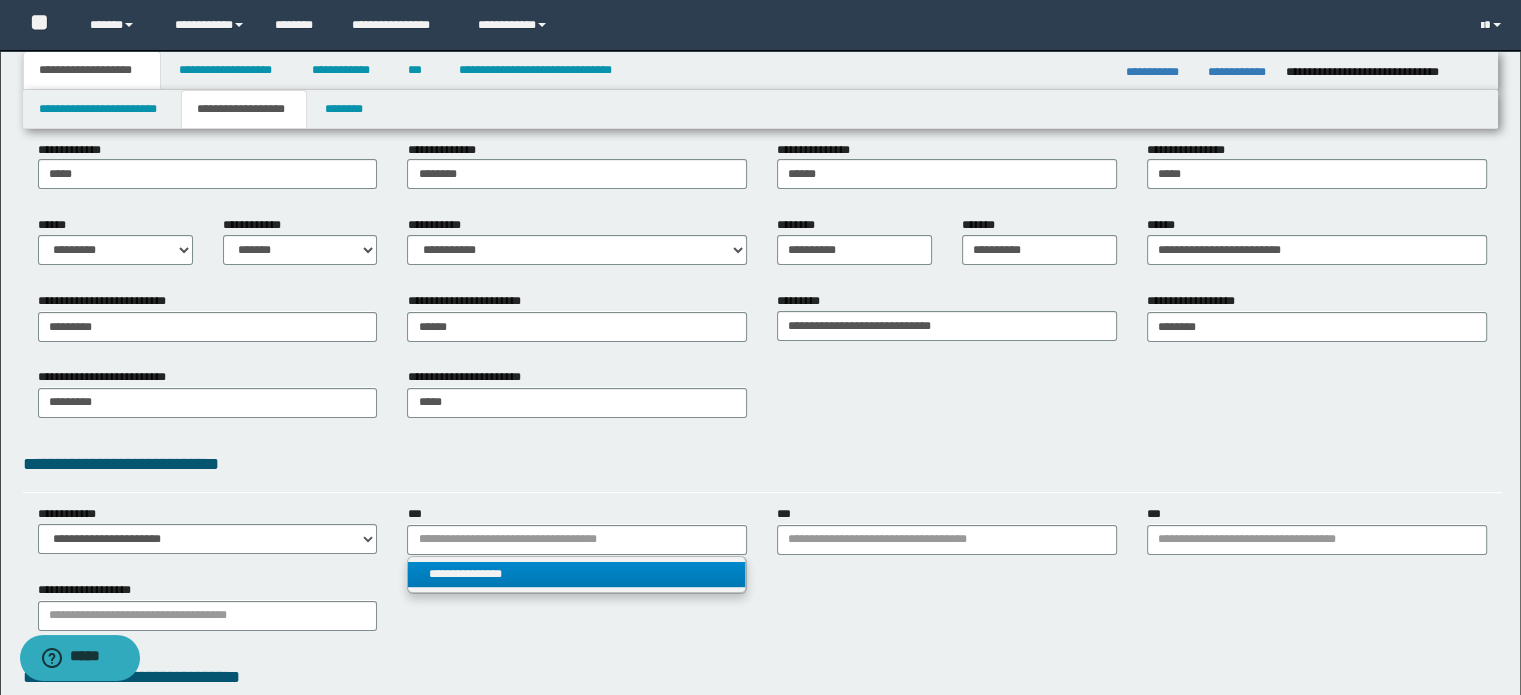 click on "**********" at bounding box center [577, 574] 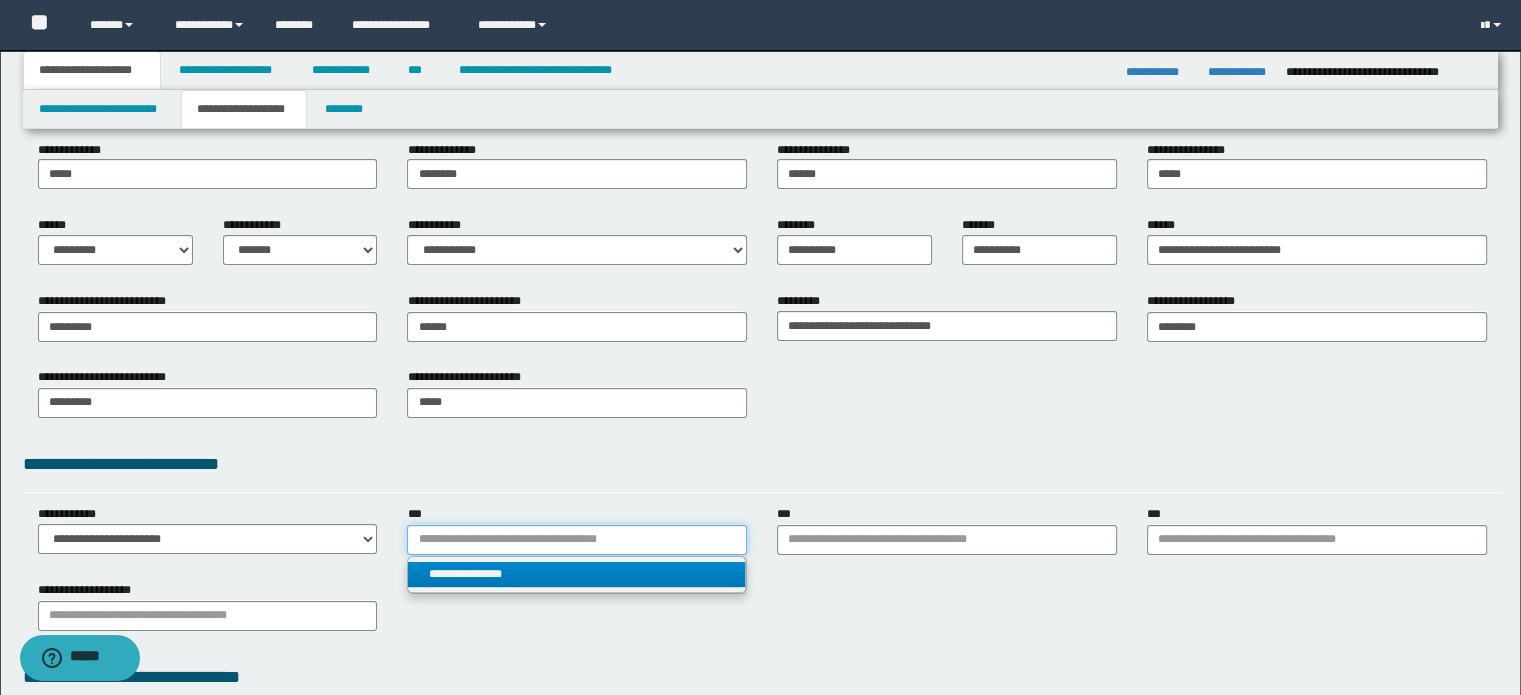 type 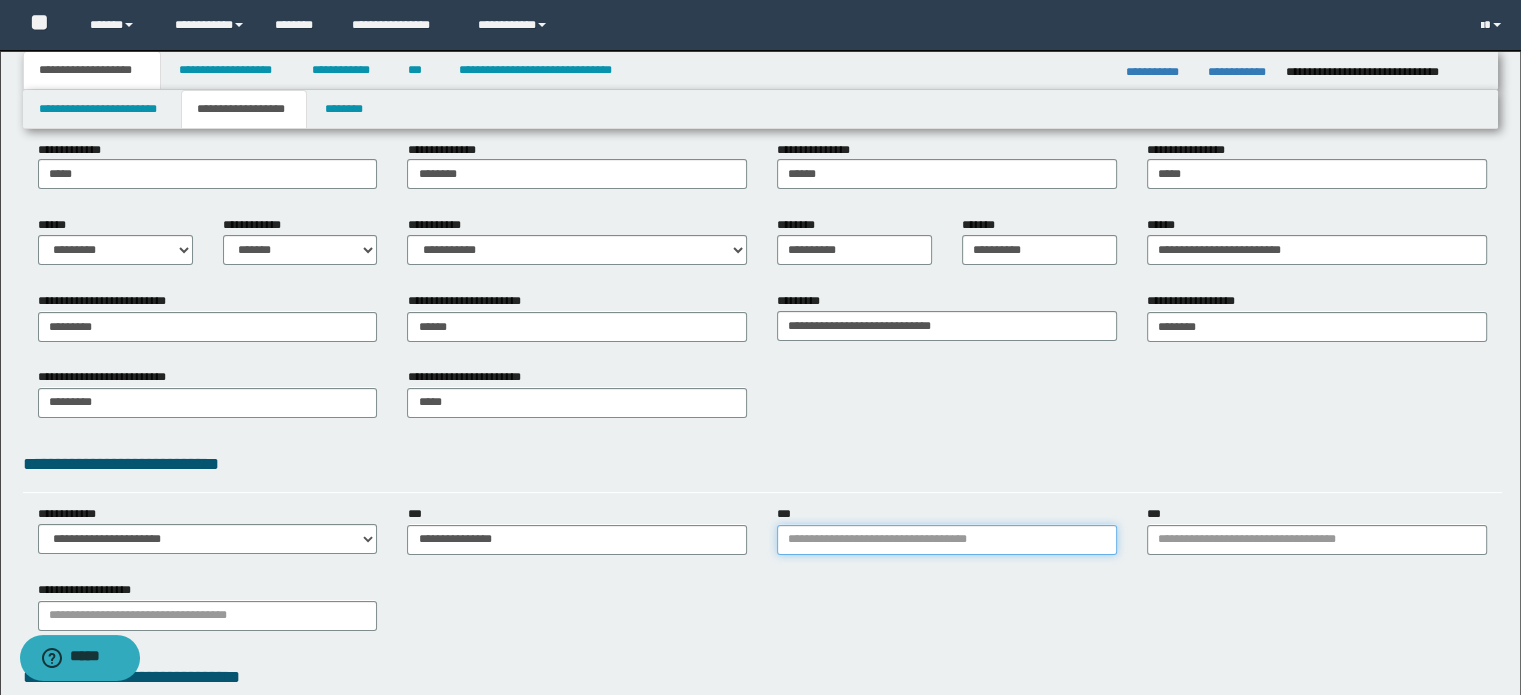 click on "***" at bounding box center (947, 540) 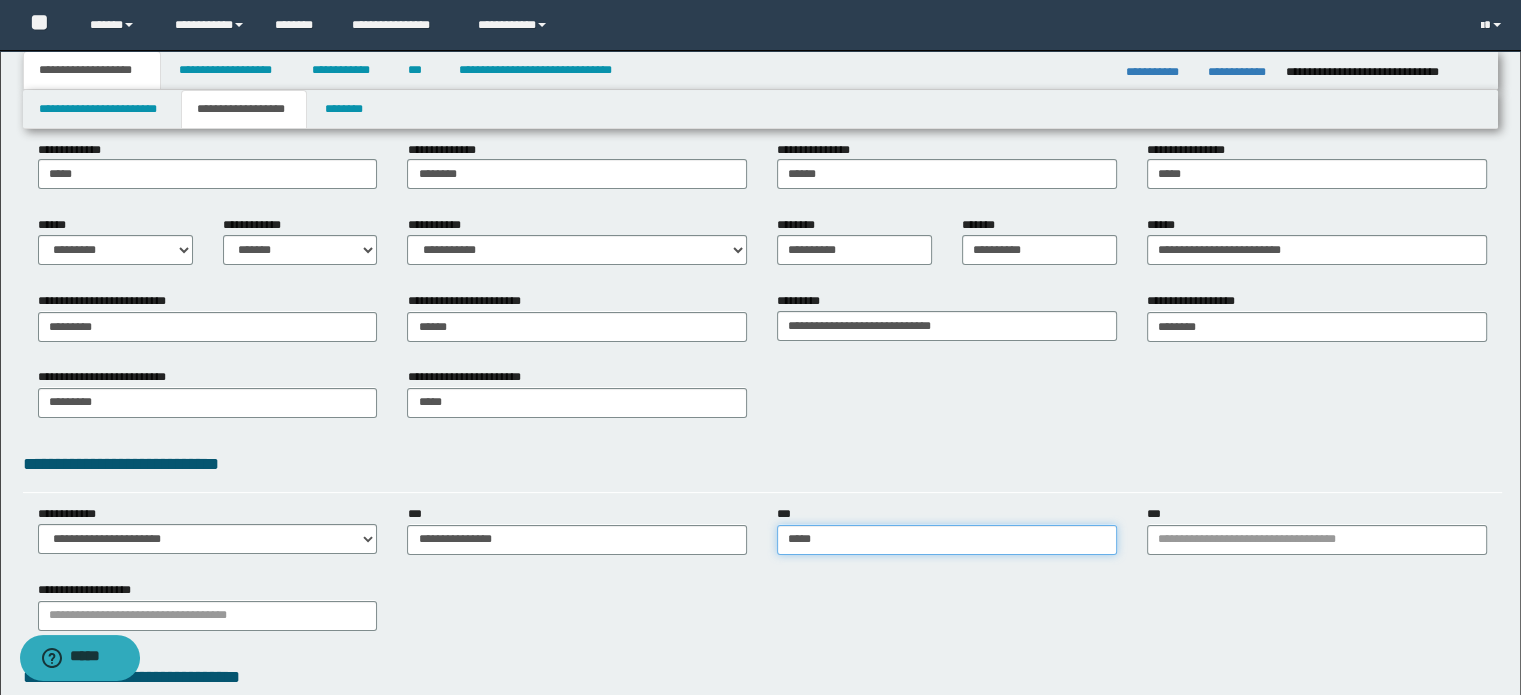 type on "******" 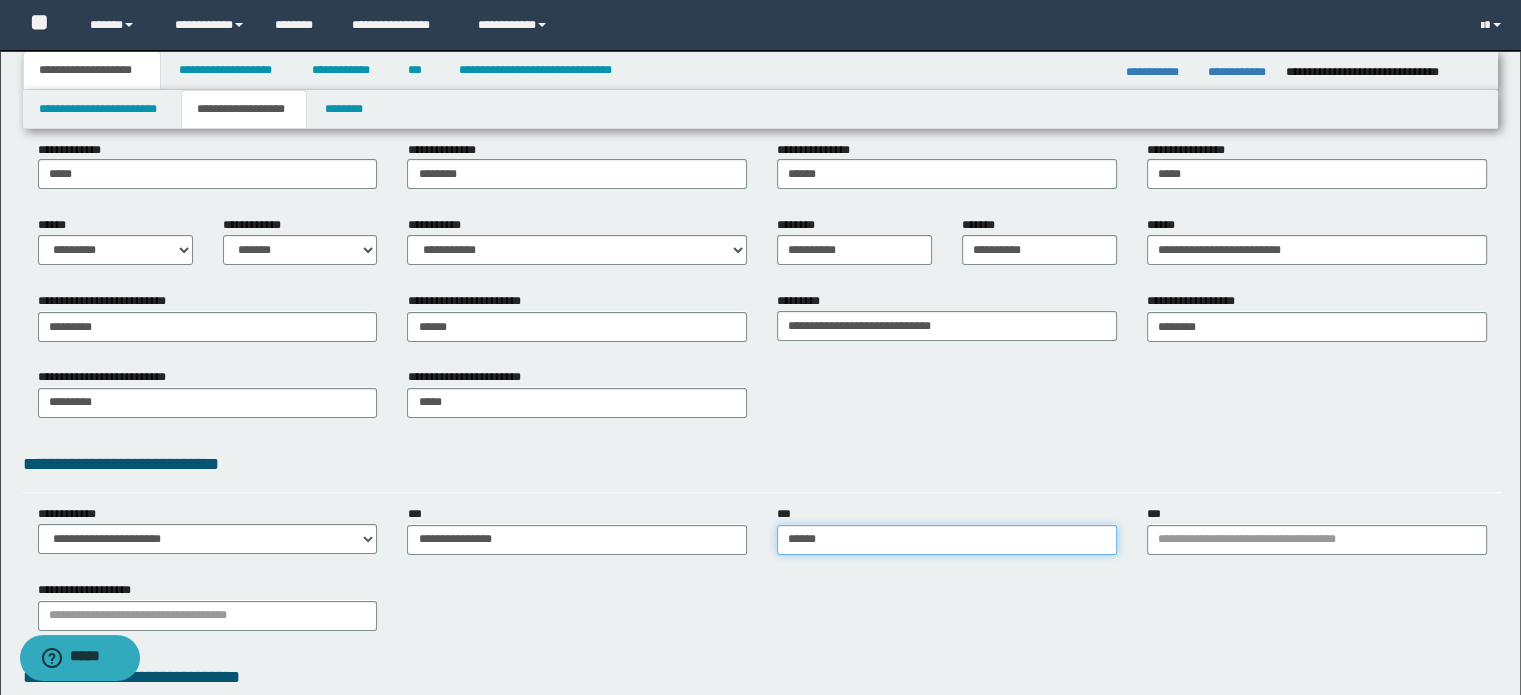 type on "******" 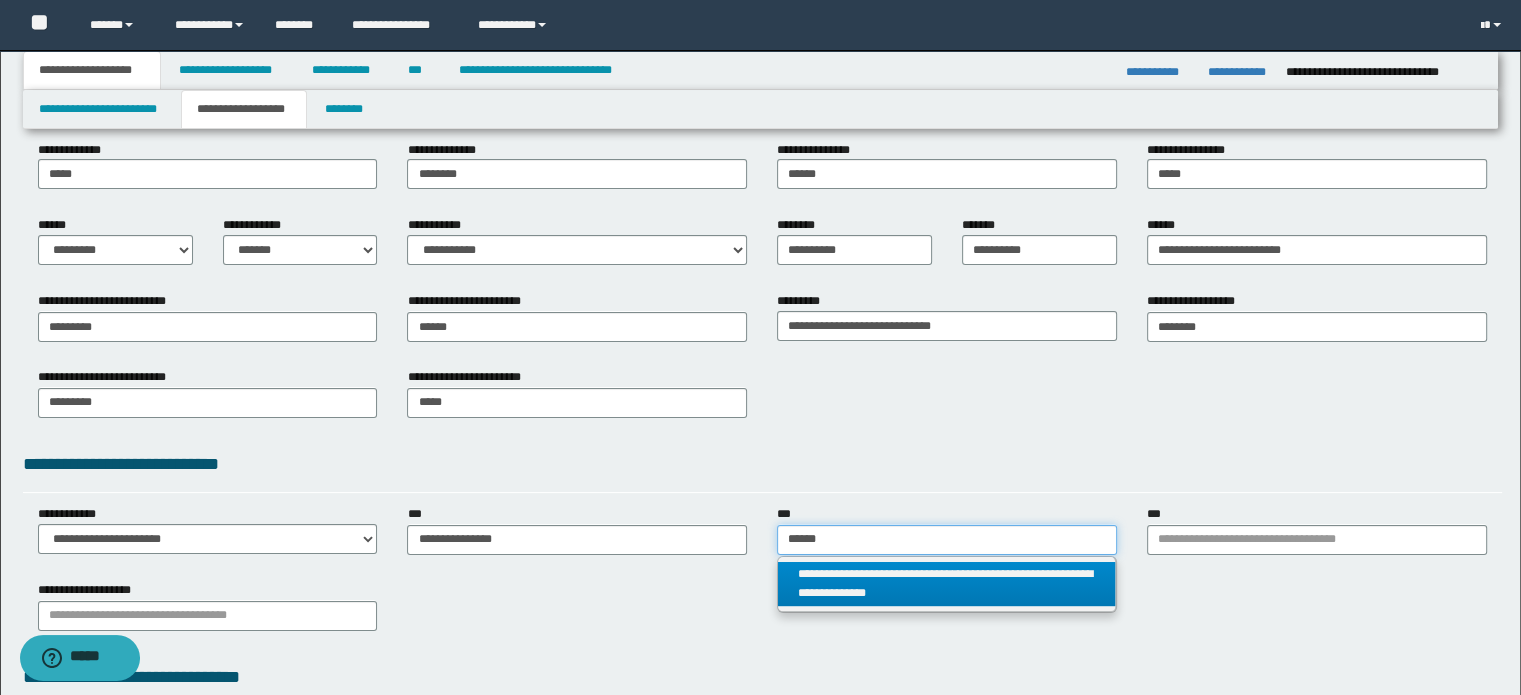 type on "******" 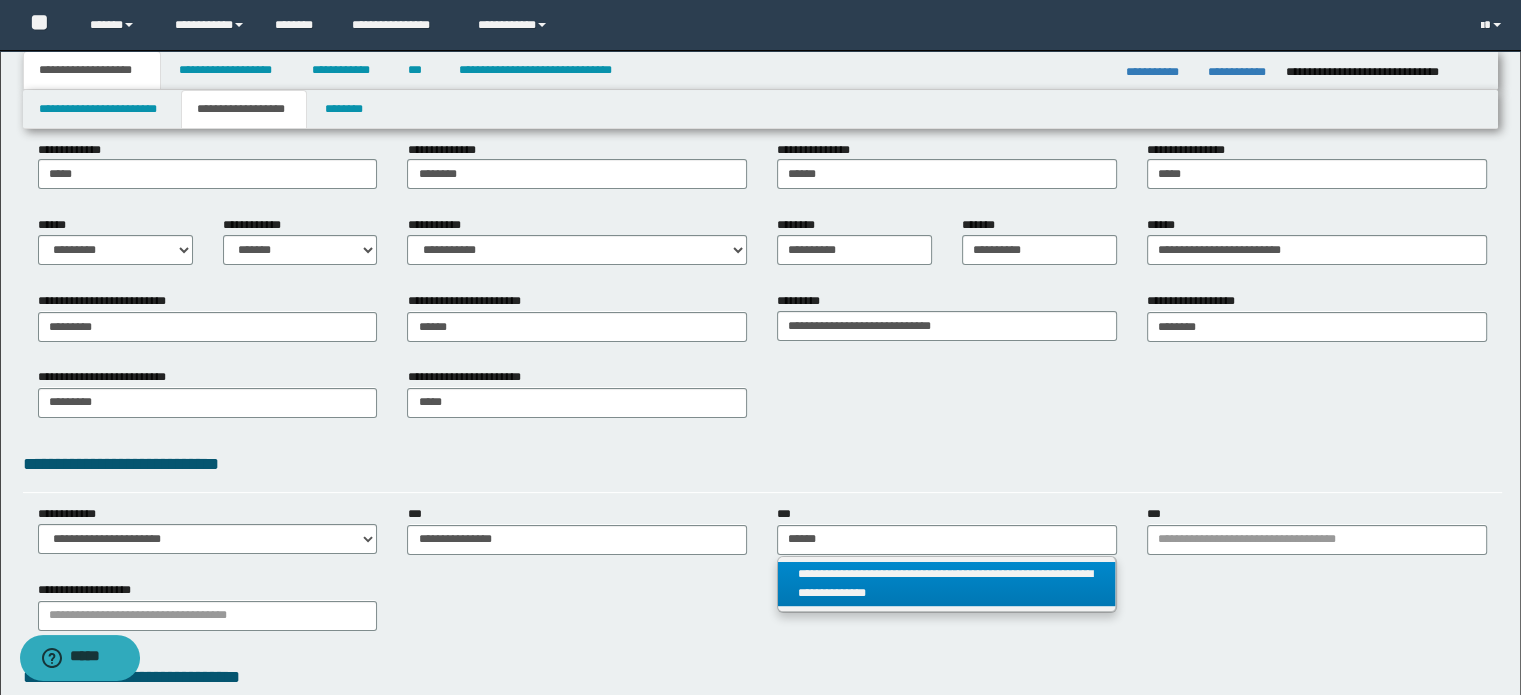 type 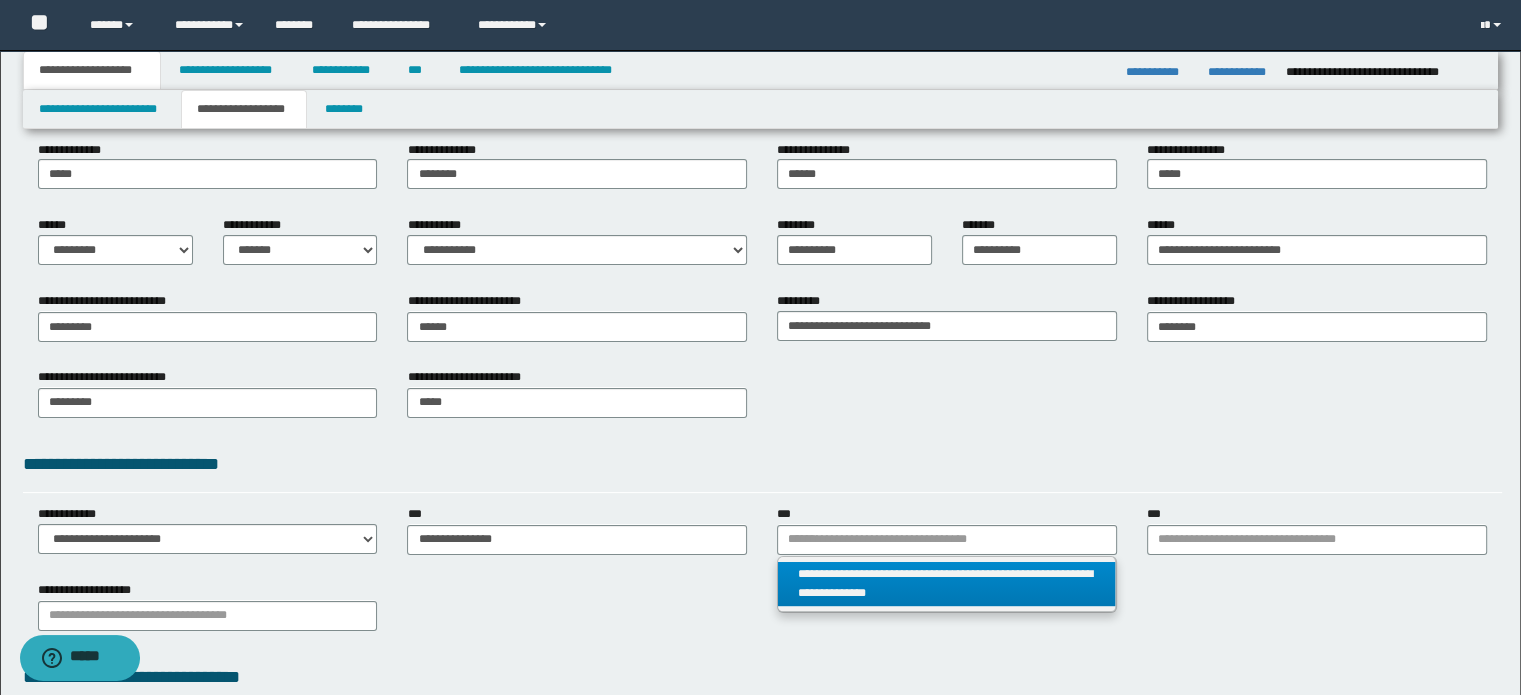 click on "**********" at bounding box center (947, 584) 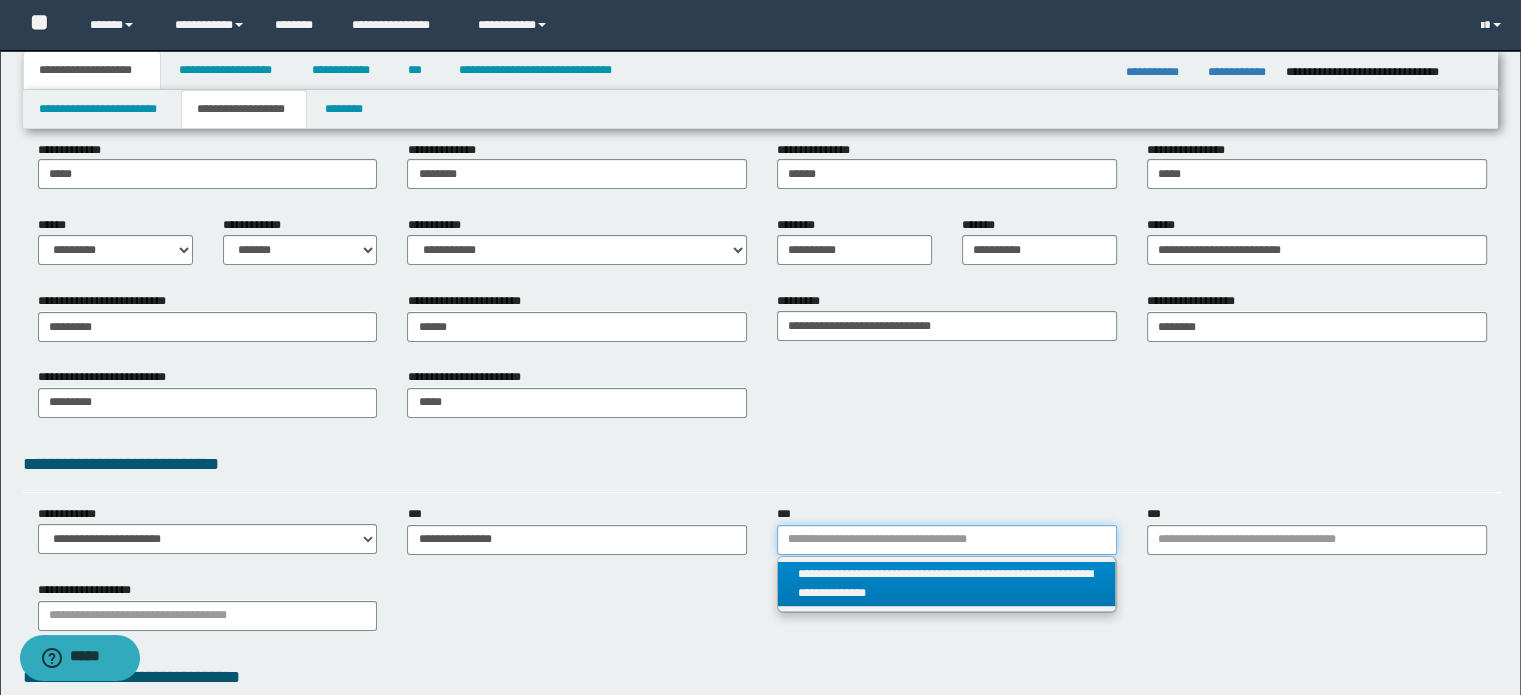 type 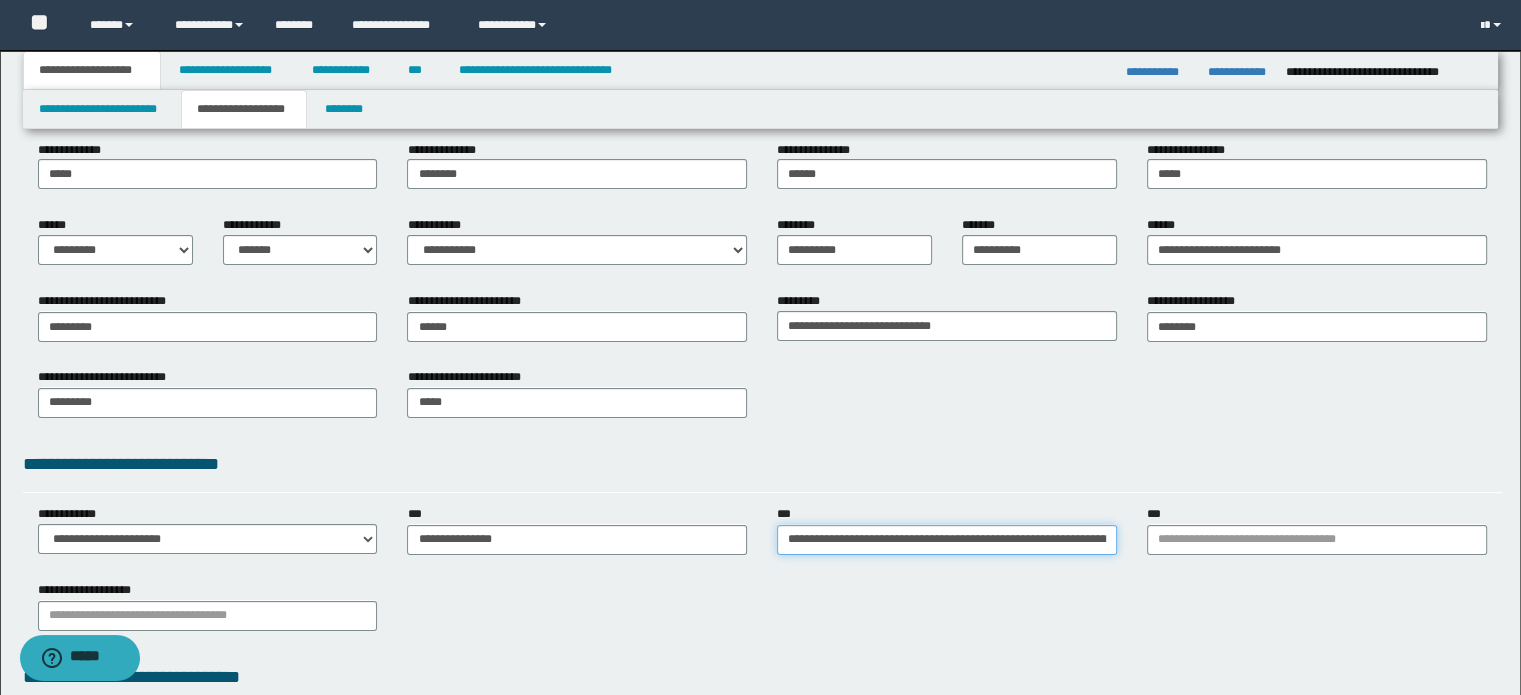 scroll, scrollTop: 0, scrollLeft: 169, axis: horizontal 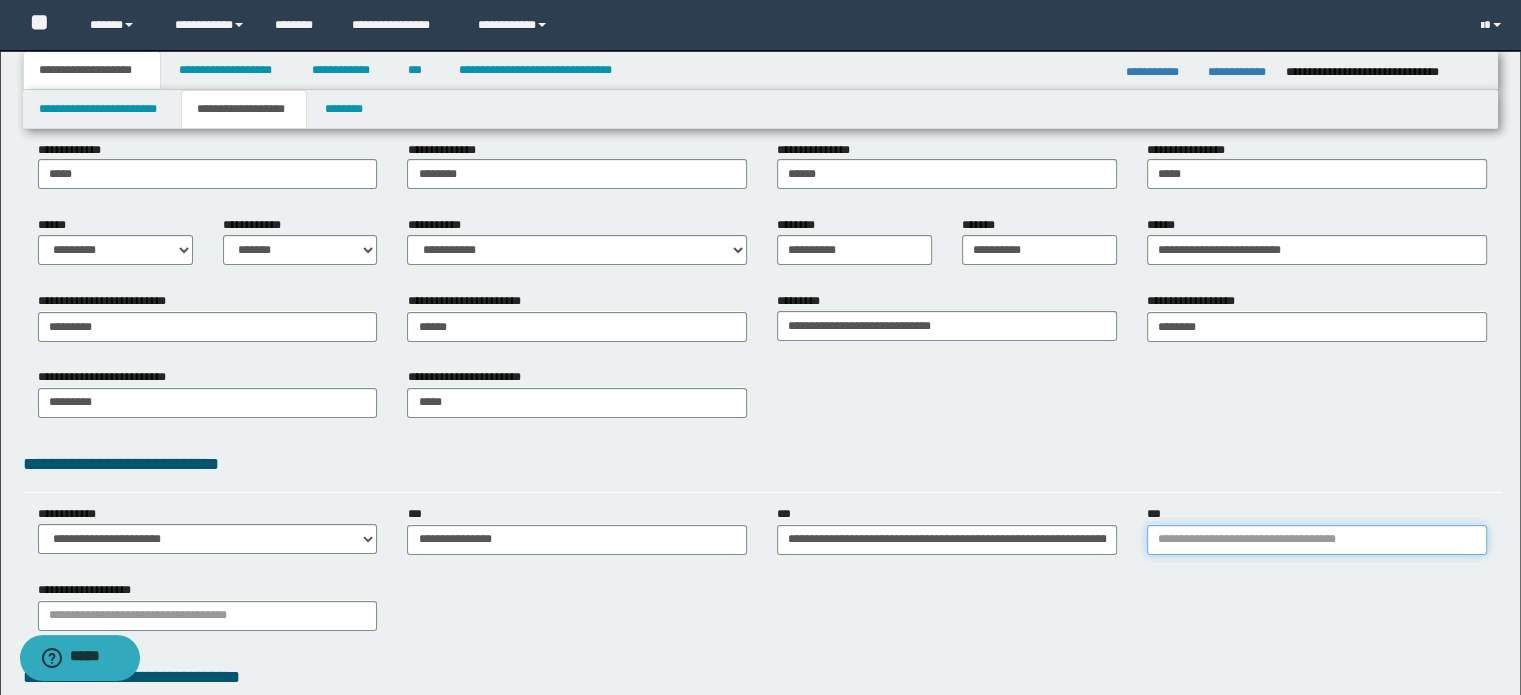 click on "***" at bounding box center (1317, 540) 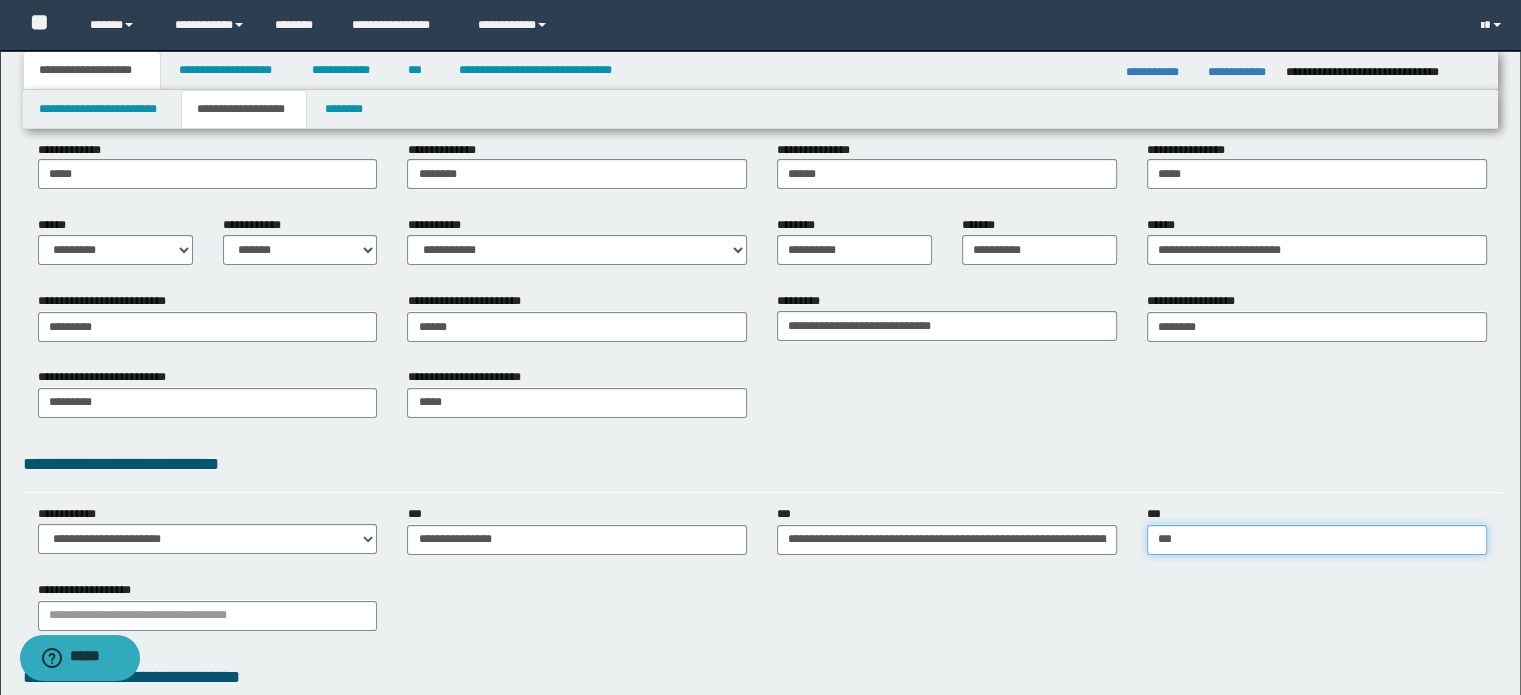type on "****" 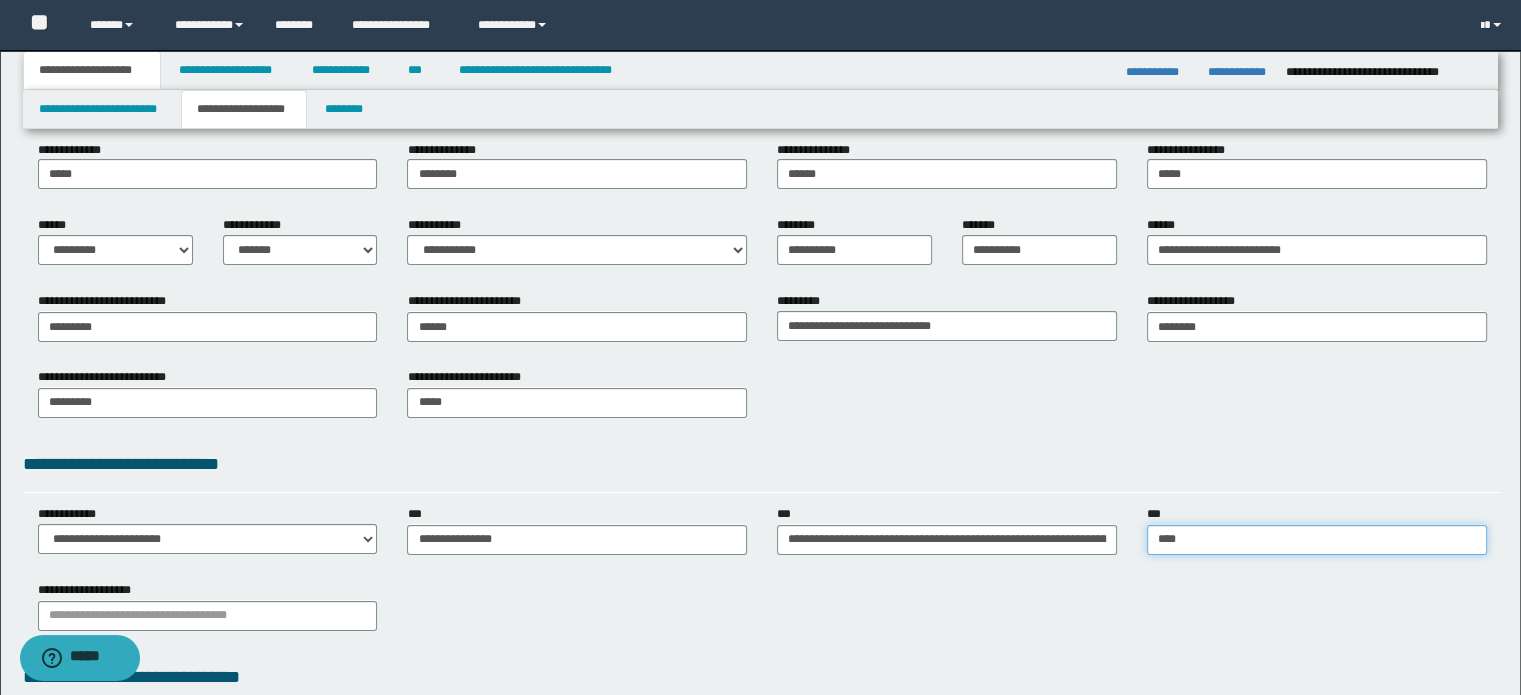 type on "****" 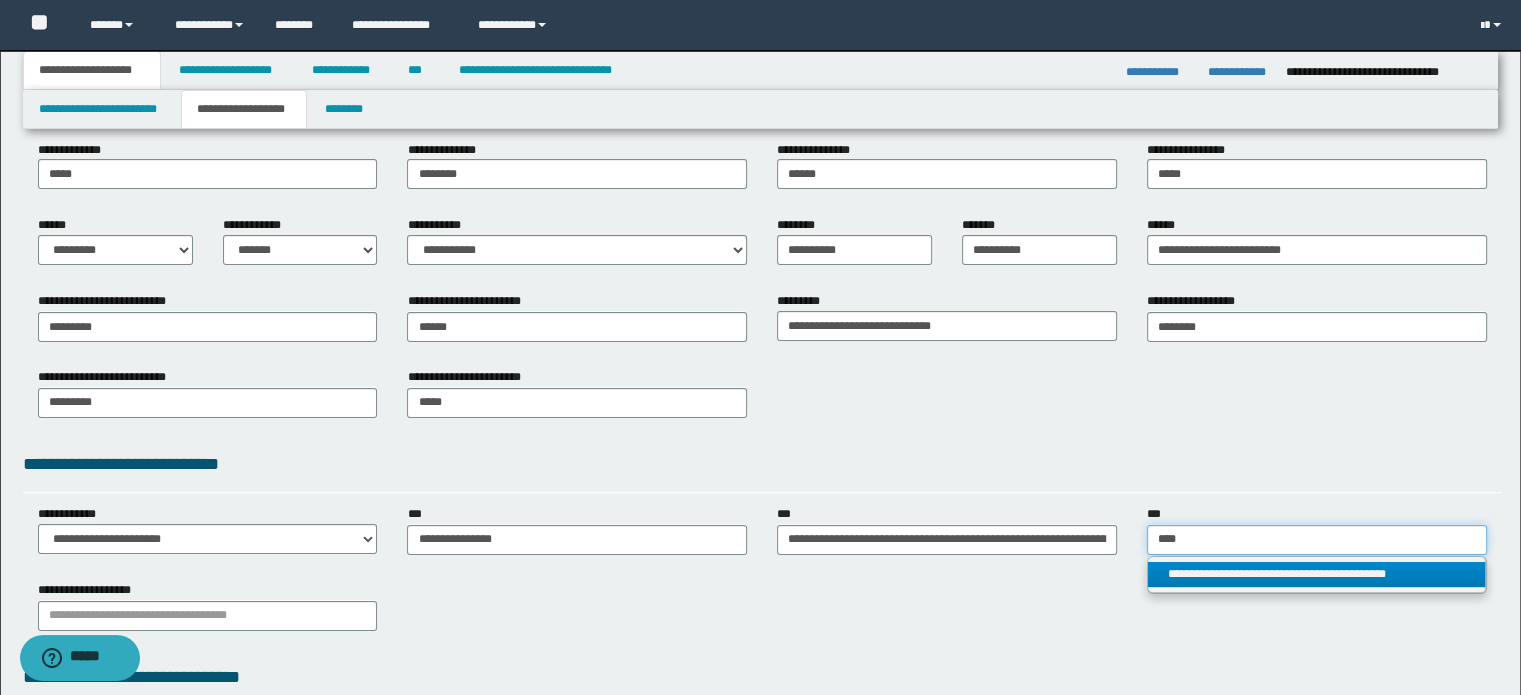 type on "****" 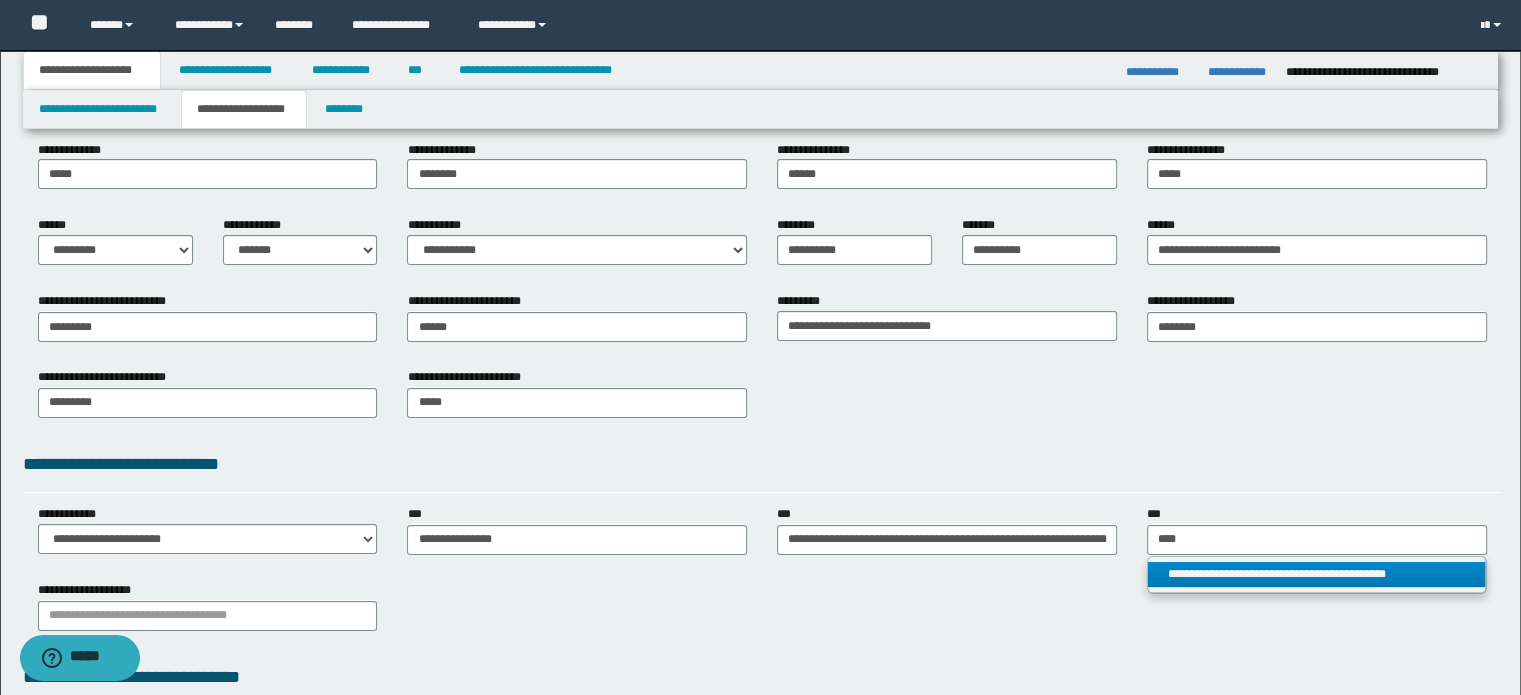 type 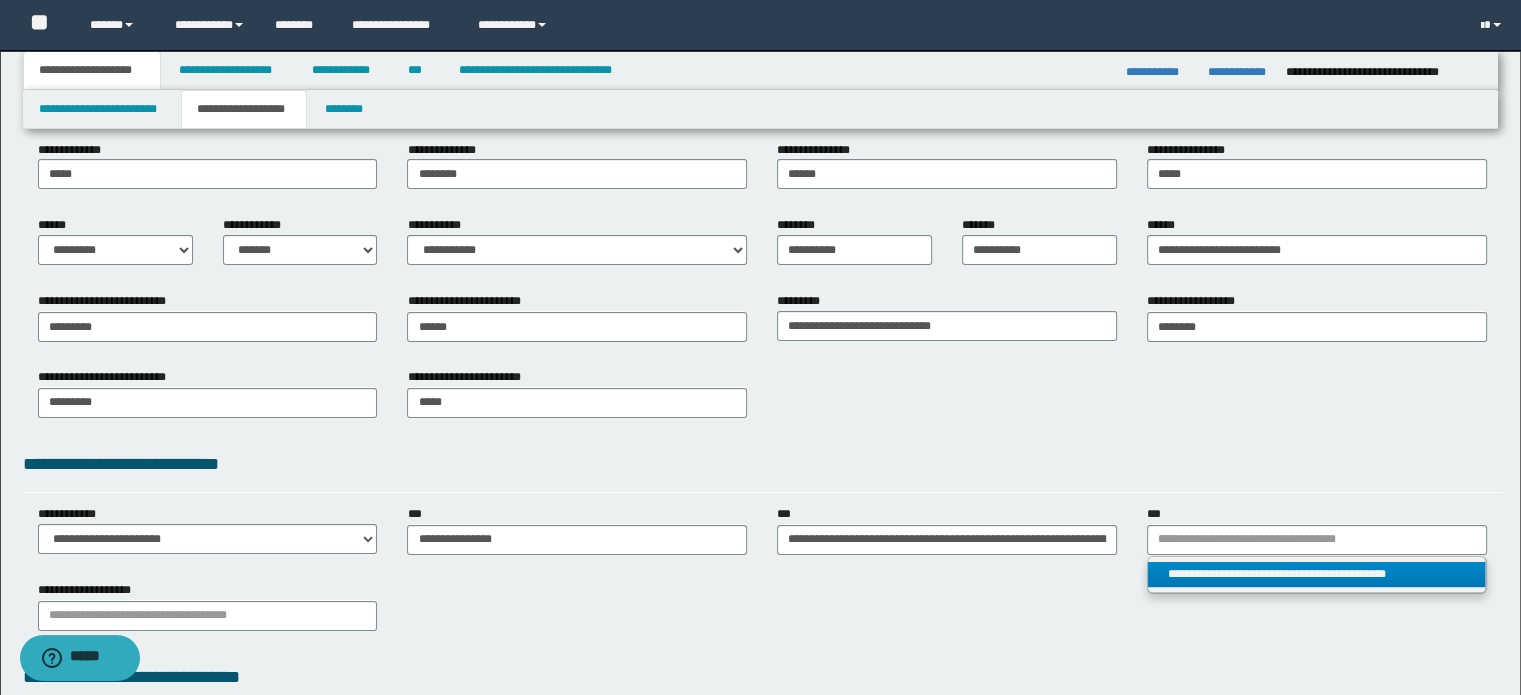 click on "**********" at bounding box center [1317, 574] 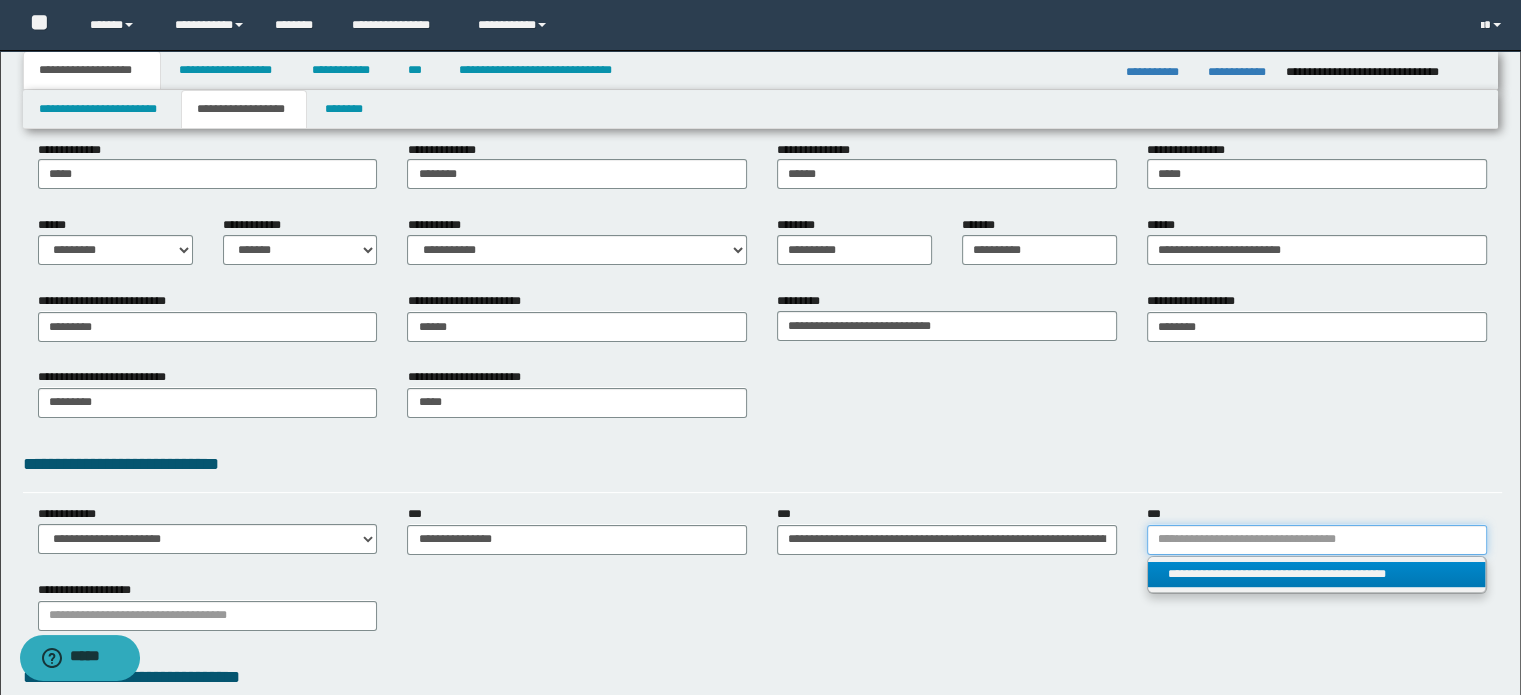 type 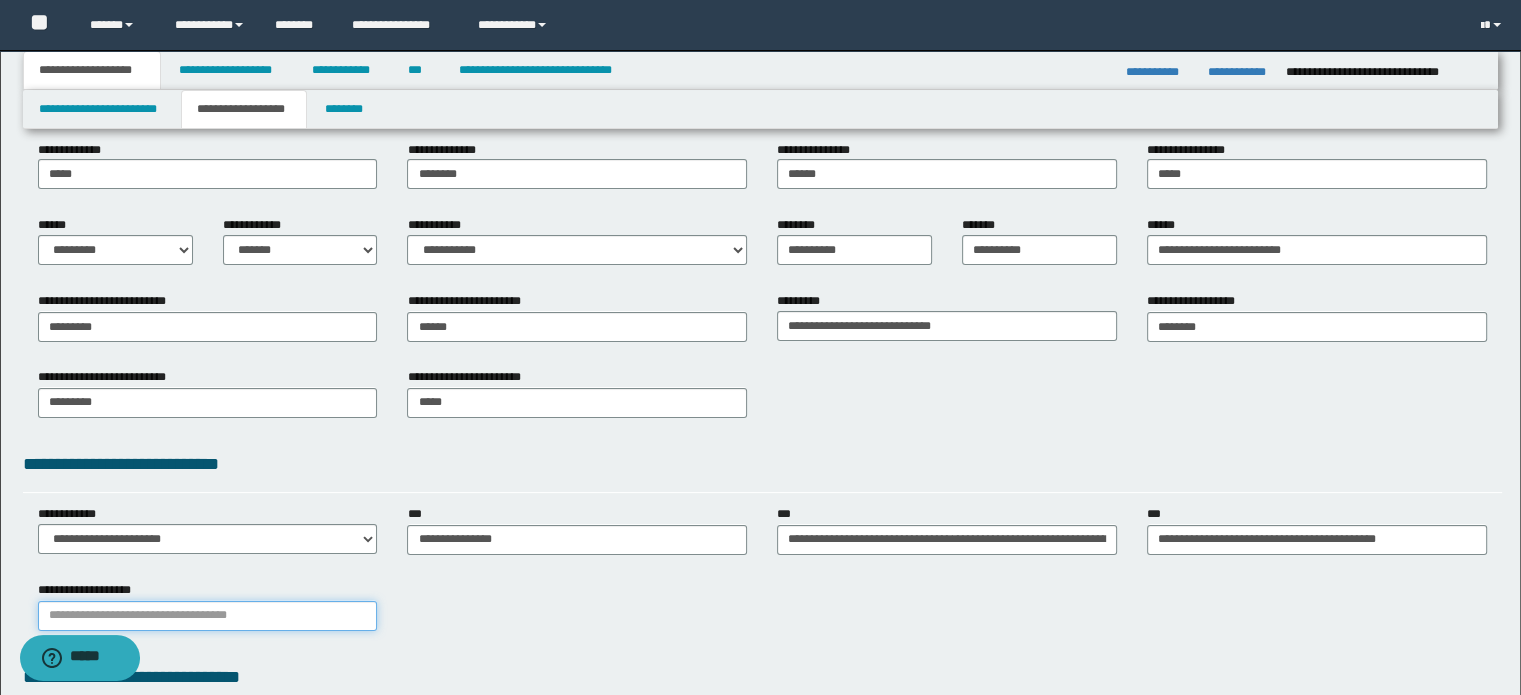 click on "**********" at bounding box center [208, 616] 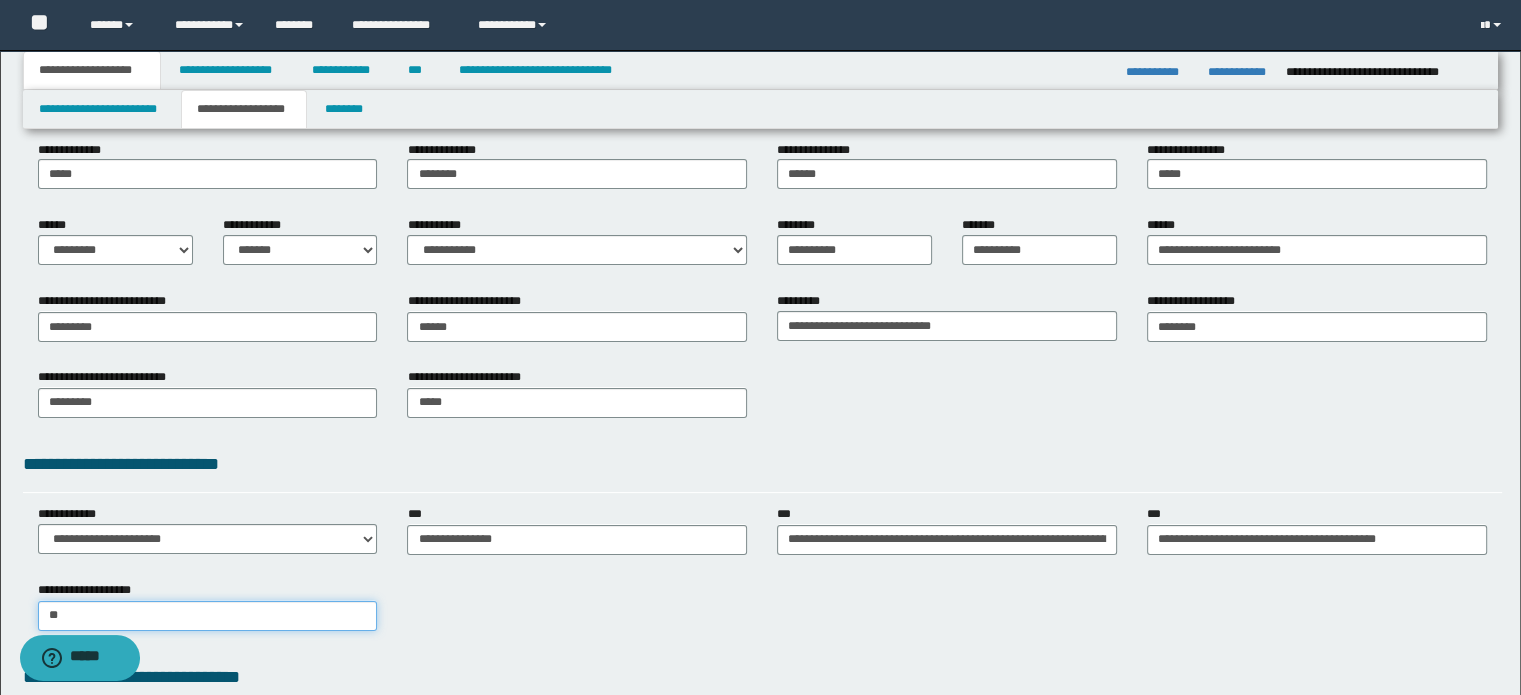 type on "*" 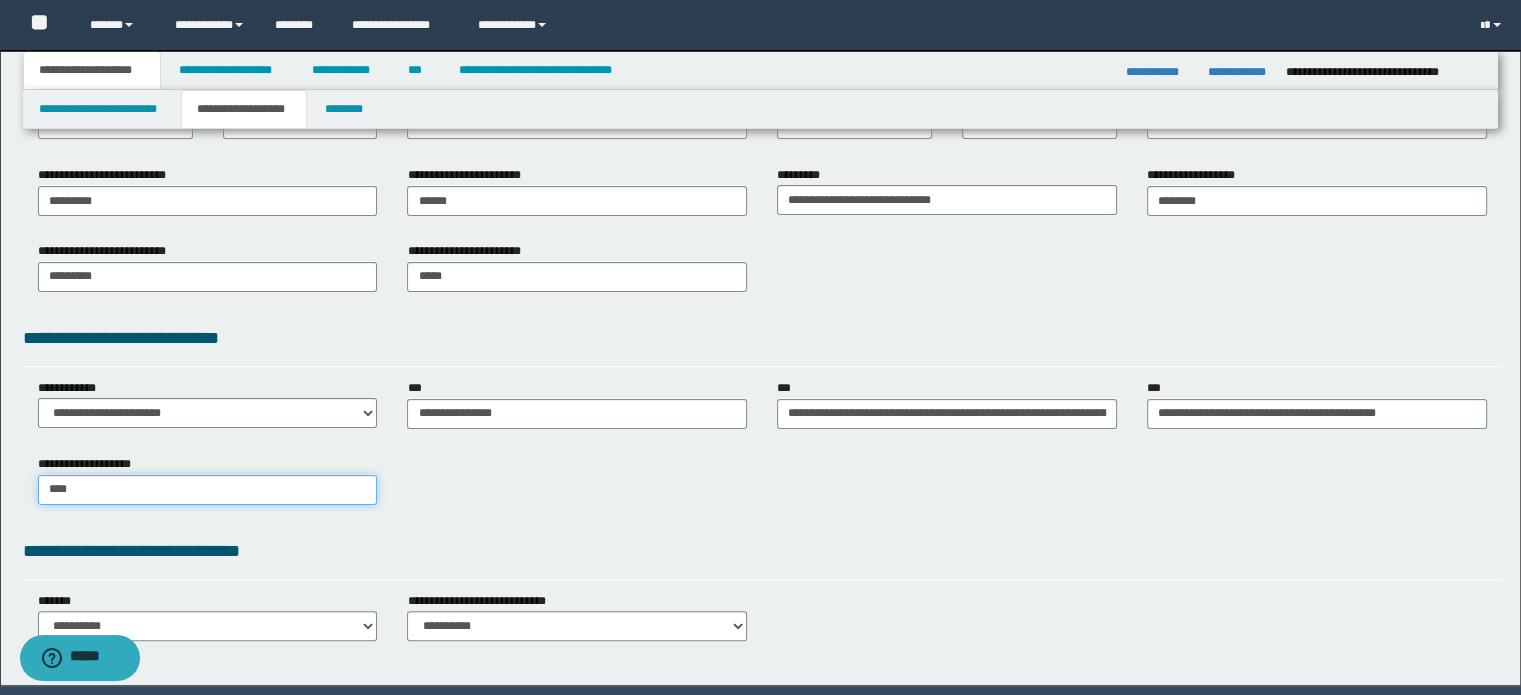 scroll, scrollTop: 348, scrollLeft: 0, axis: vertical 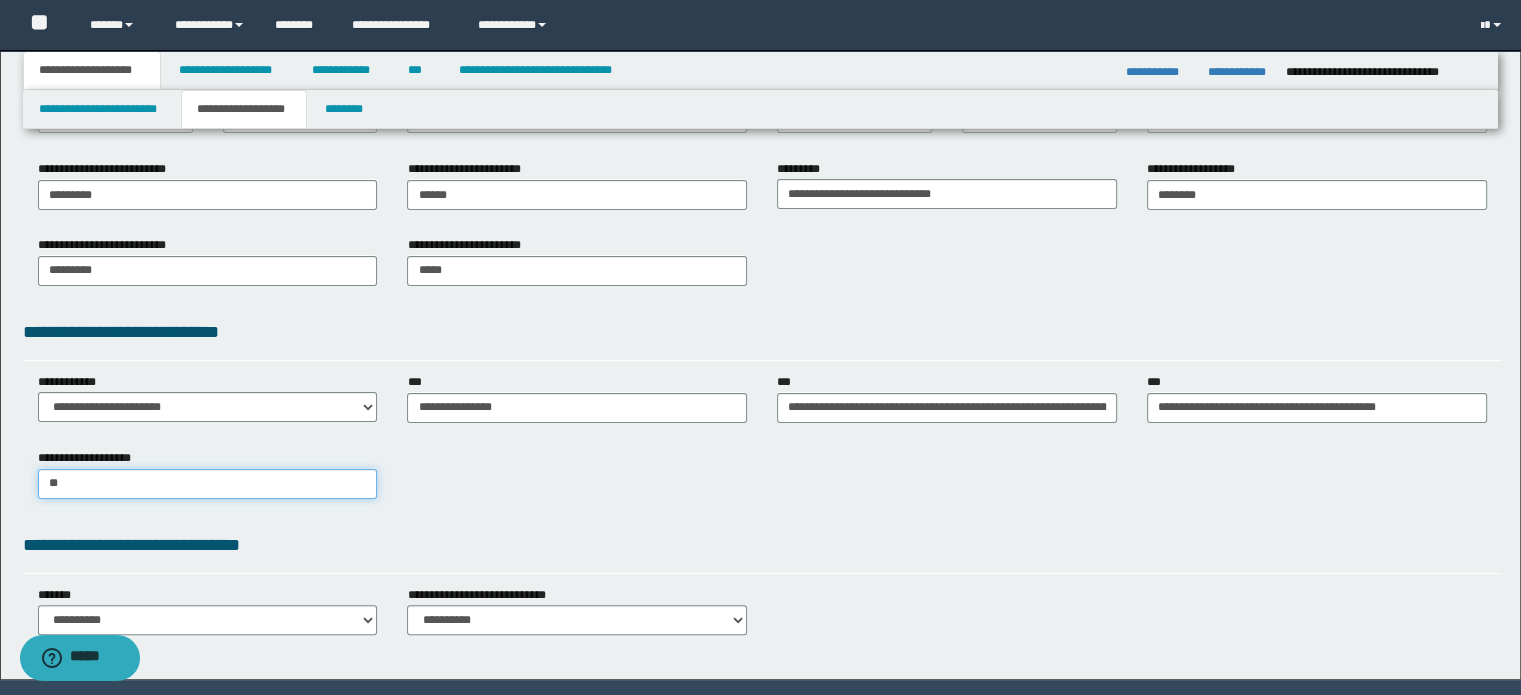 type on "*" 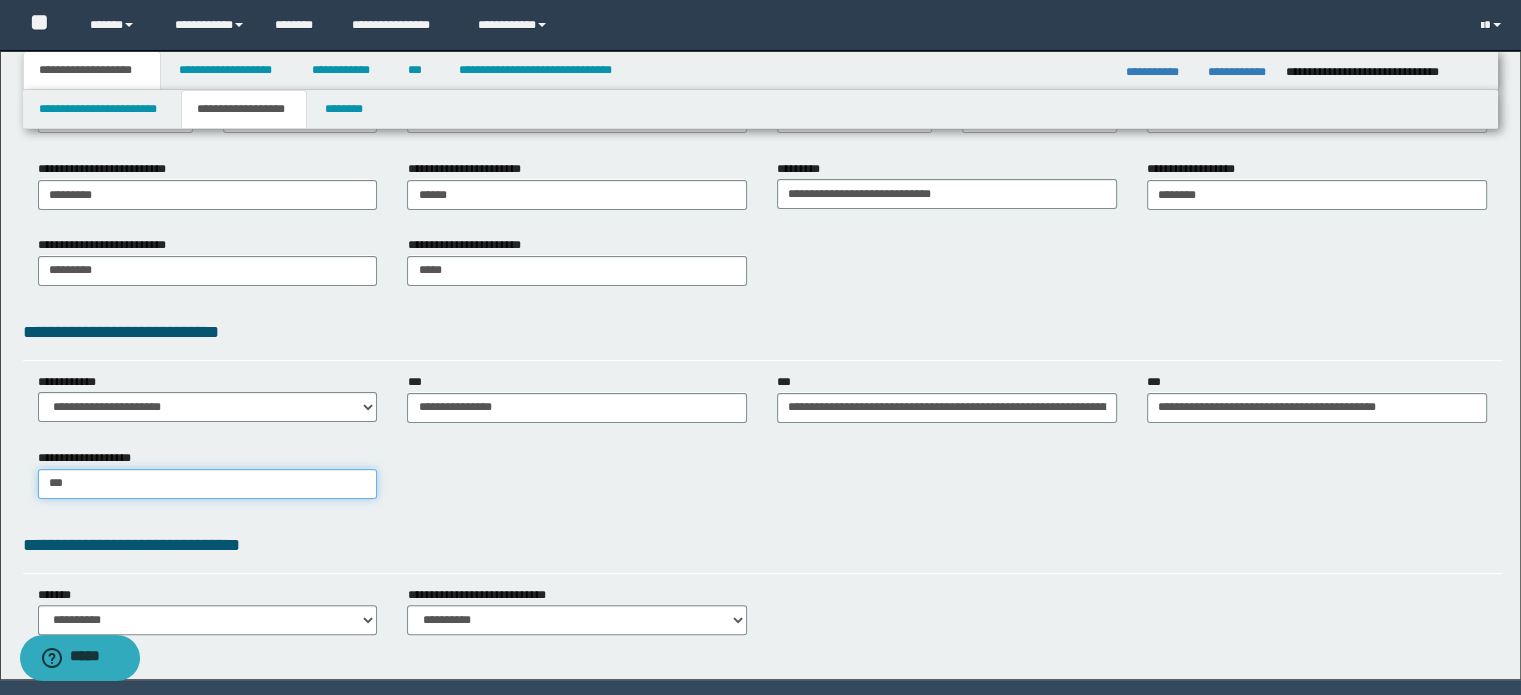 type on "****" 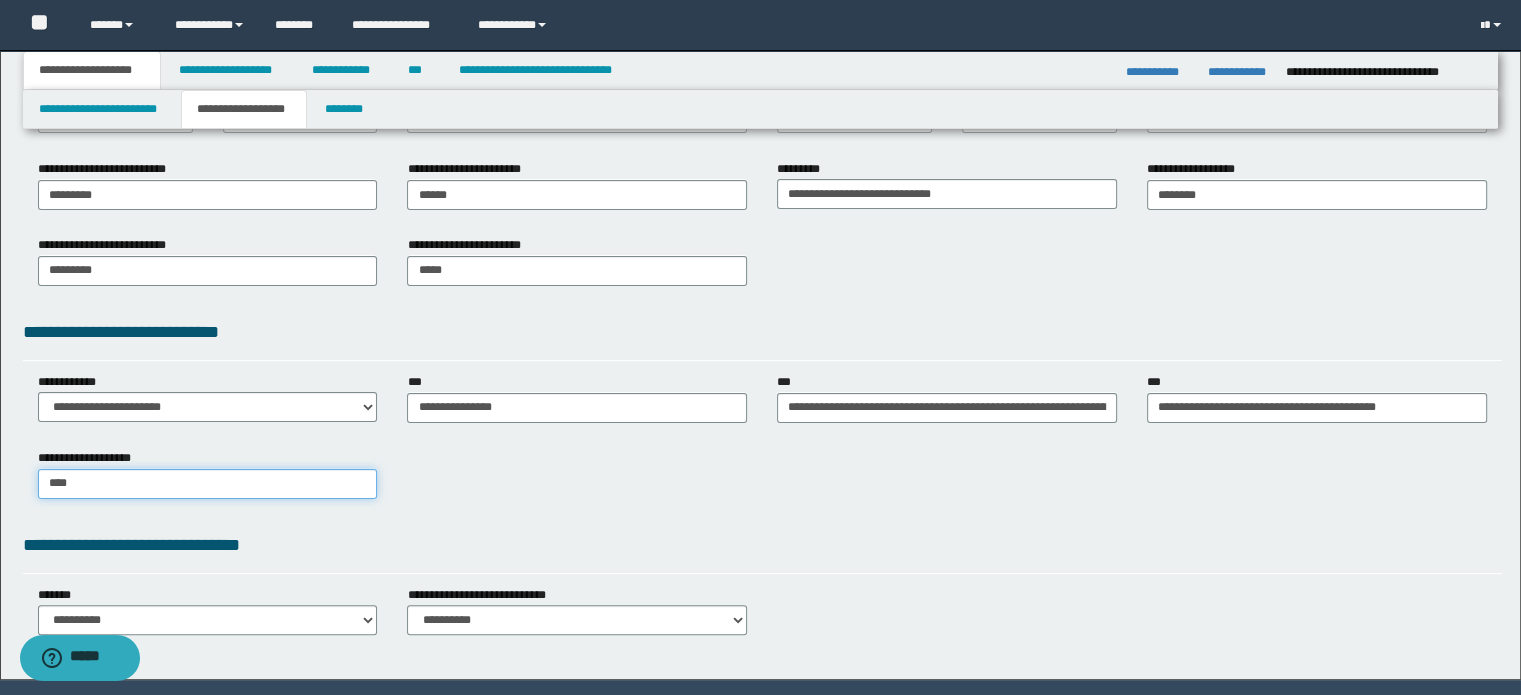 type on "****" 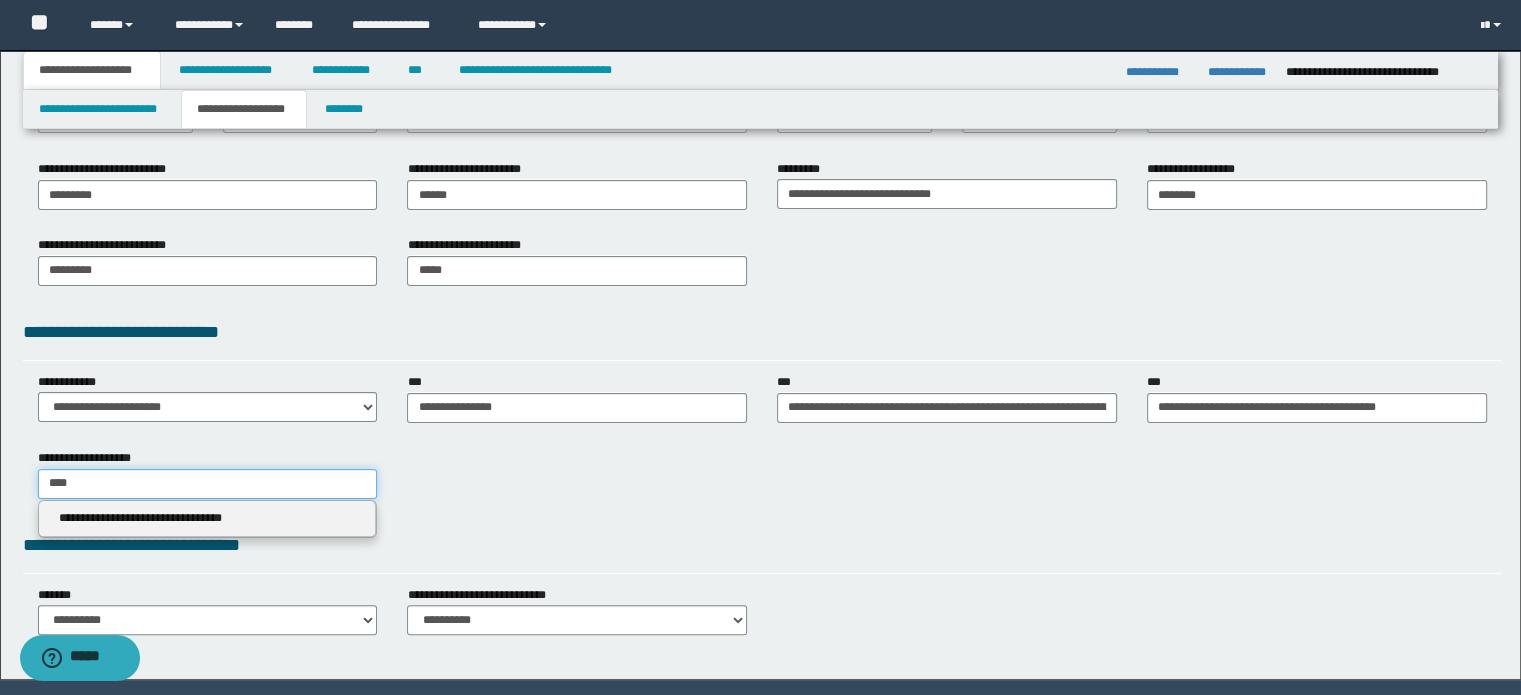 type 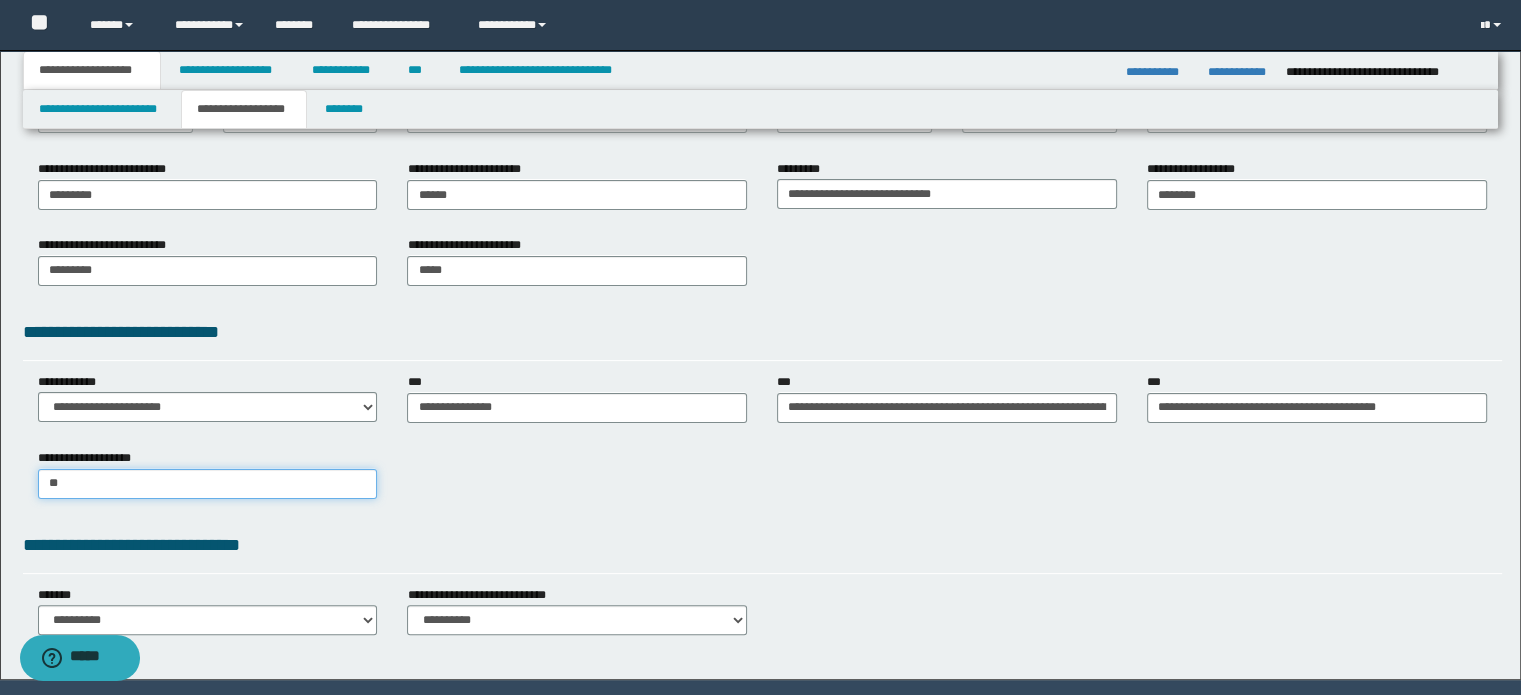 type on "*" 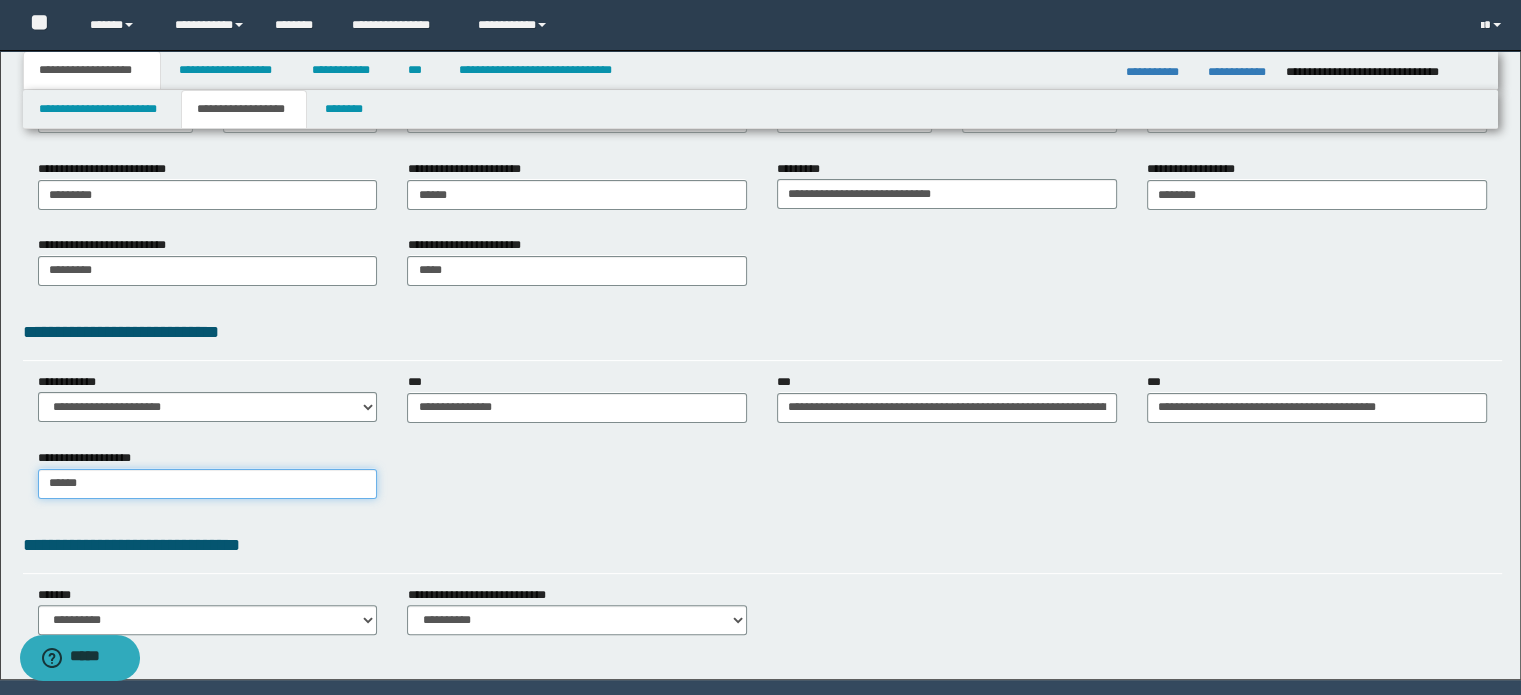 type on "*******" 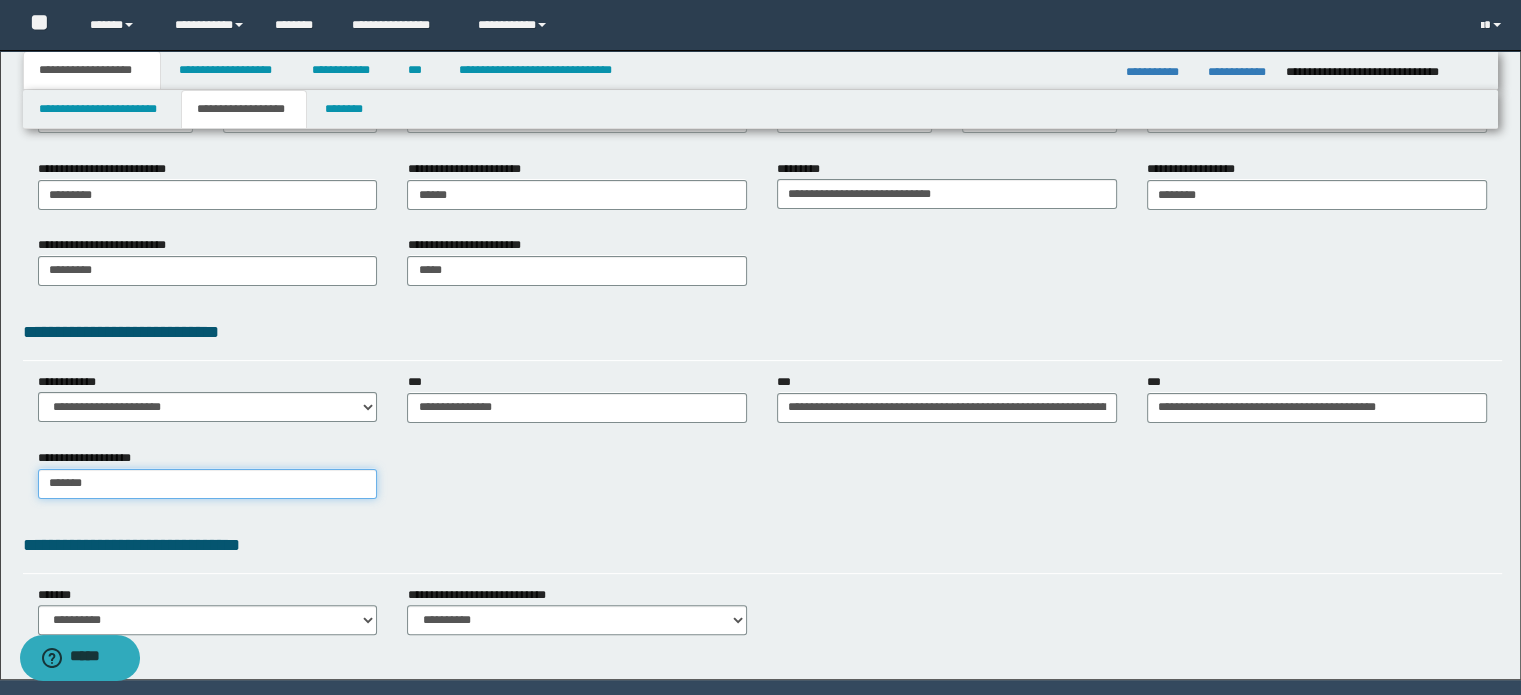 type on "*******" 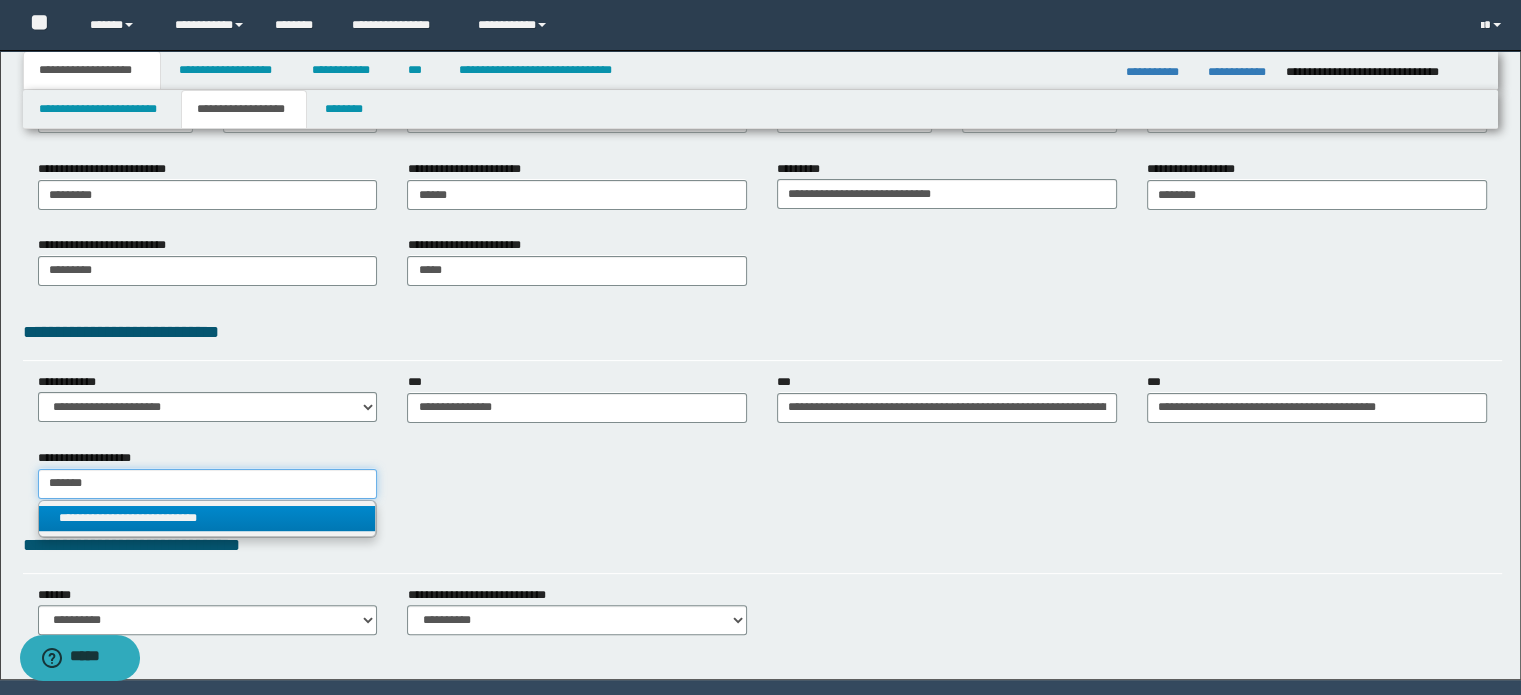 type on "*******" 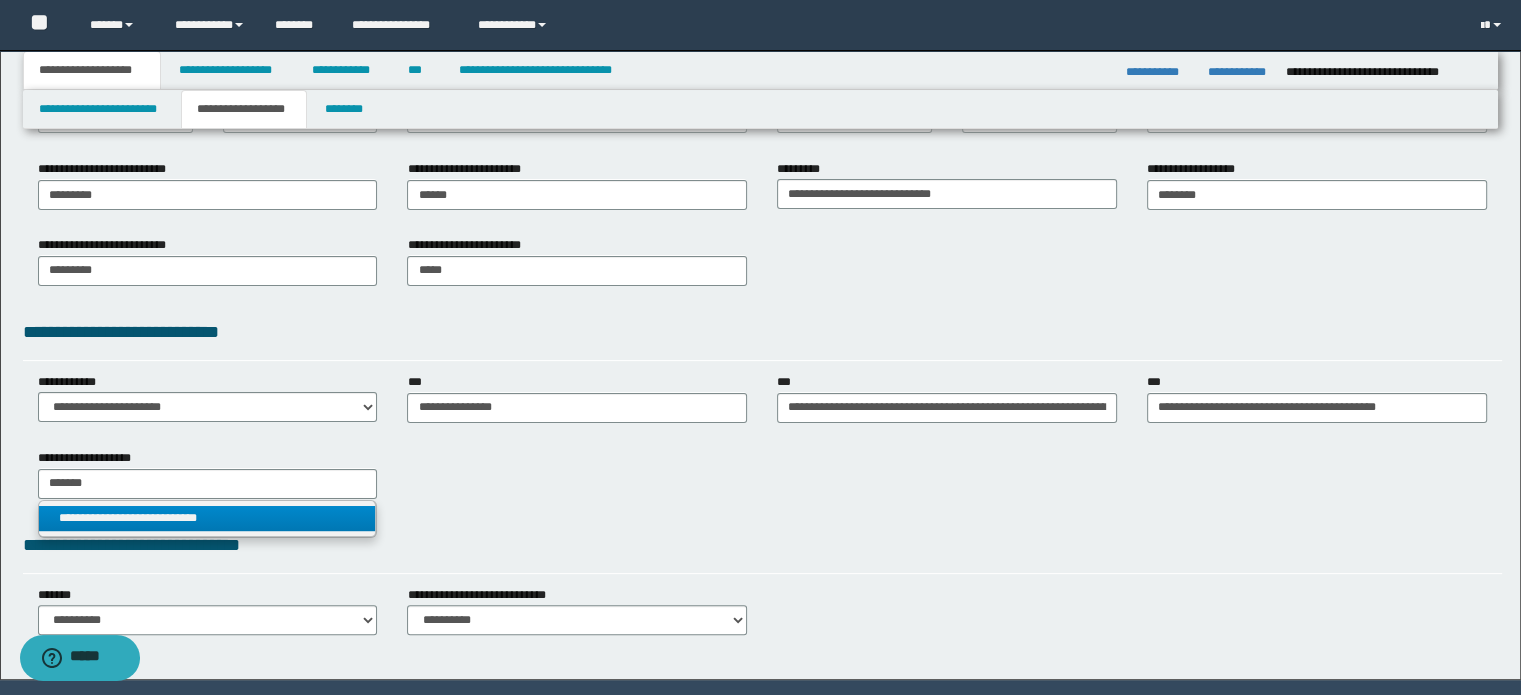 click on "**********" at bounding box center (207, 518) 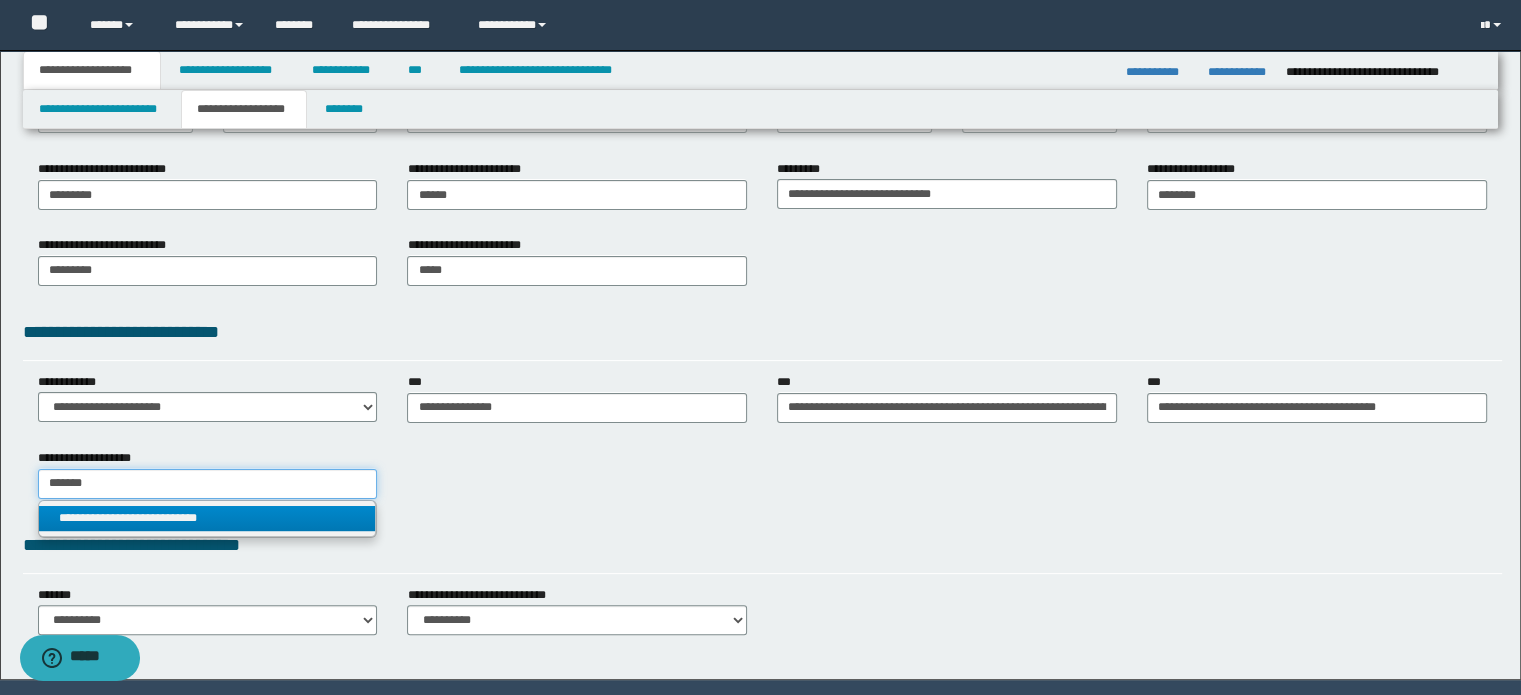 type 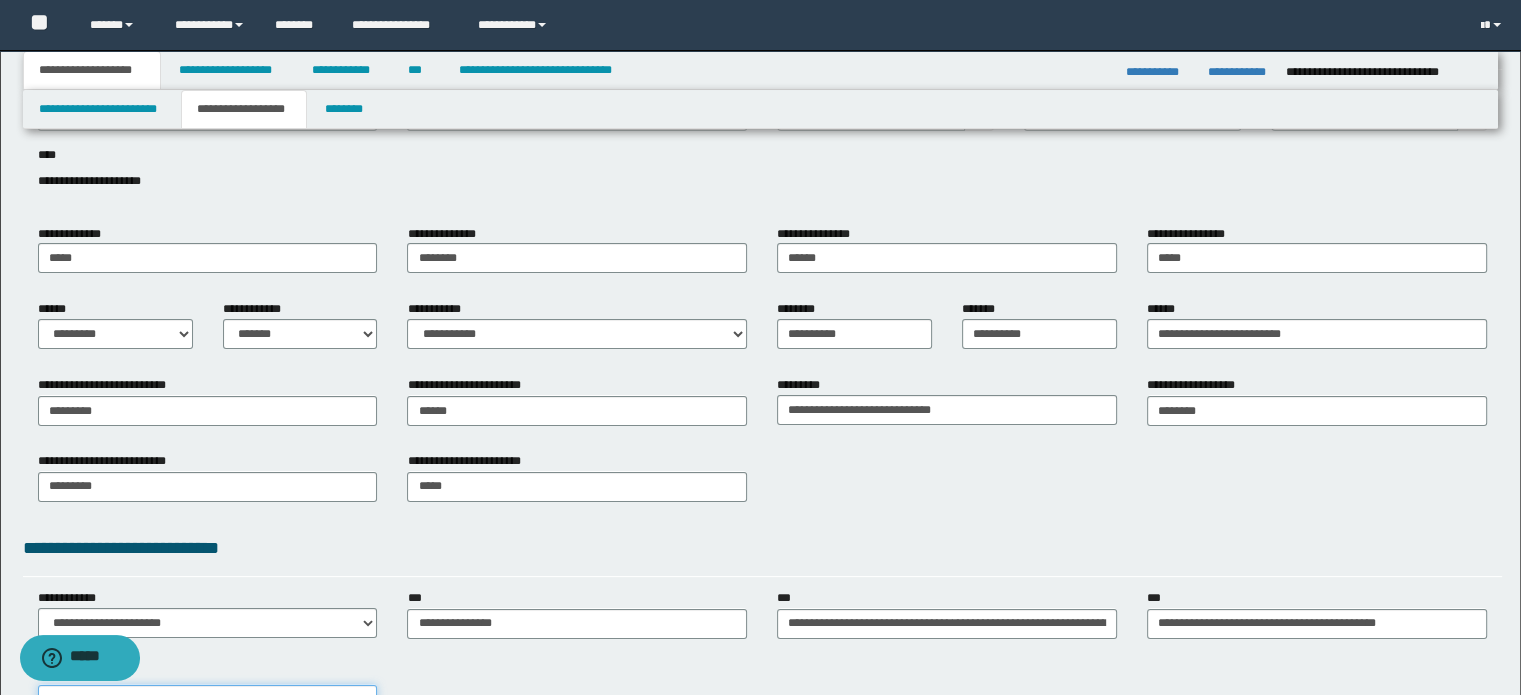 scroll, scrollTop: 8, scrollLeft: 0, axis: vertical 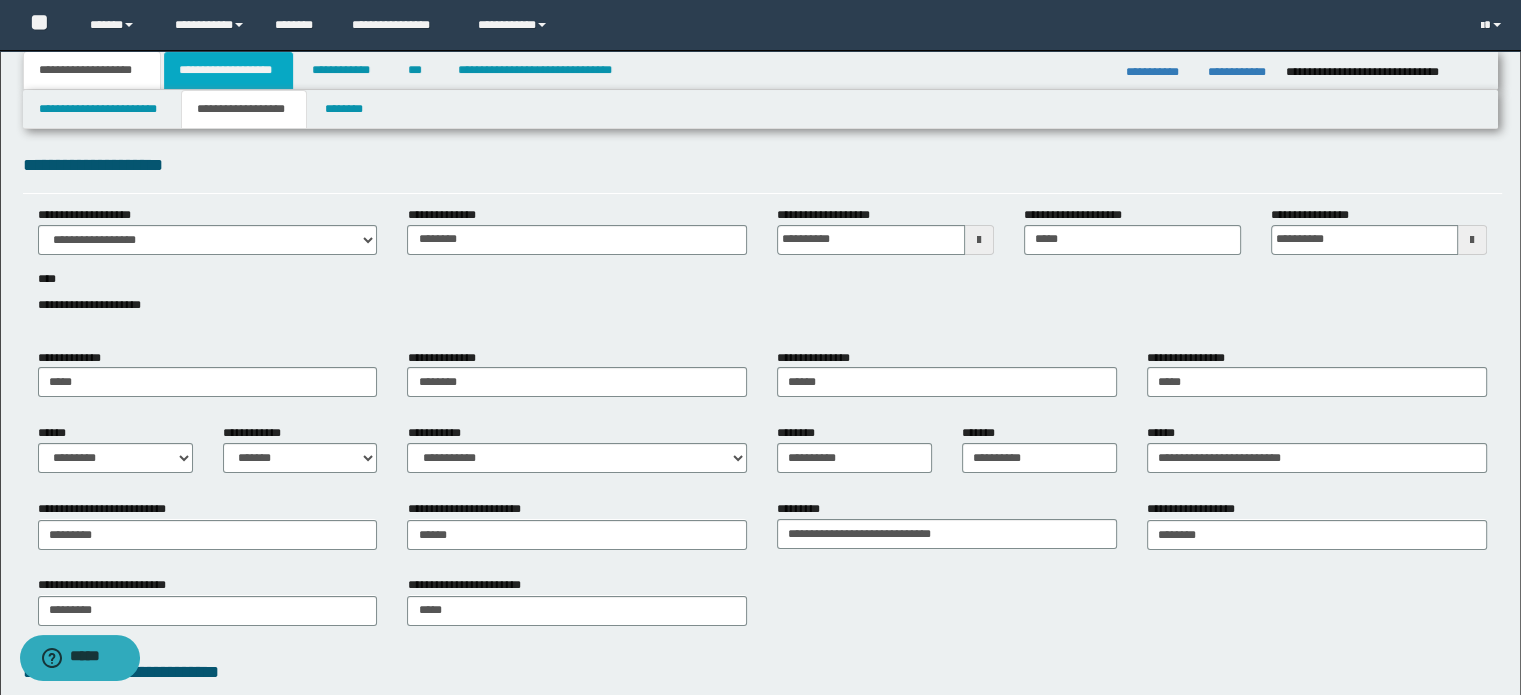 click on "**********" at bounding box center (228, 70) 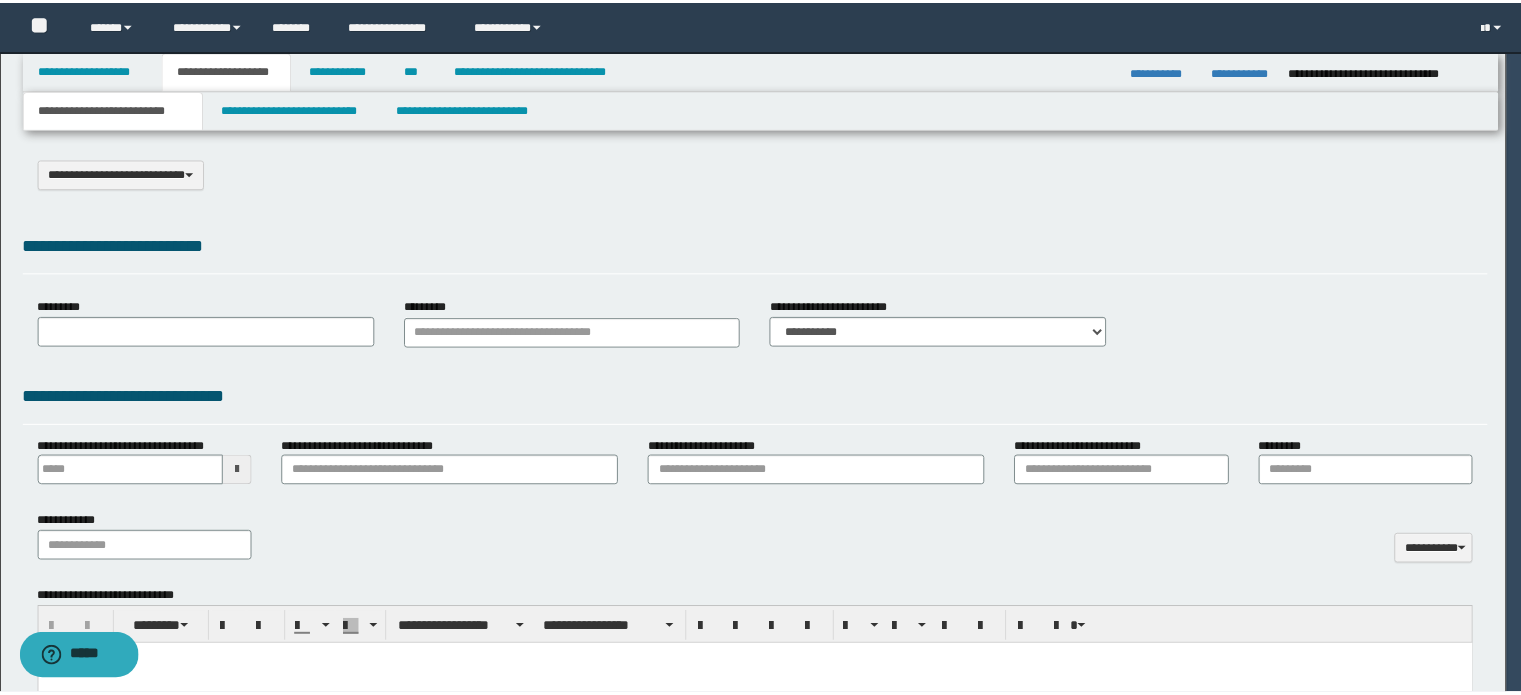 scroll, scrollTop: 0, scrollLeft: 0, axis: both 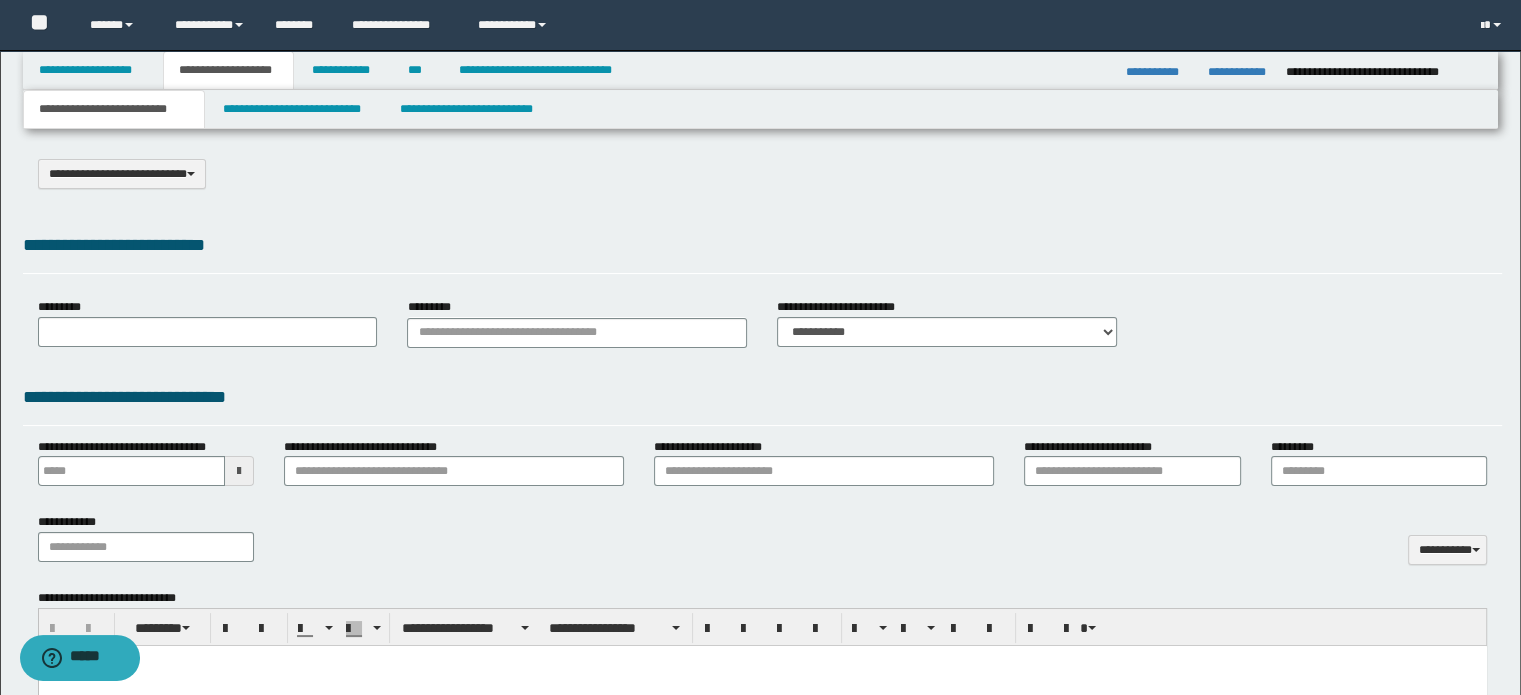 select on "*" 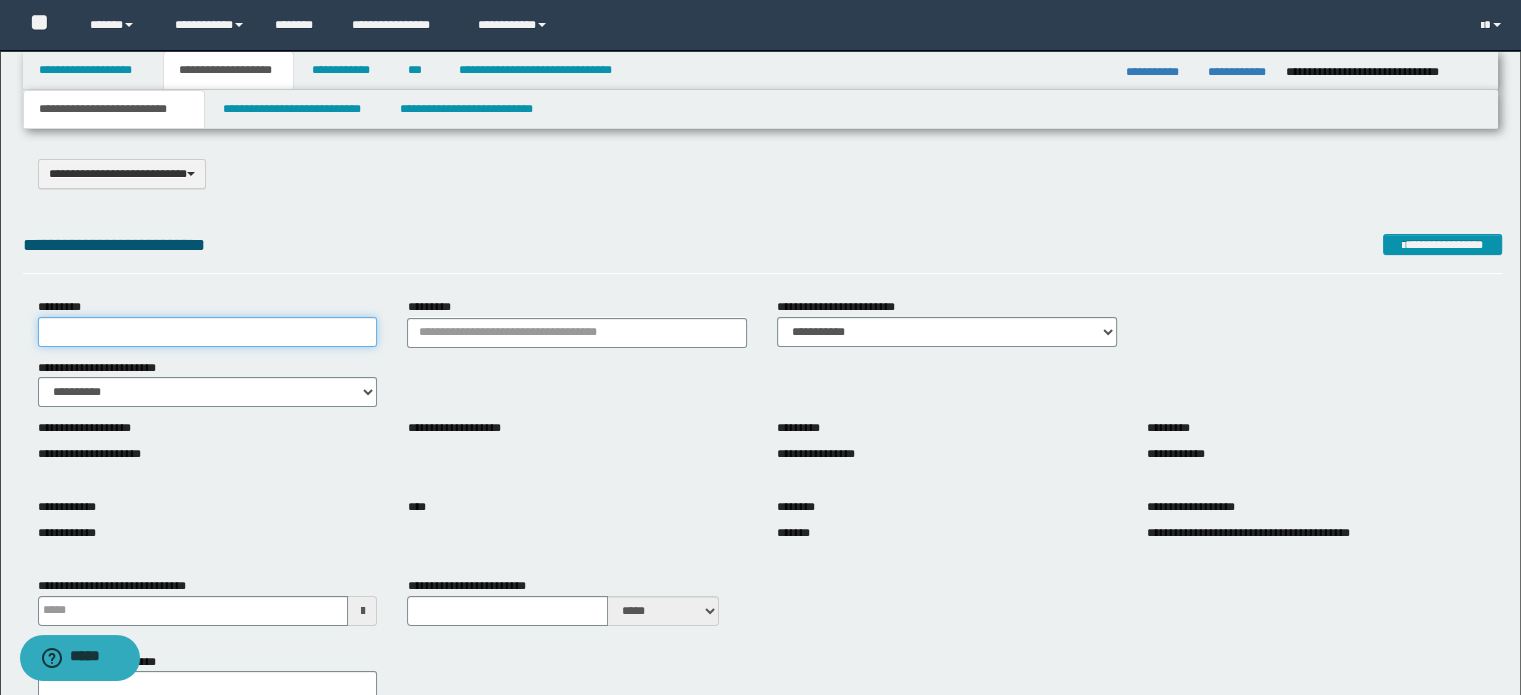 click on "*********" at bounding box center [208, 332] 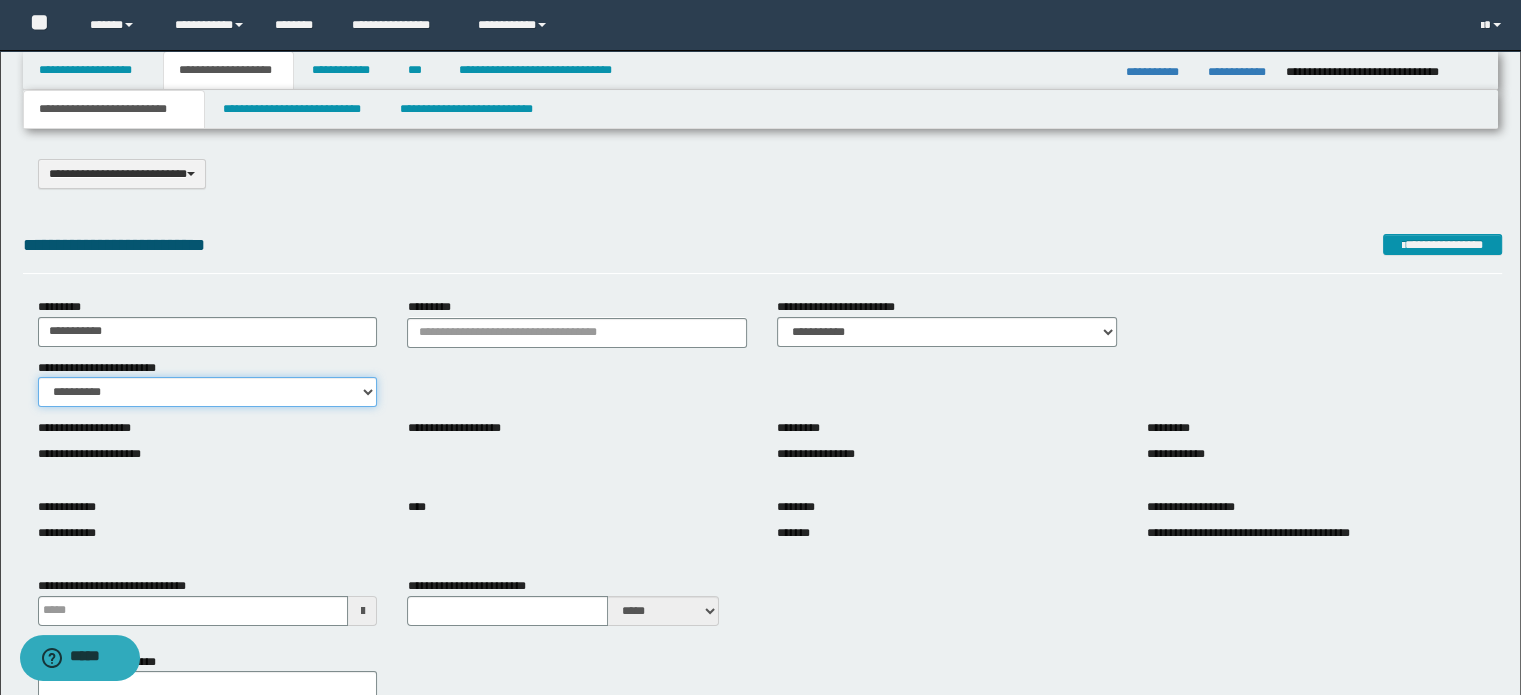 click on "**********" at bounding box center [208, 392] 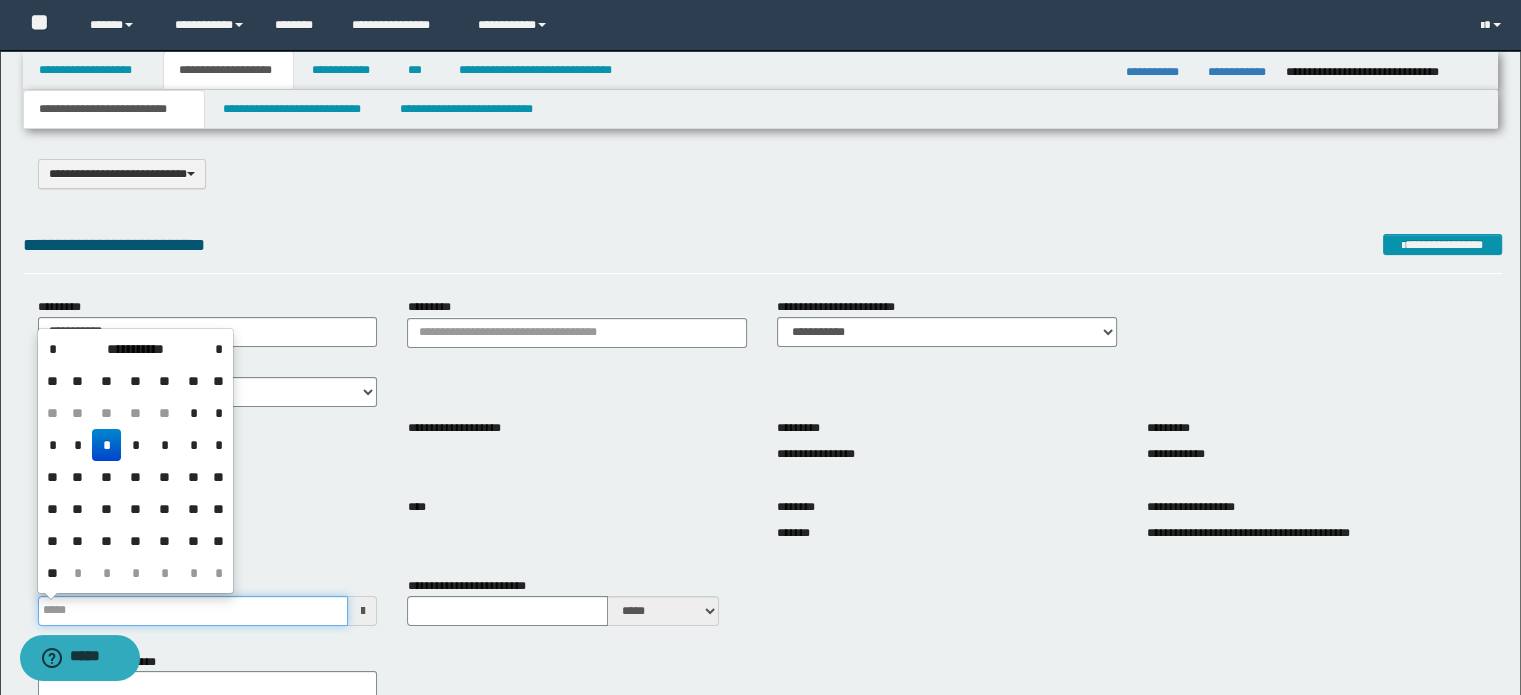 click on "**********" at bounding box center (193, 611) 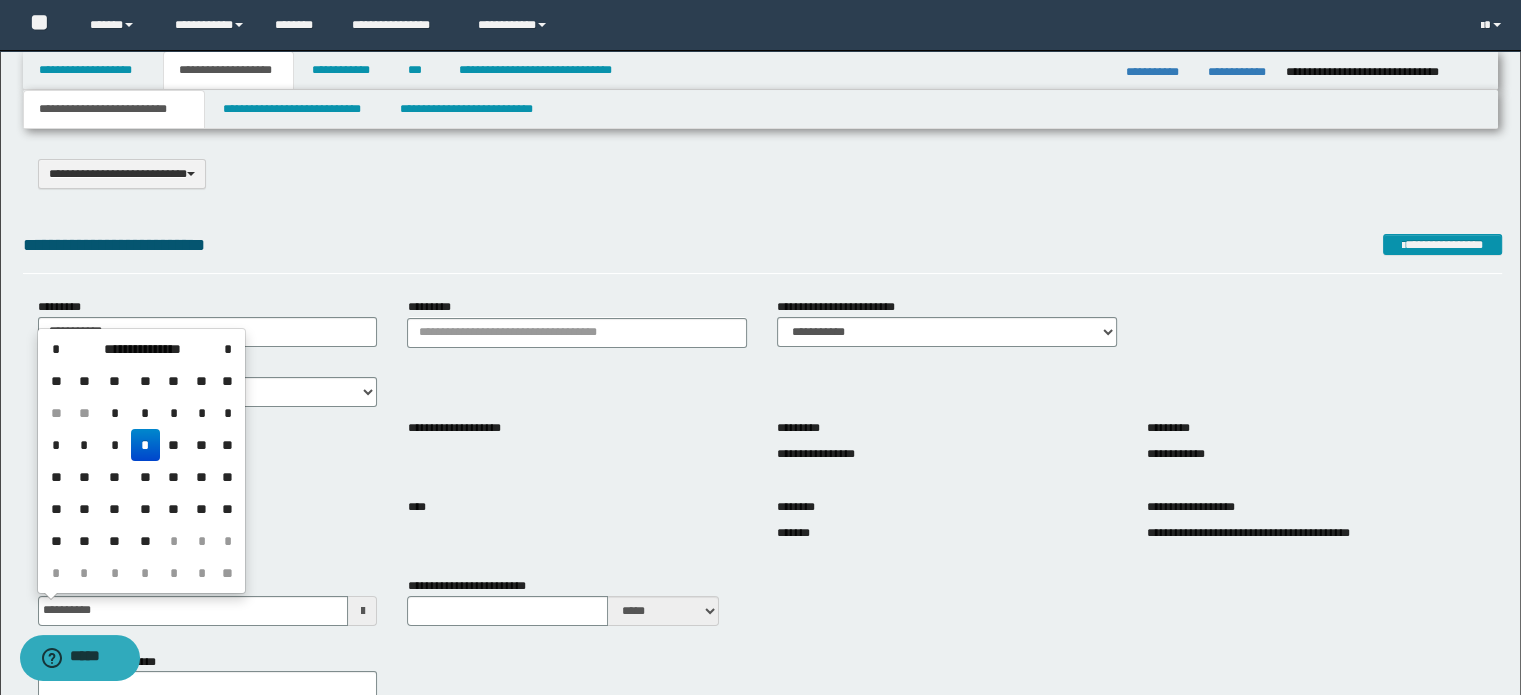 click on "*" at bounding box center [145, 445] 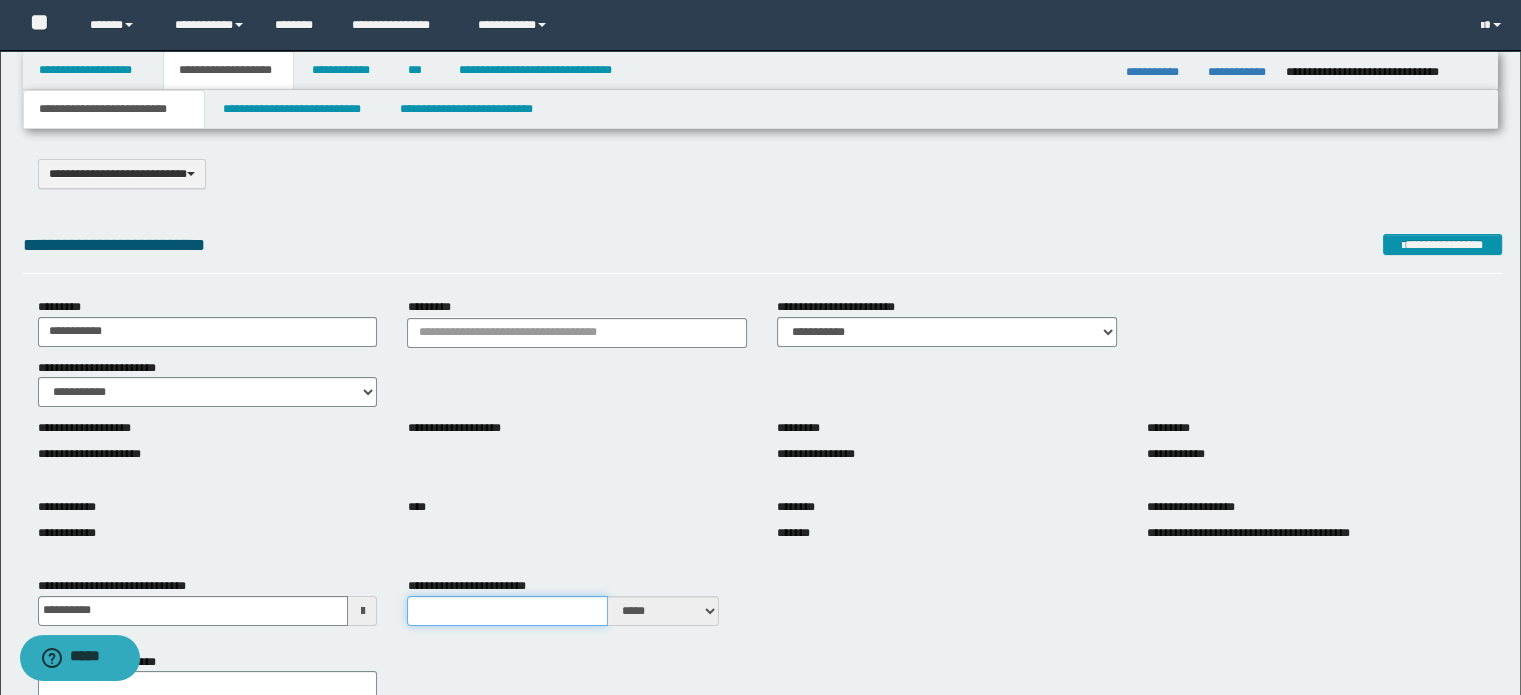 click on "**********" at bounding box center [507, 611] 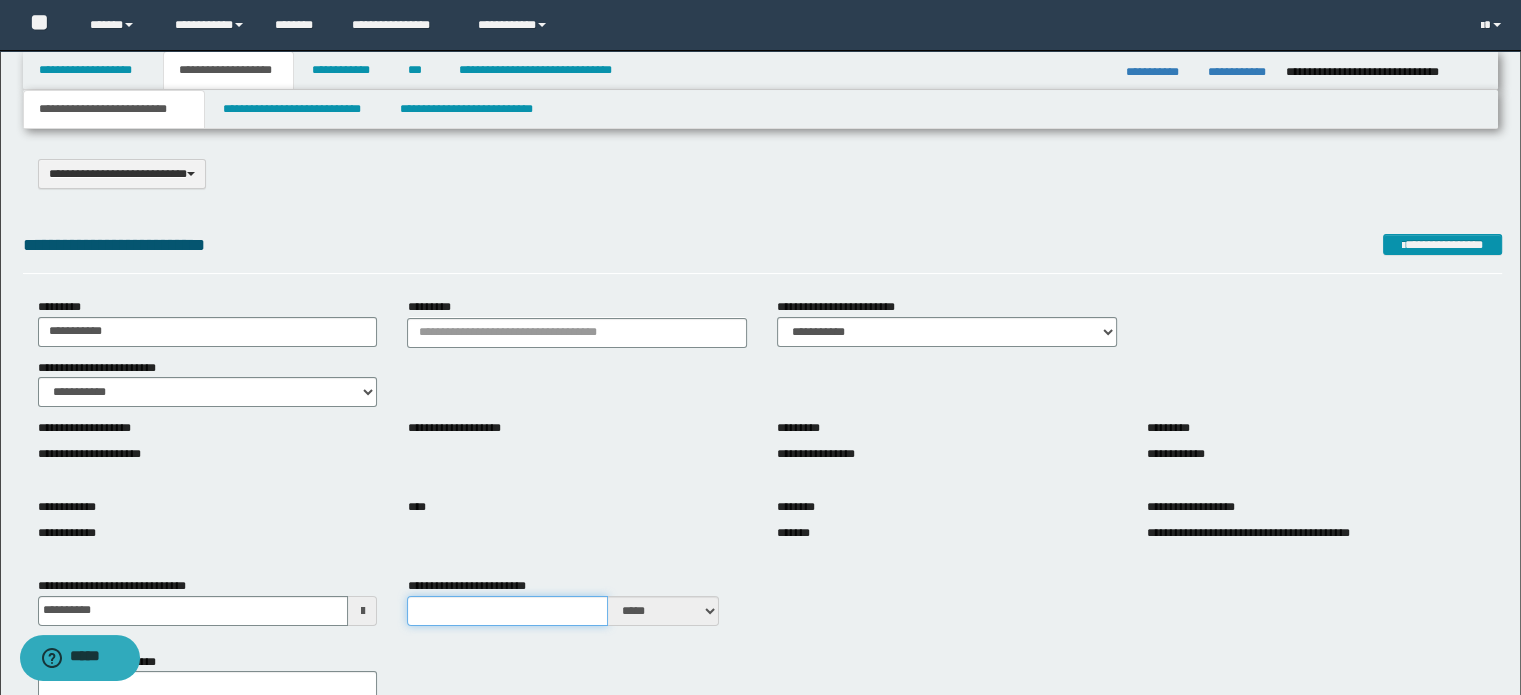 type on "*" 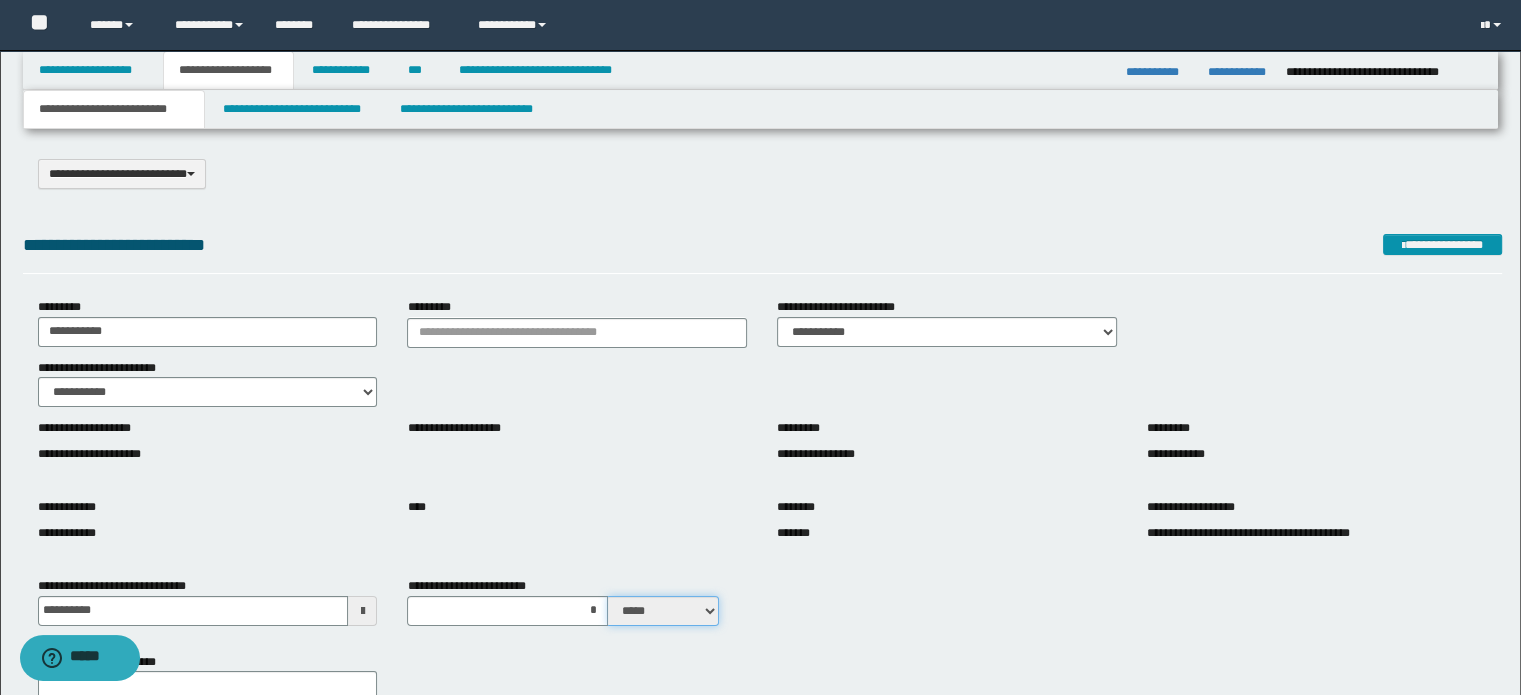 click on "*****
****" at bounding box center (663, 611) 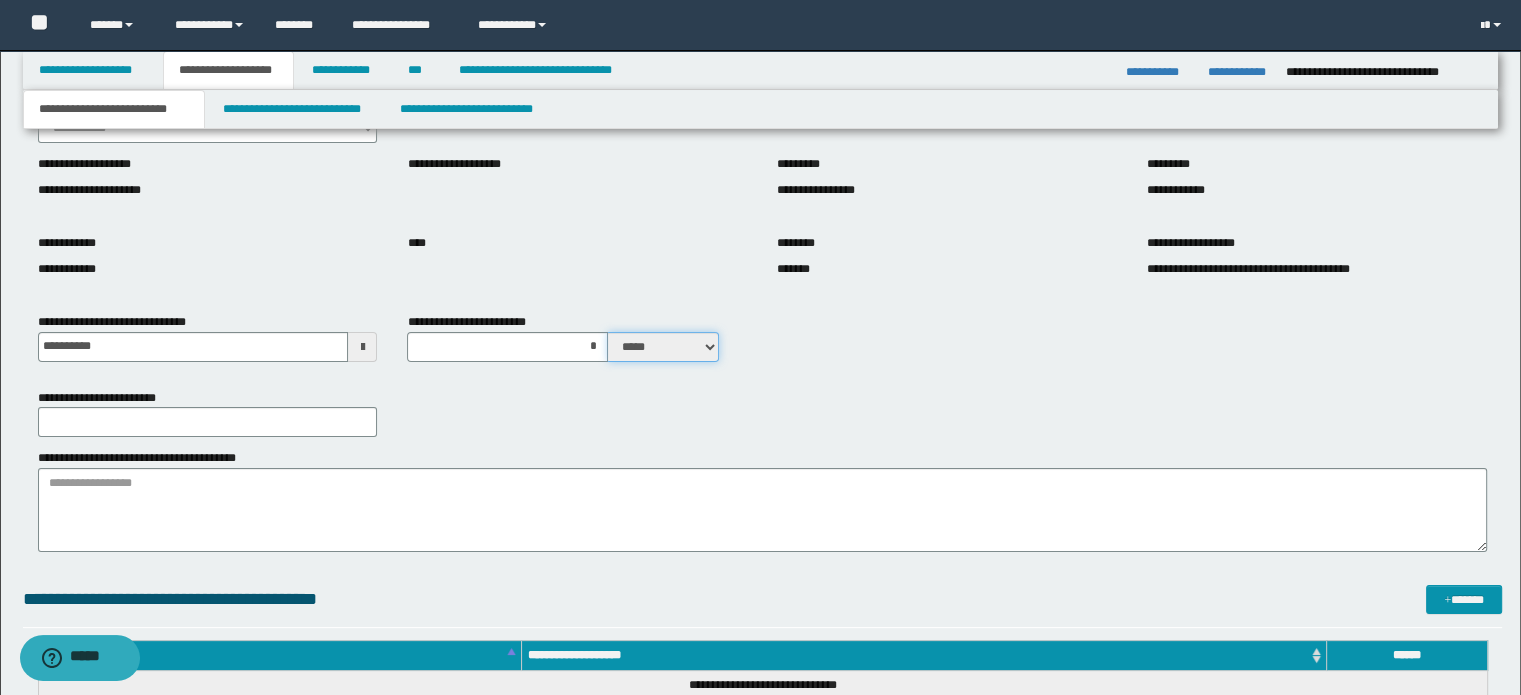 scroll, scrollTop: 266, scrollLeft: 0, axis: vertical 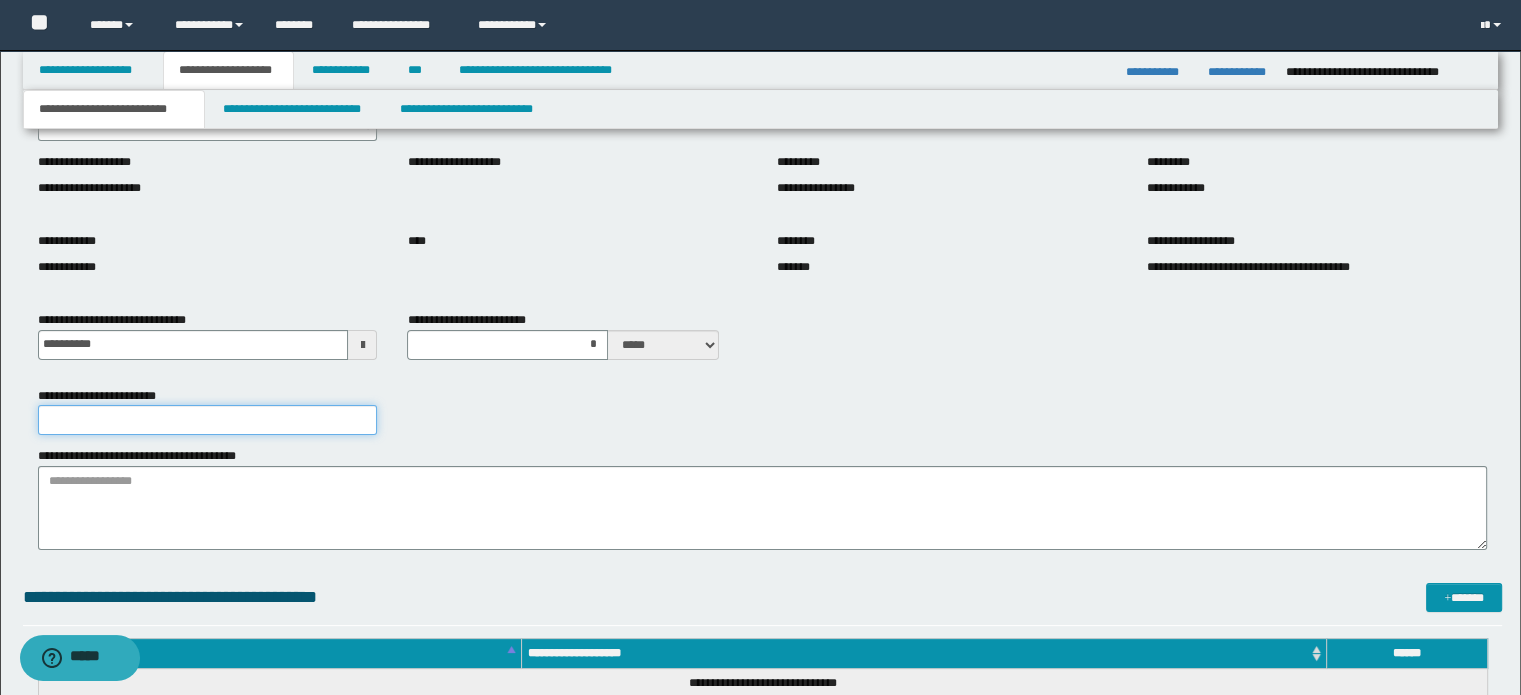 click on "**********" at bounding box center (208, 420) 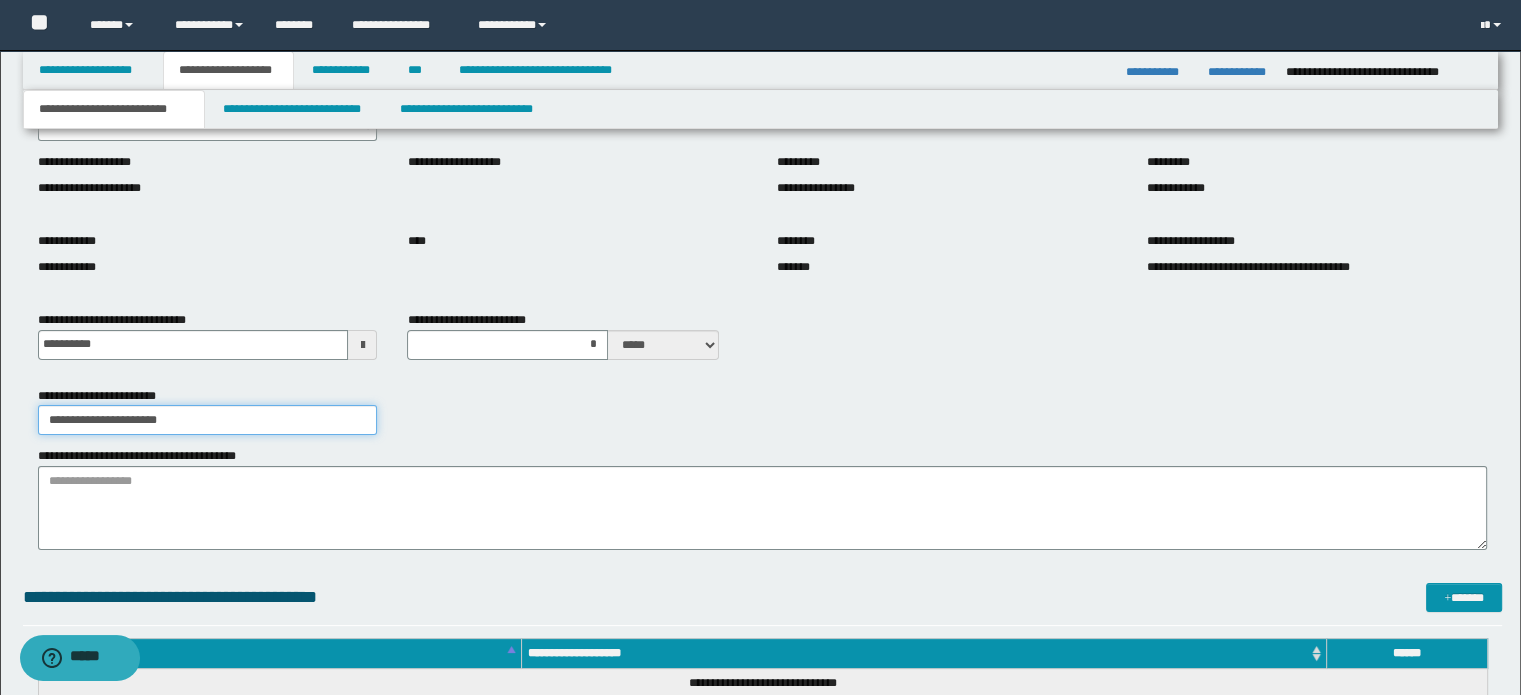 type on "**********" 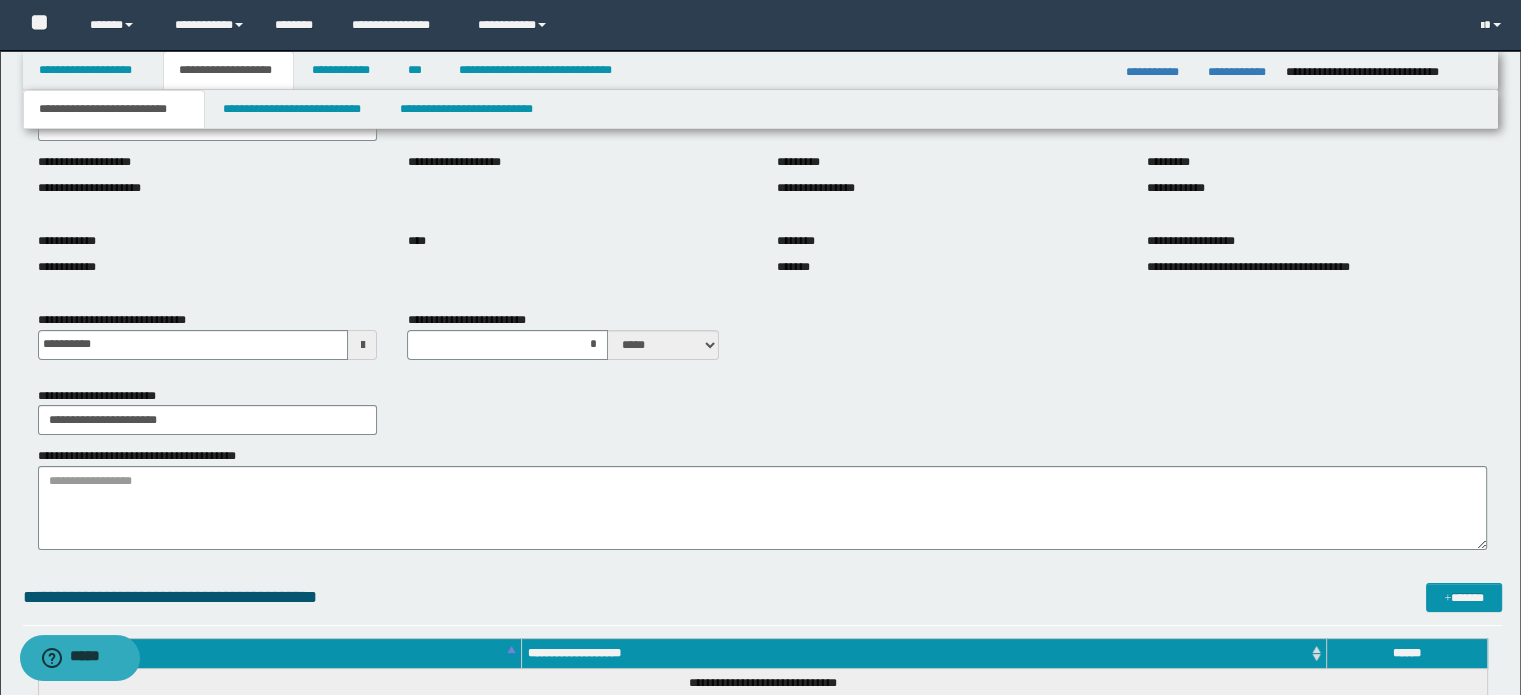 drag, startPoint x: 467, startPoint y: 360, endPoint x: 496, endPoint y: 343, distance: 33.61547 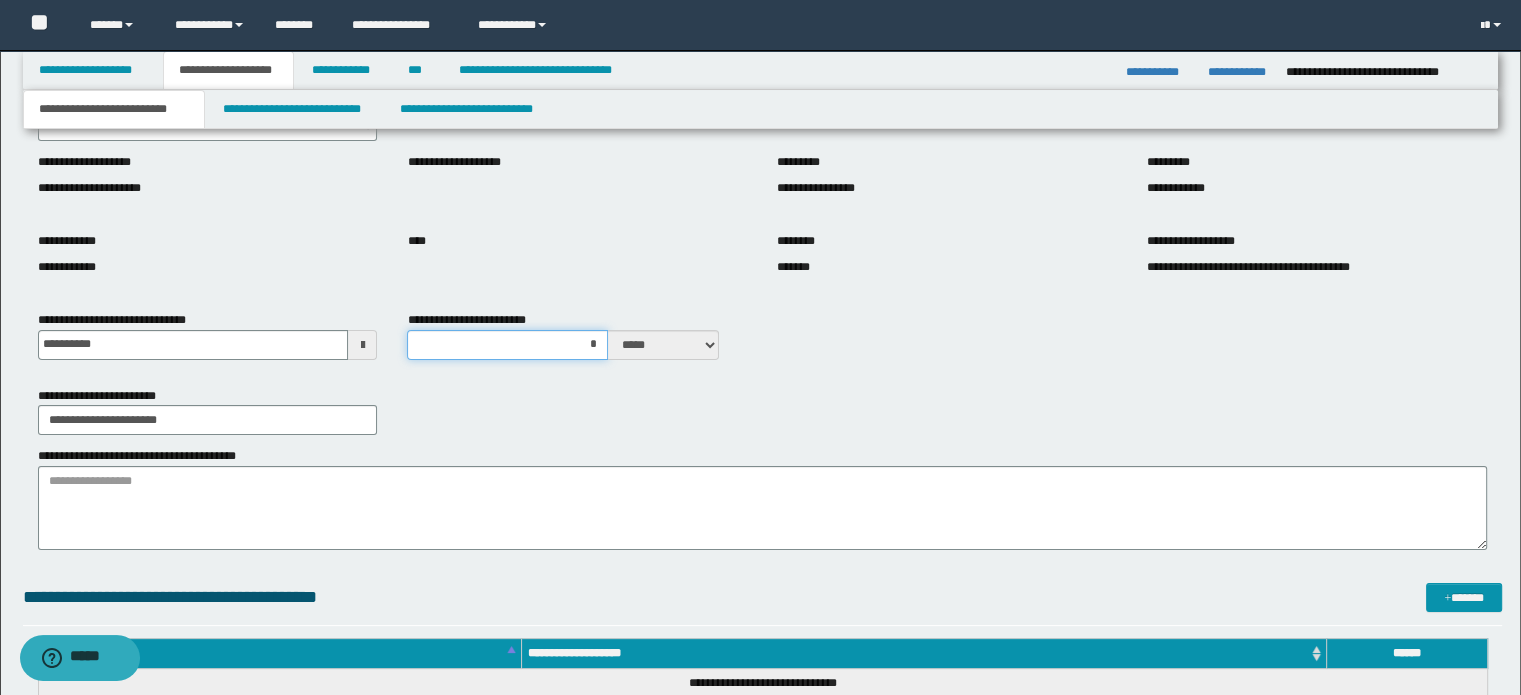 click on "*" at bounding box center [507, 345] 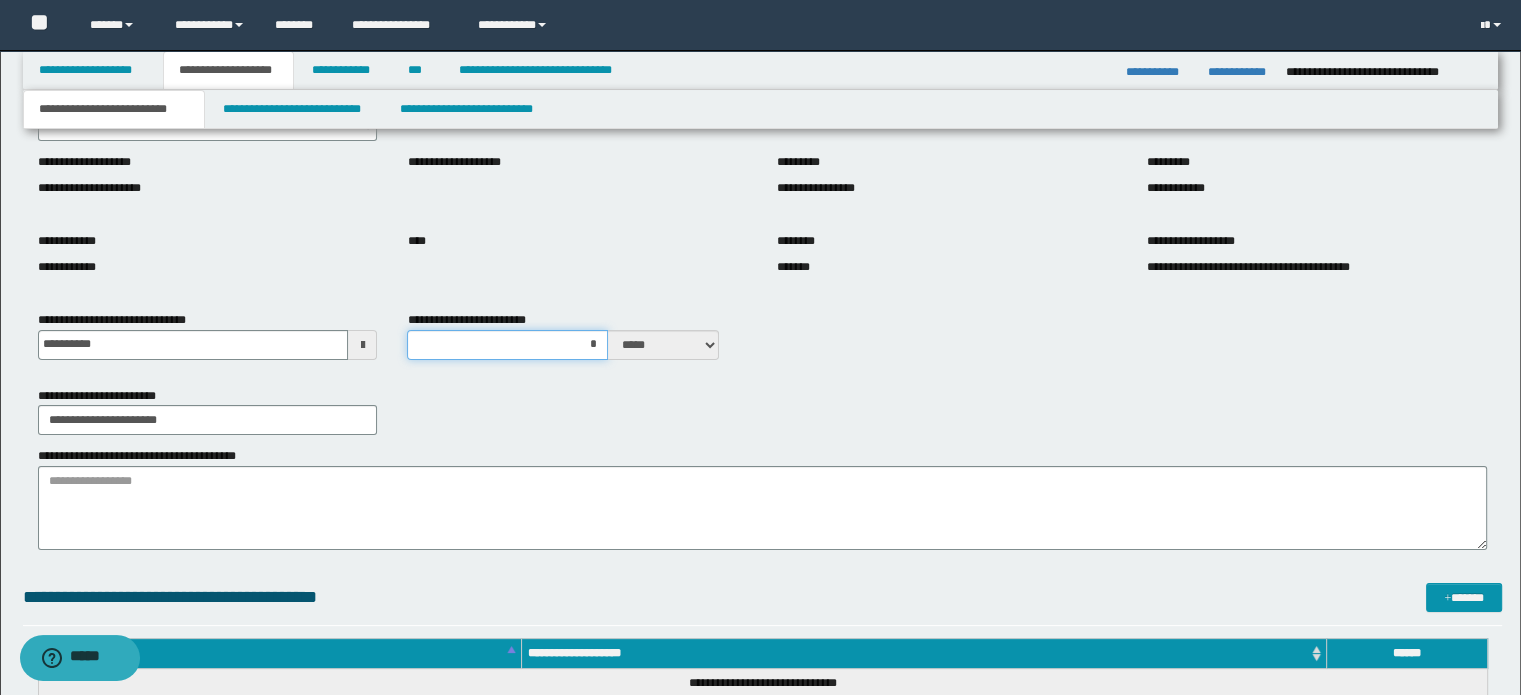 type on "*" 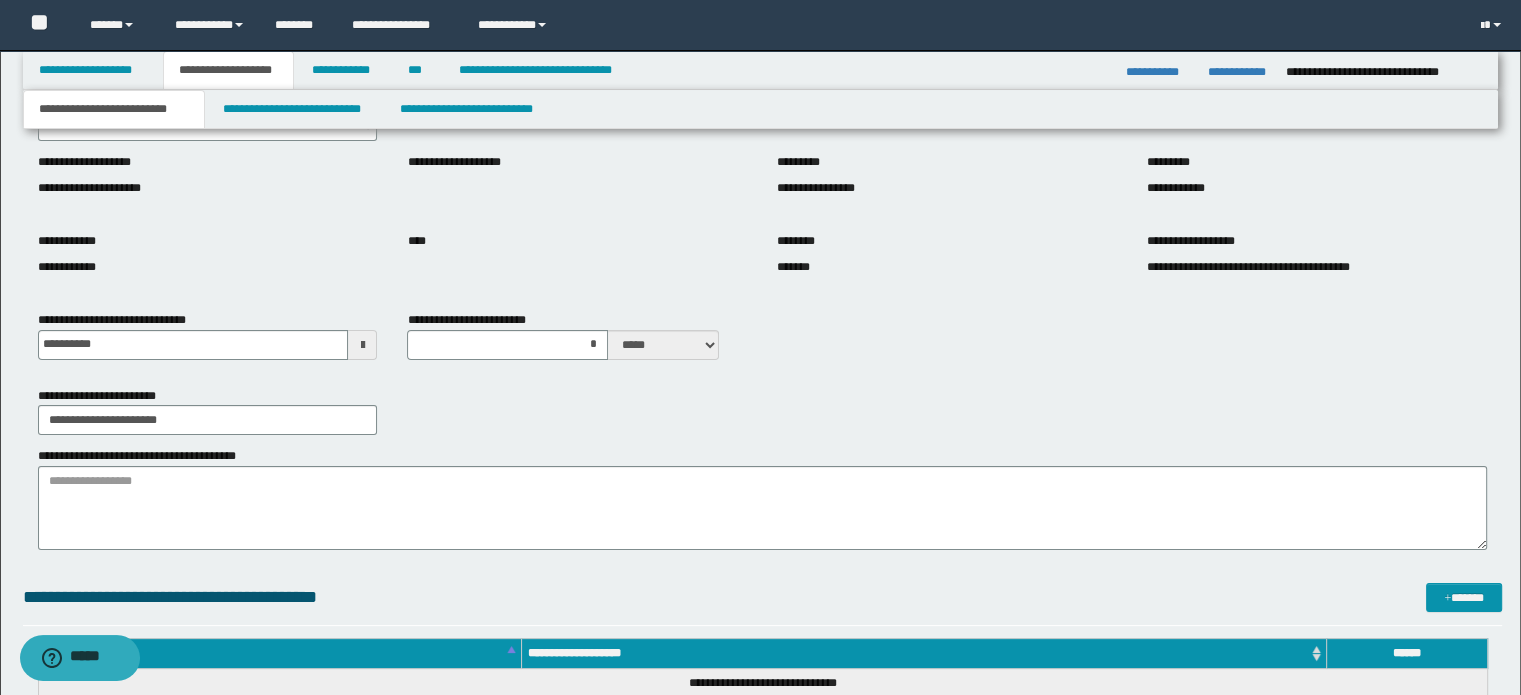 click on "**********" at bounding box center (208, 411) 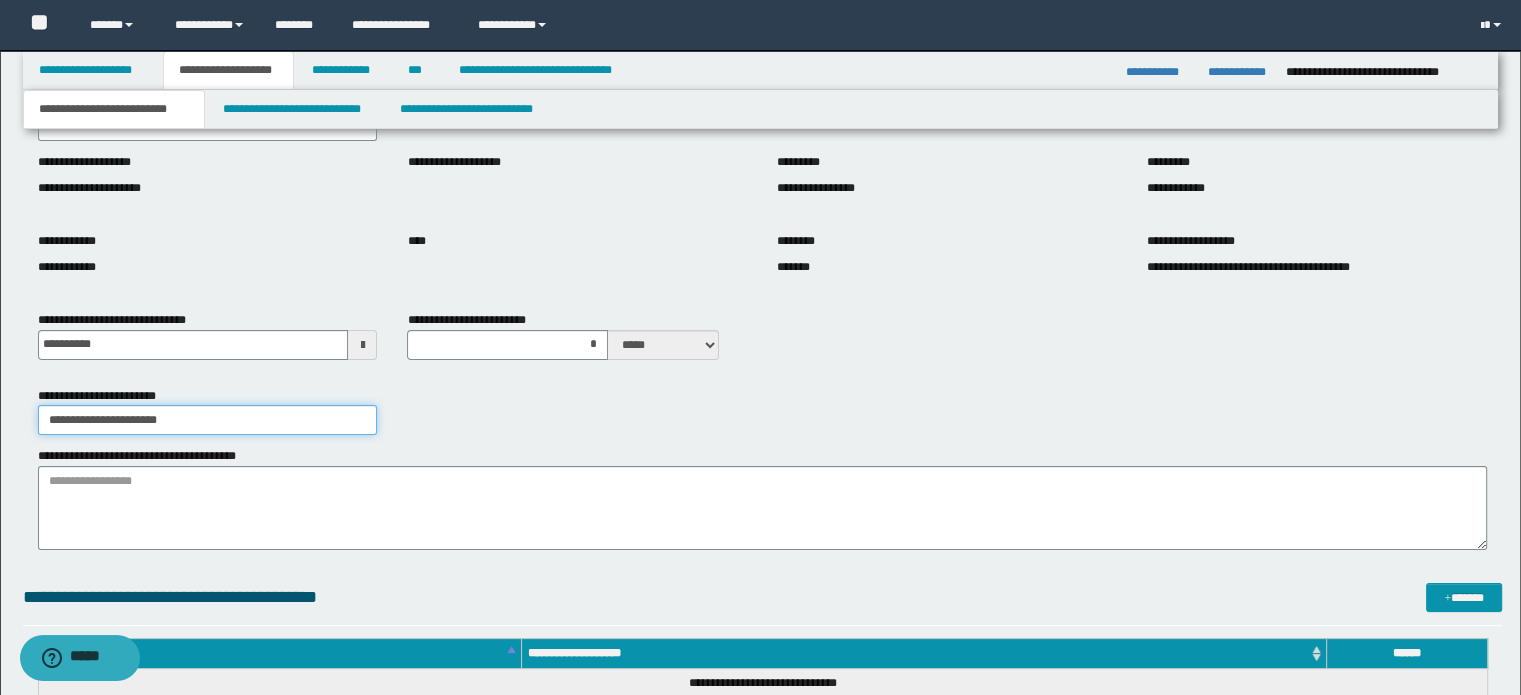 click on "**********" at bounding box center [208, 420] 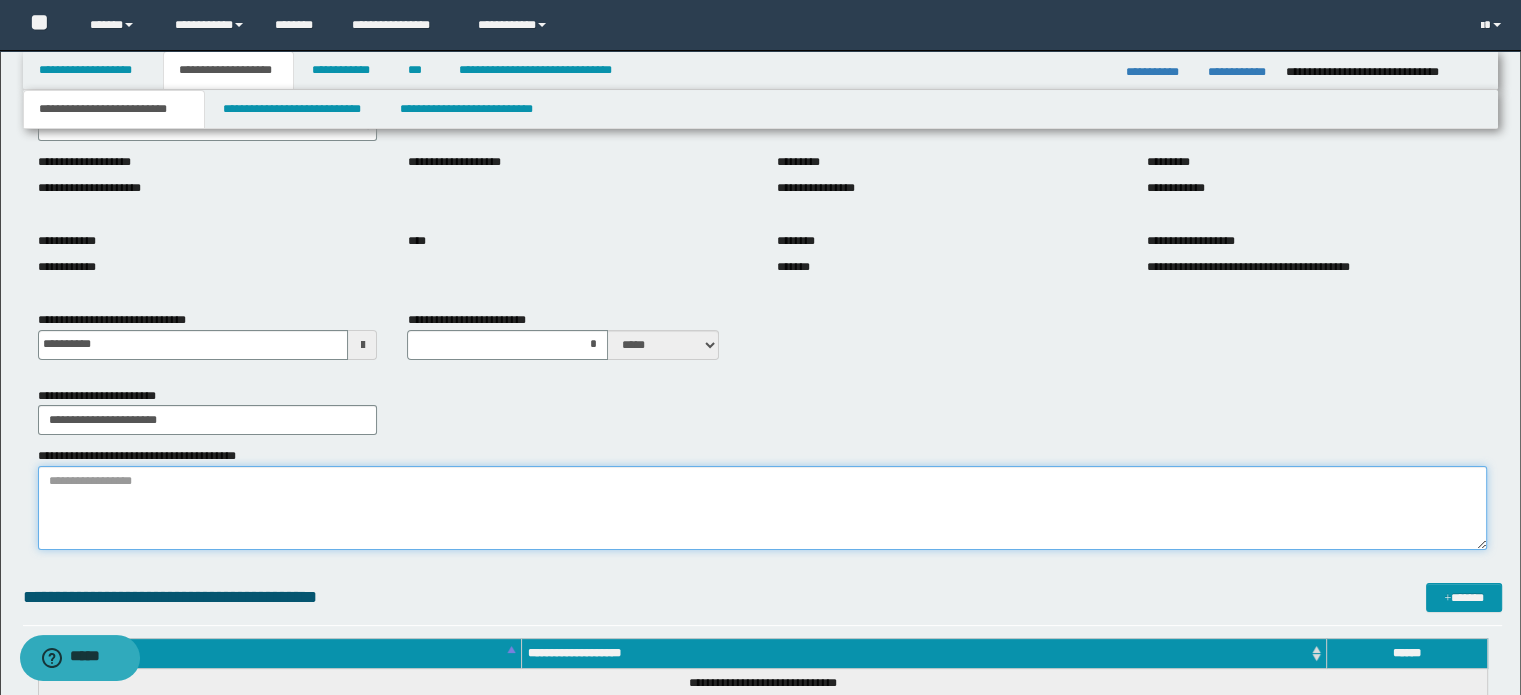 click on "**********" at bounding box center (763, 508) 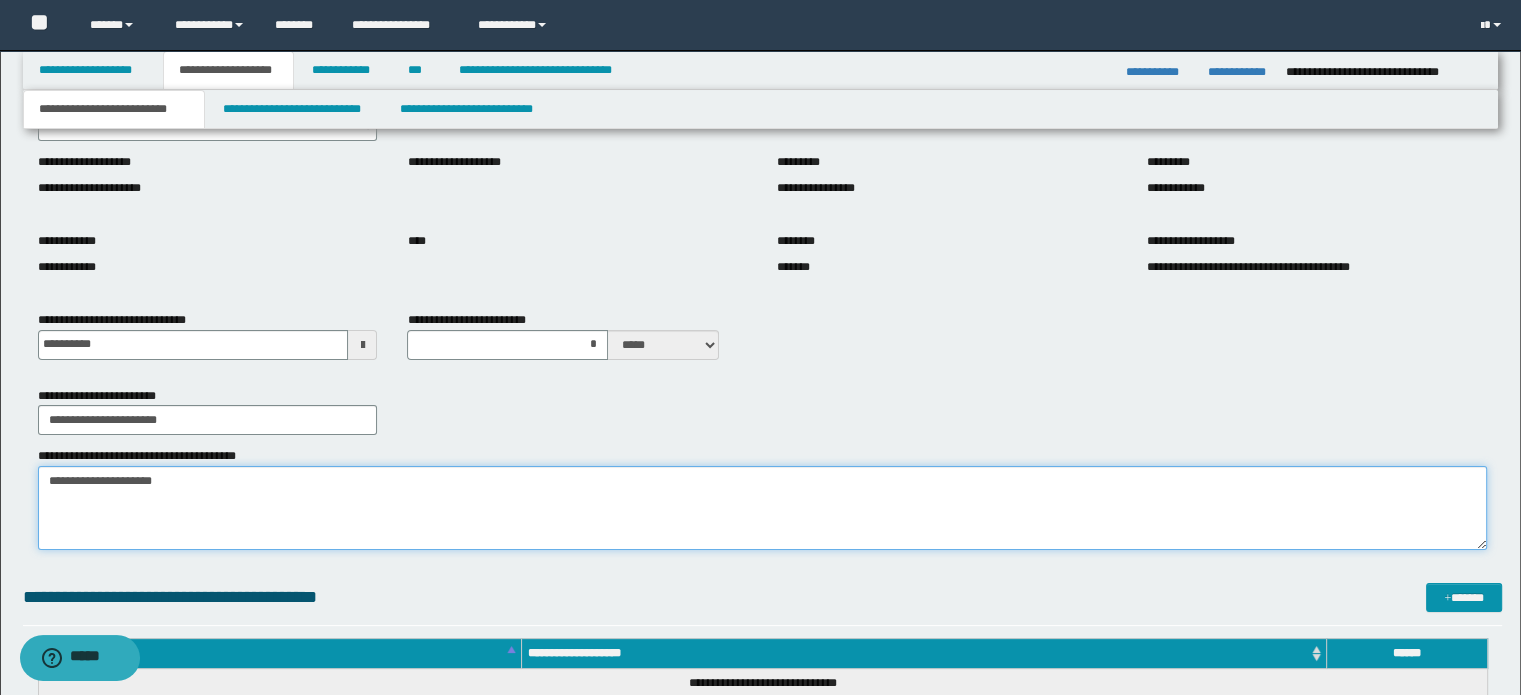 paste on "**********" 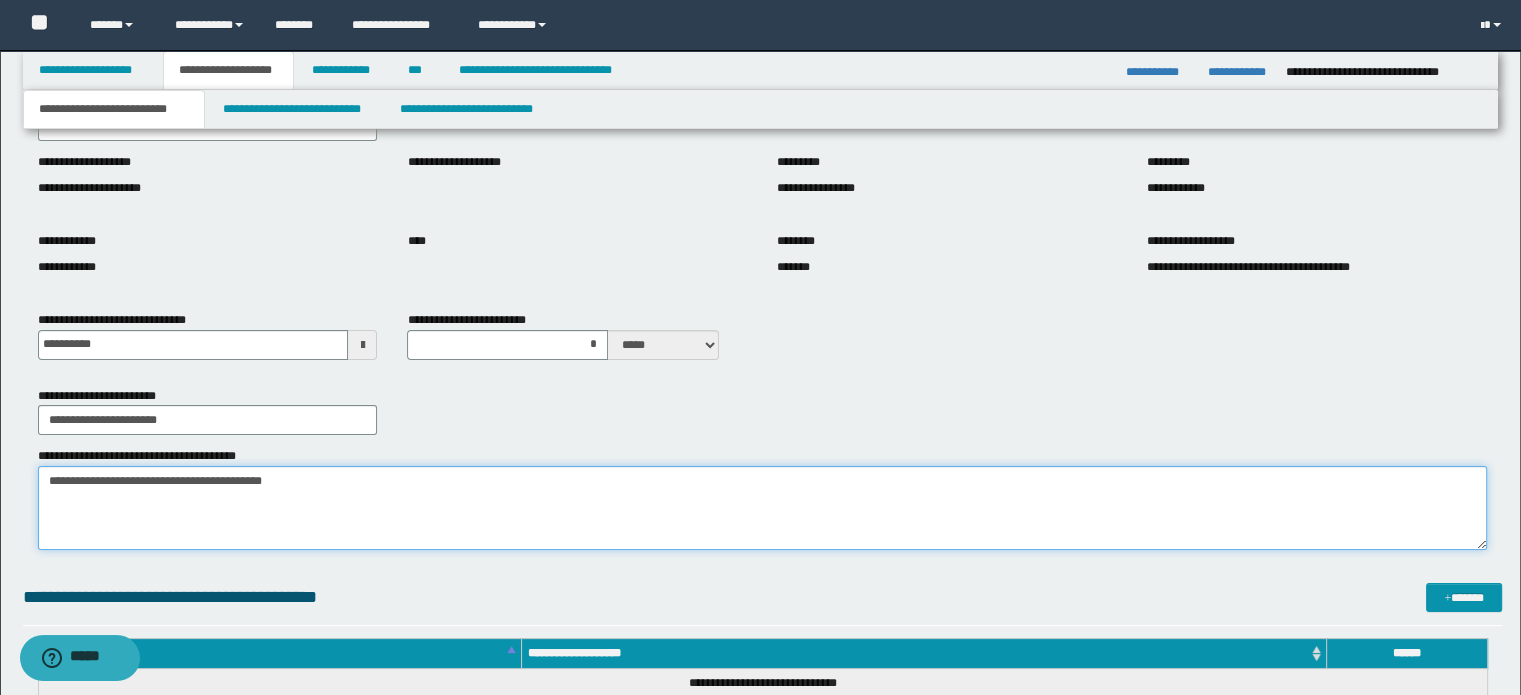 click on "**********" at bounding box center (763, 508) 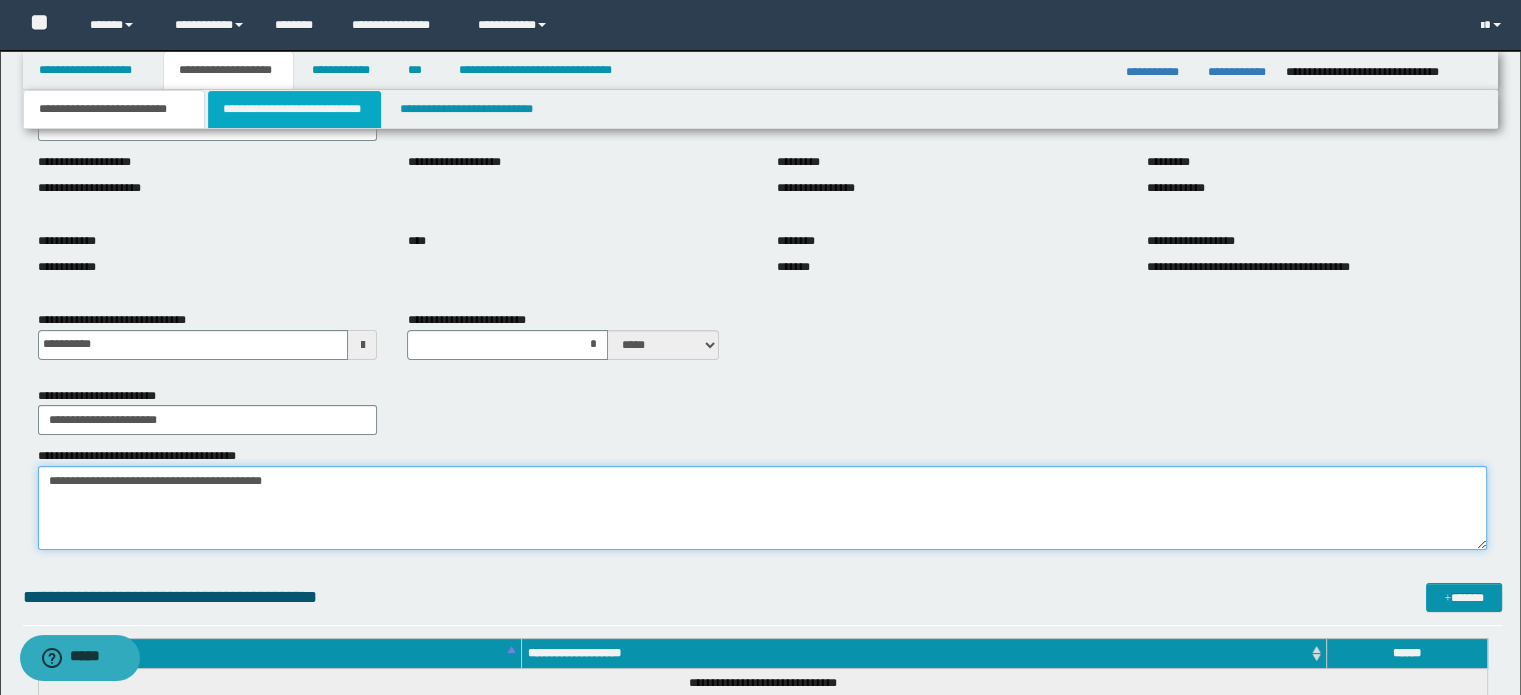 type on "**********" 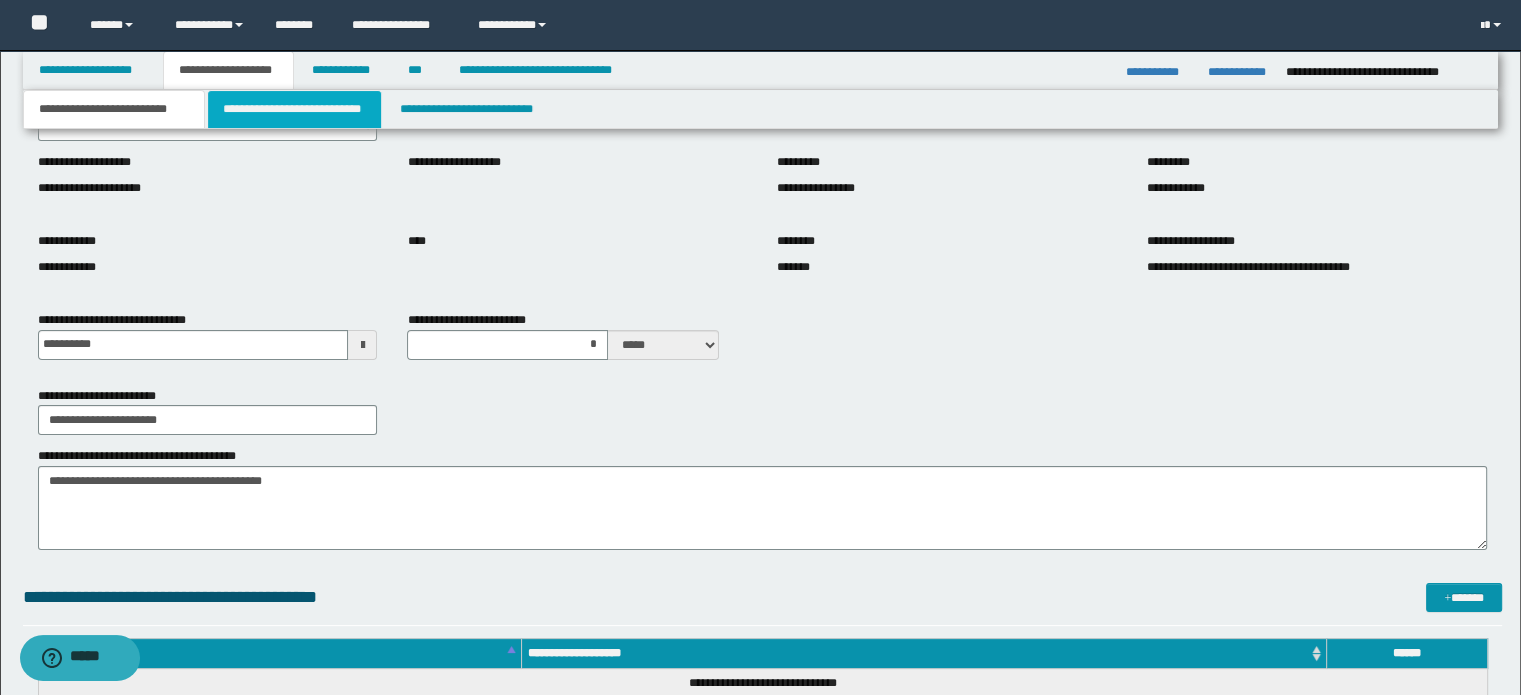 click on "**********" at bounding box center (294, 109) 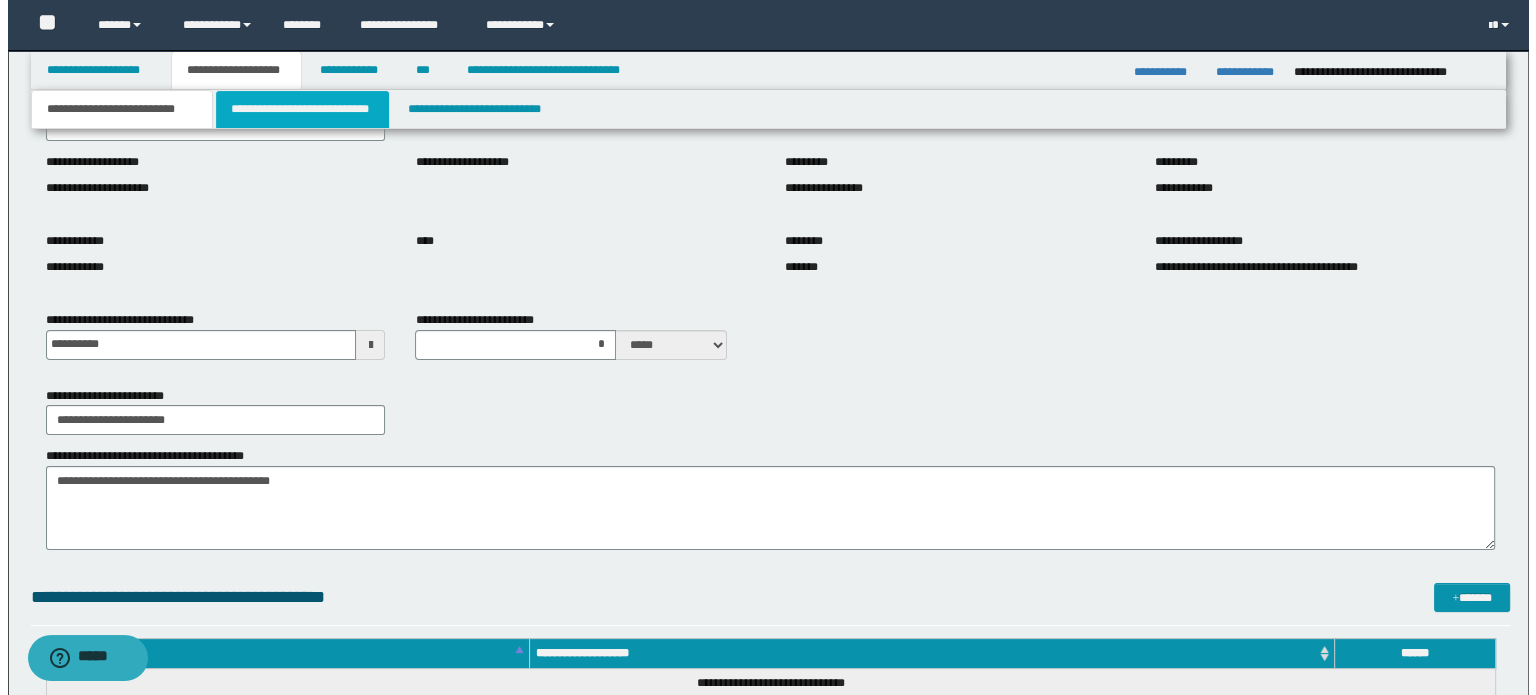 scroll, scrollTop: 0, scrollLeft: 0, axis: both 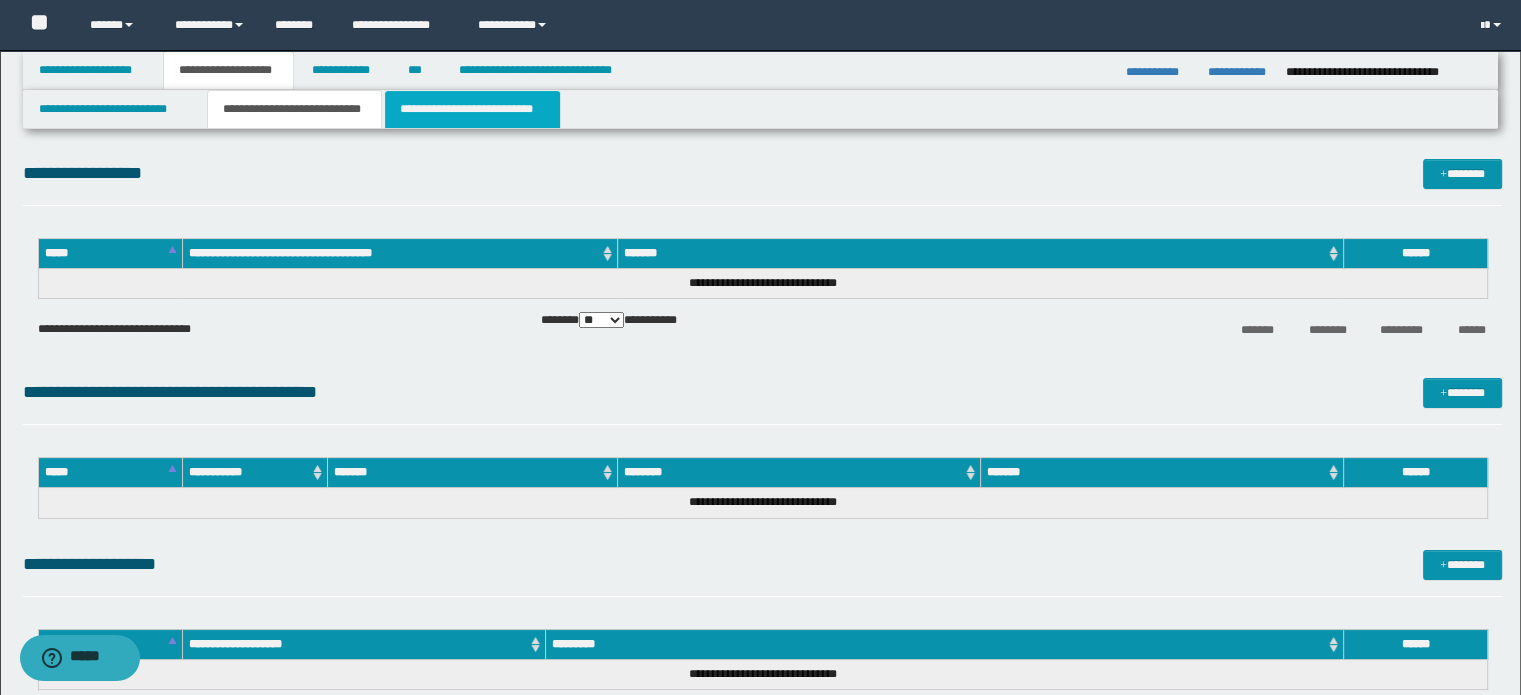 click on "**********" at bounding box center [472, 109] 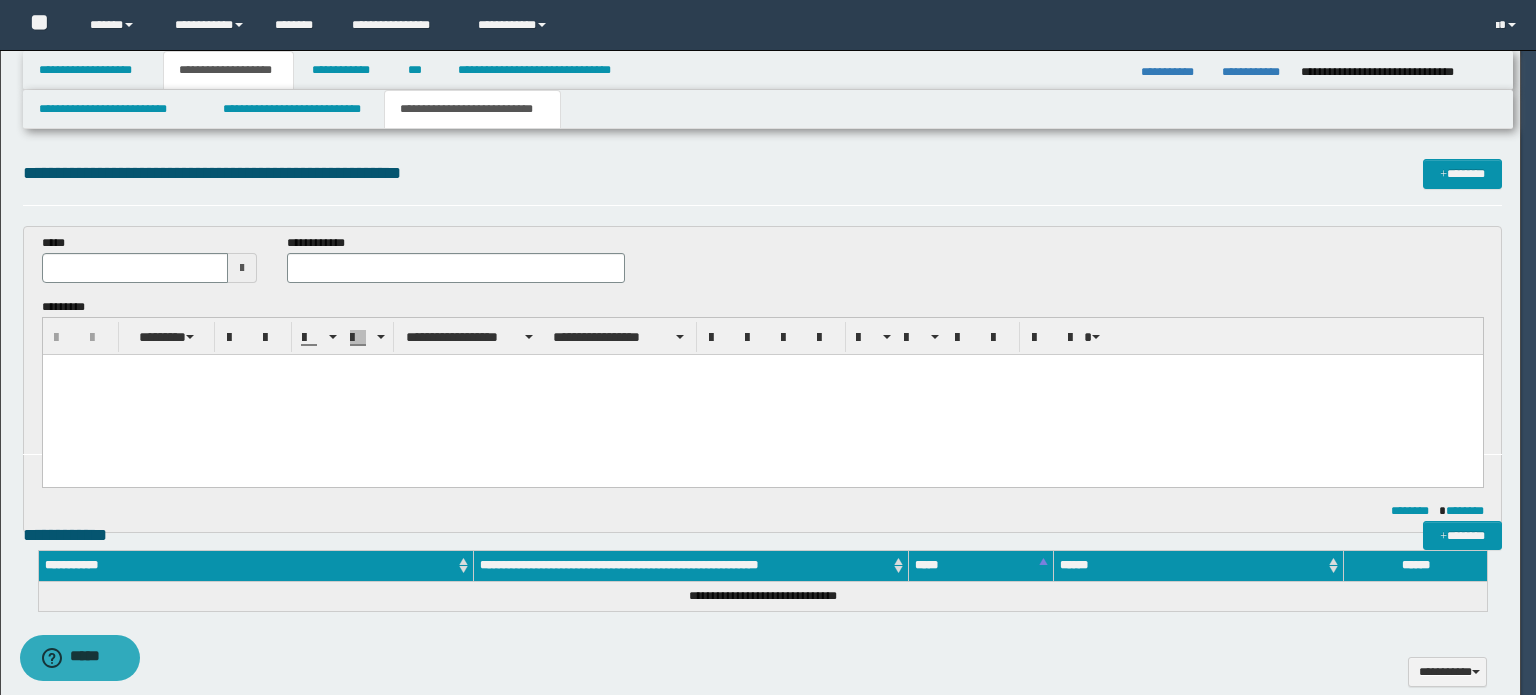 scroll, scrollTop: 0, scrollLeft: 0, axis: both 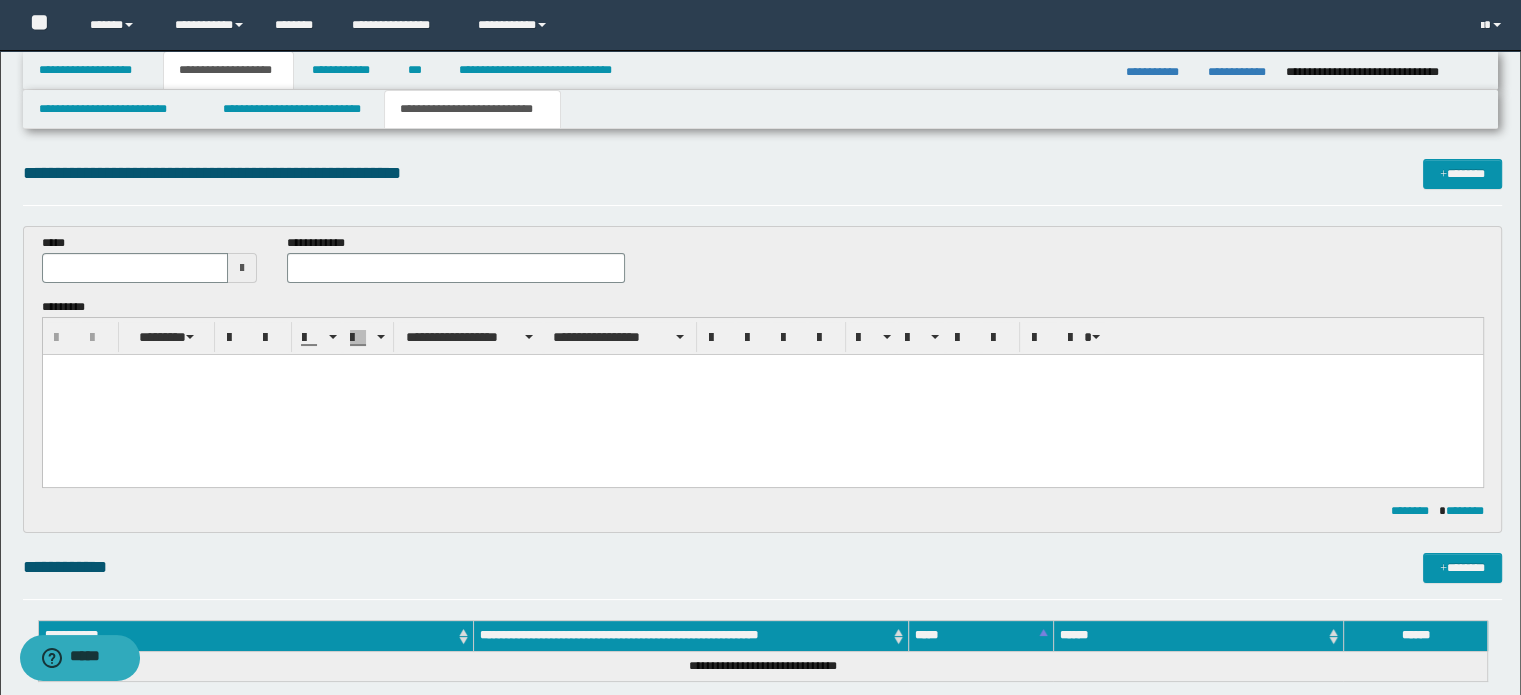 click at bounding box center (242, 268) 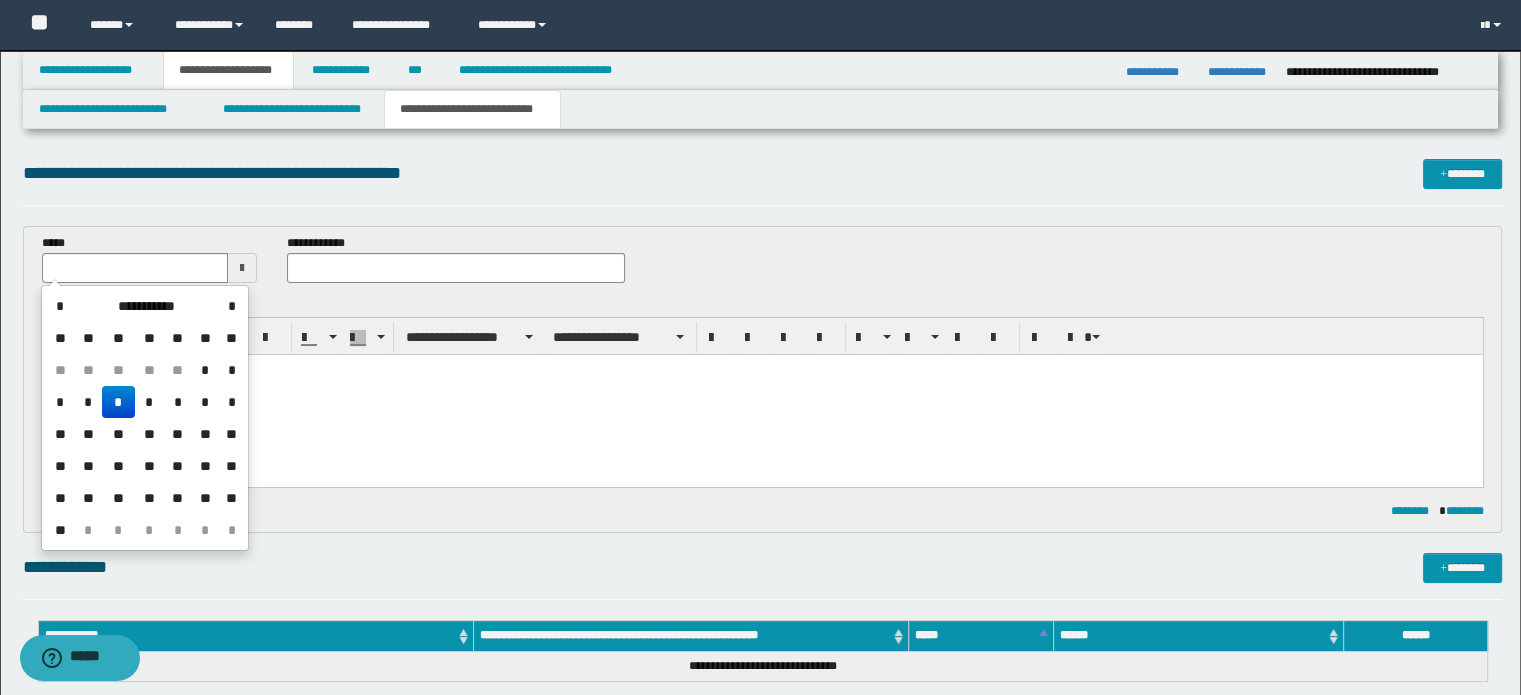 click on "*" at bounding box center (118, 402) 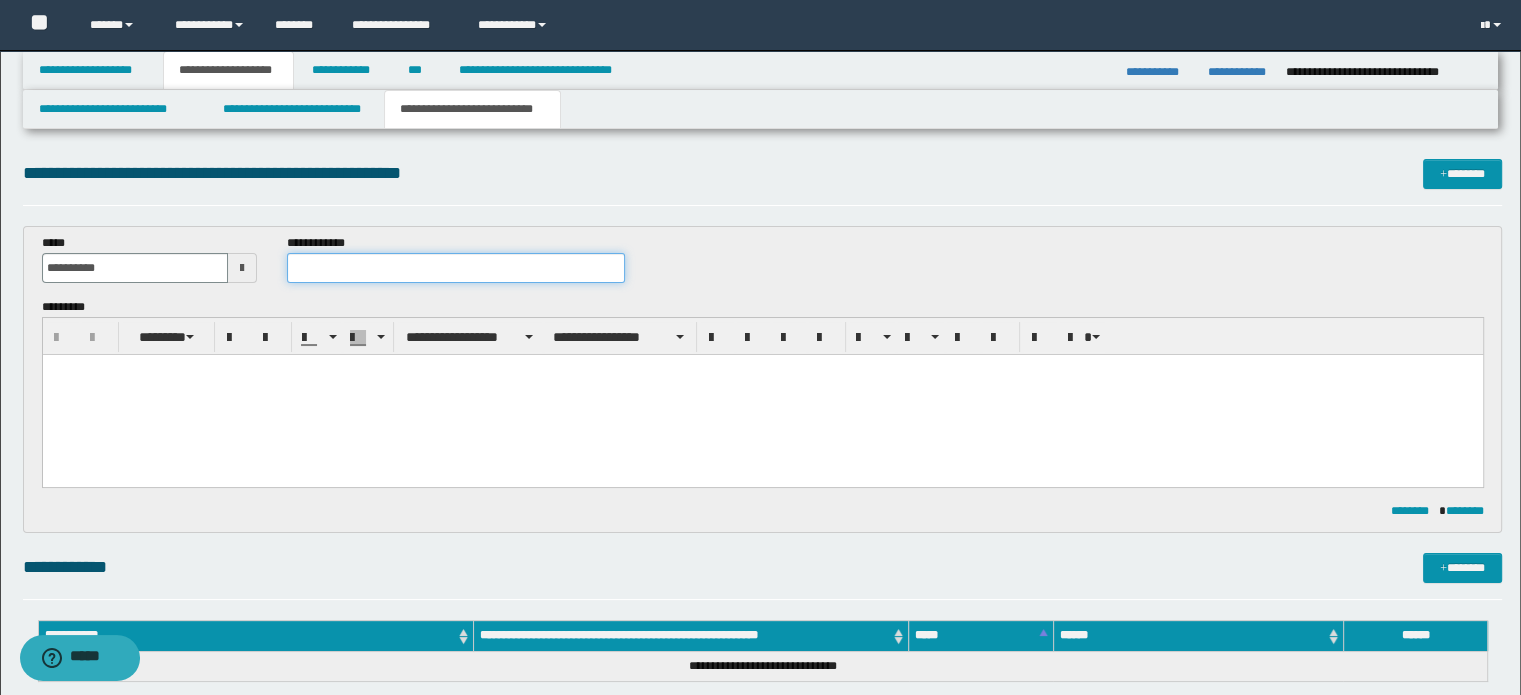 click at bounding box center [456, 268] 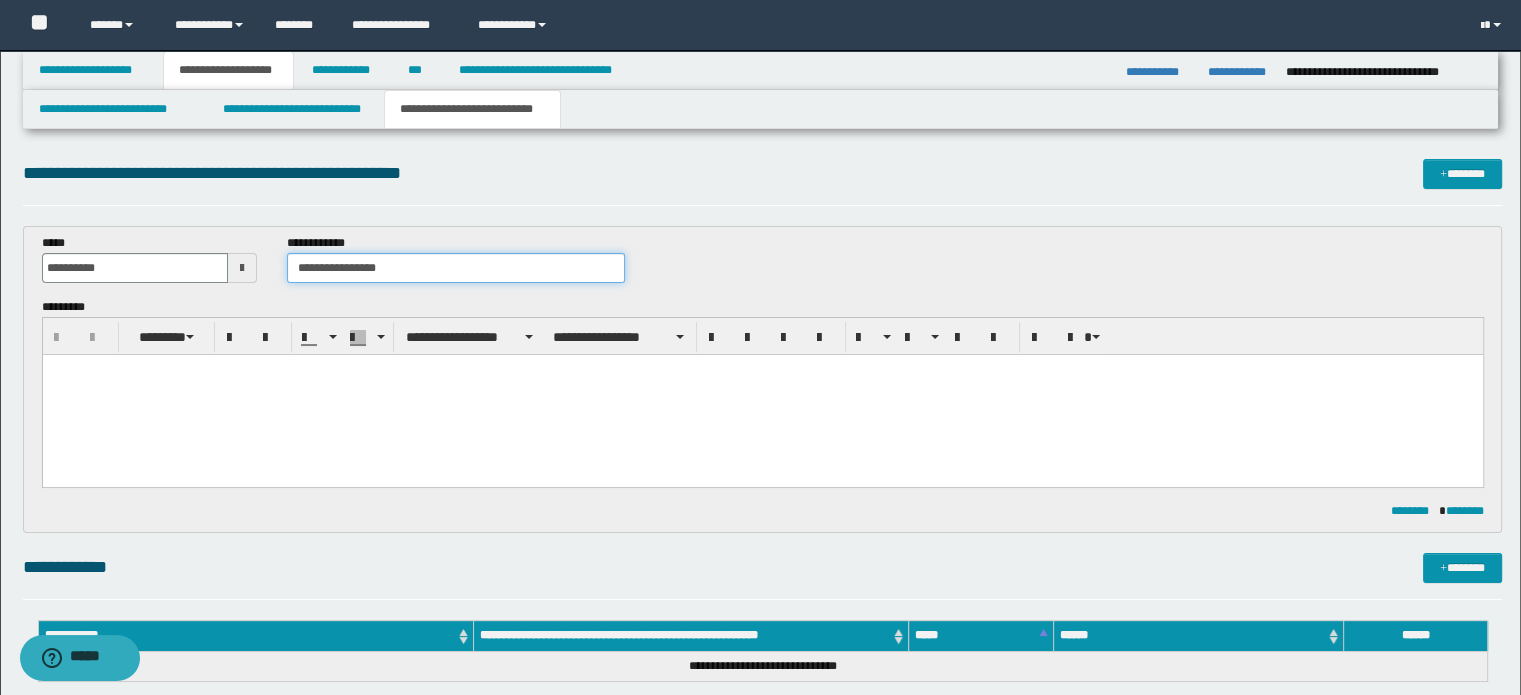 type on "**********" 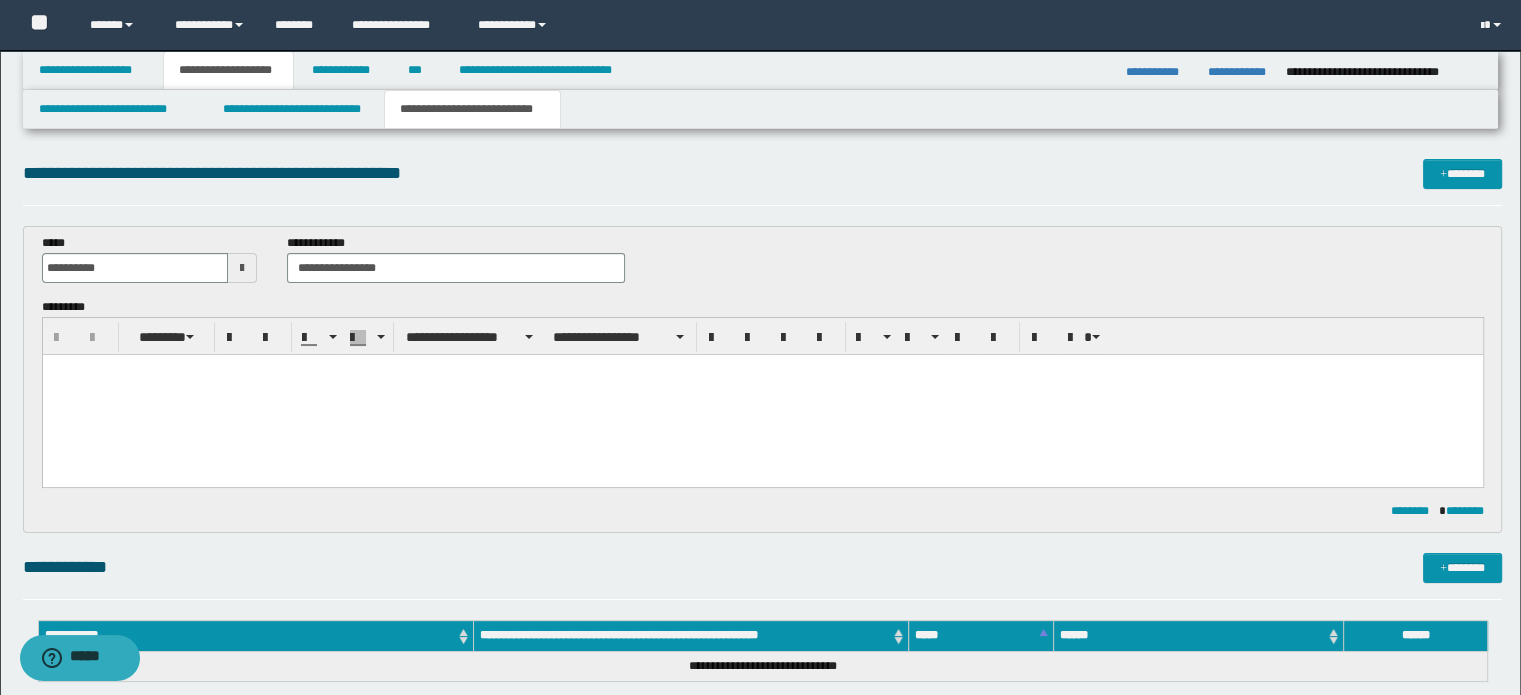 click at bounding box center [762, 394] 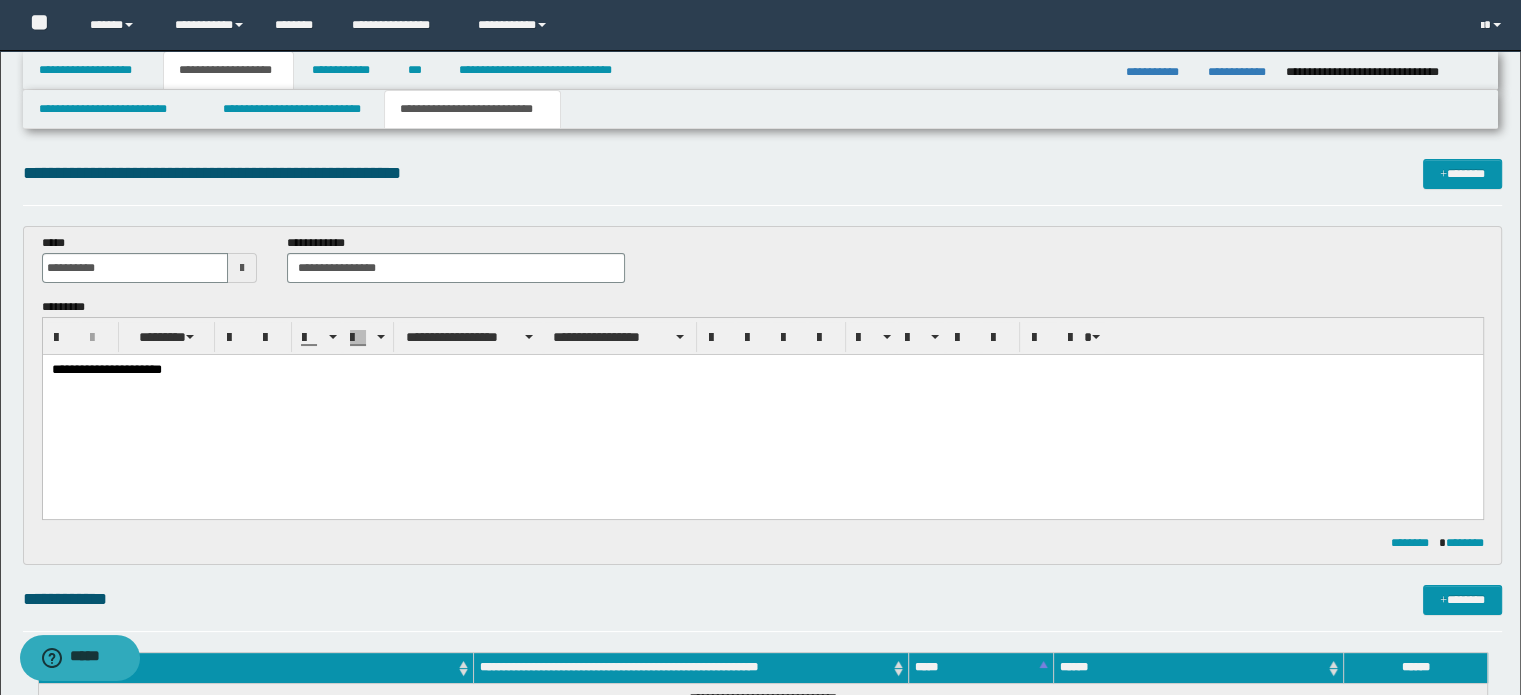 click at bounding box center [762, 399] 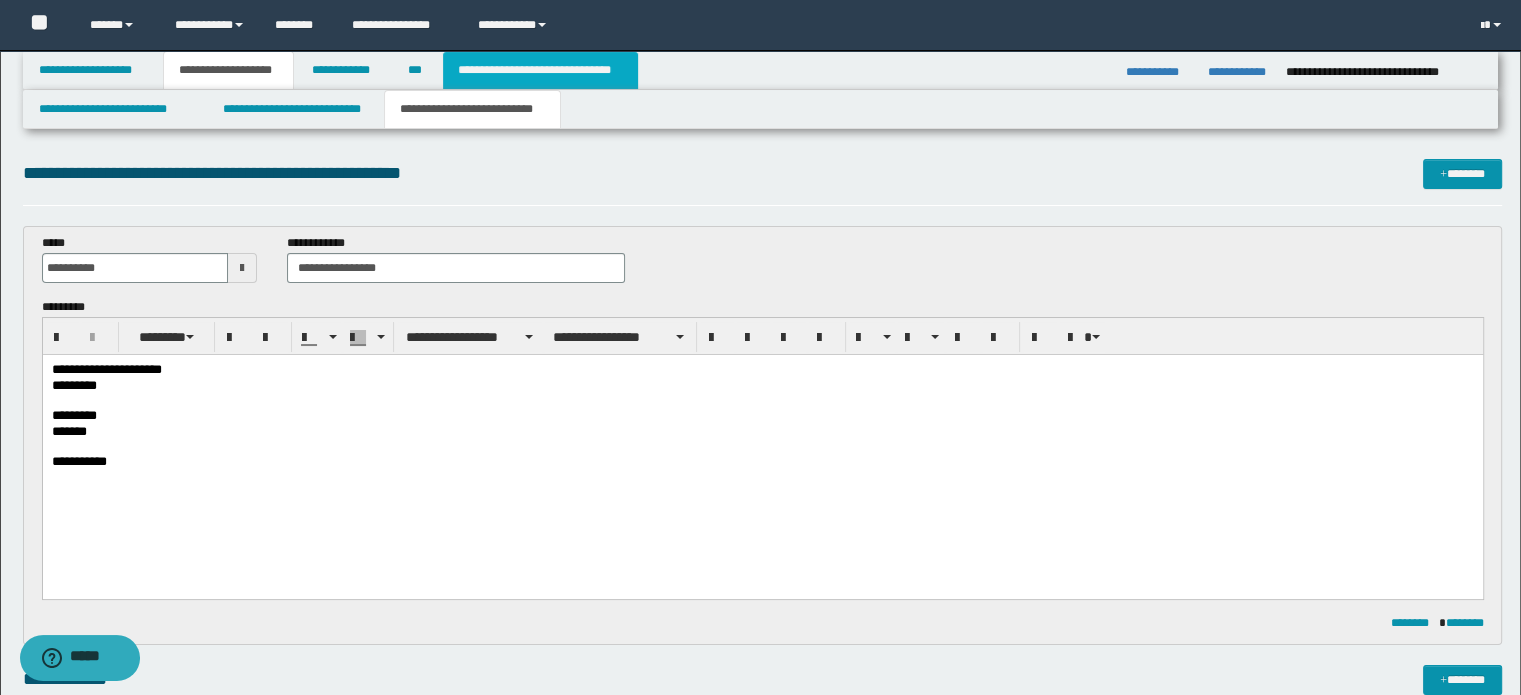 click on "**********" at bounding box center [540, 70] 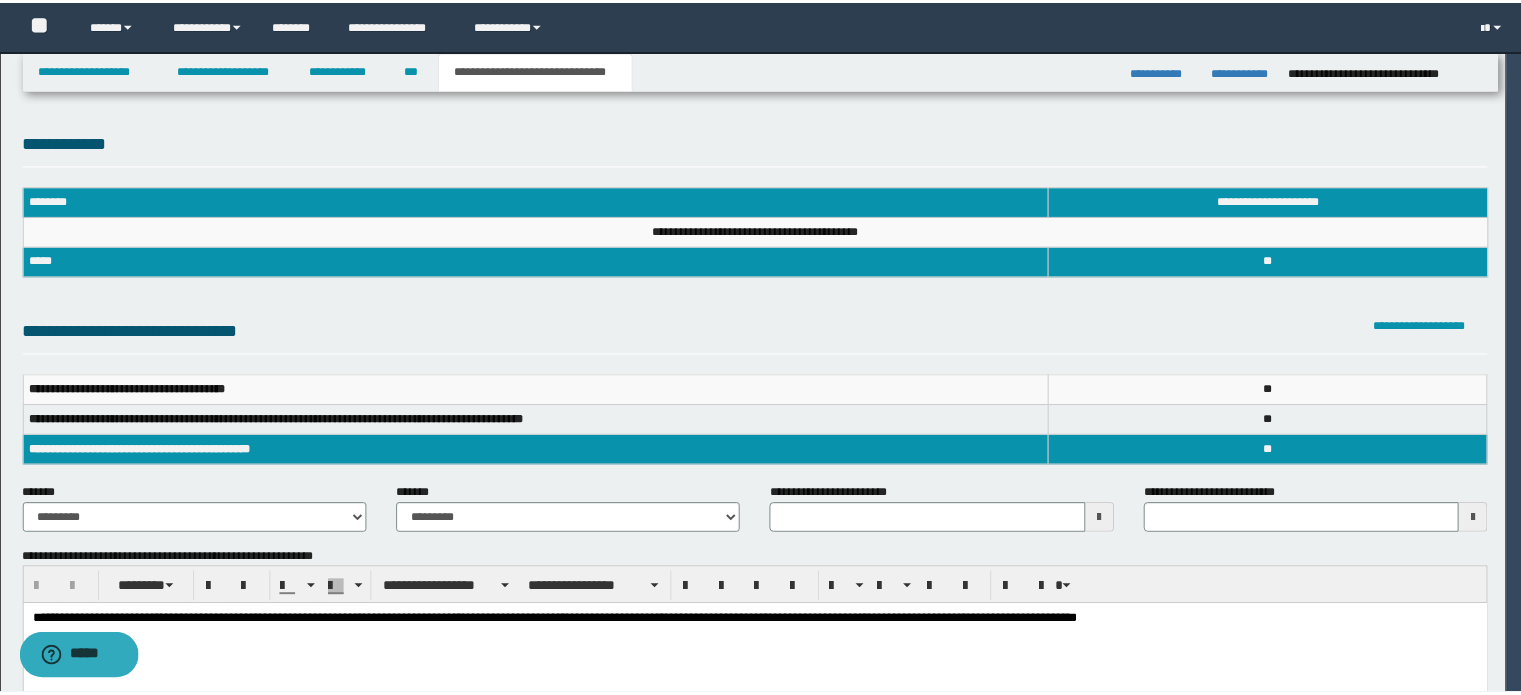 scroll, scrollTop: 0, scrollLeft: 0, axis: both 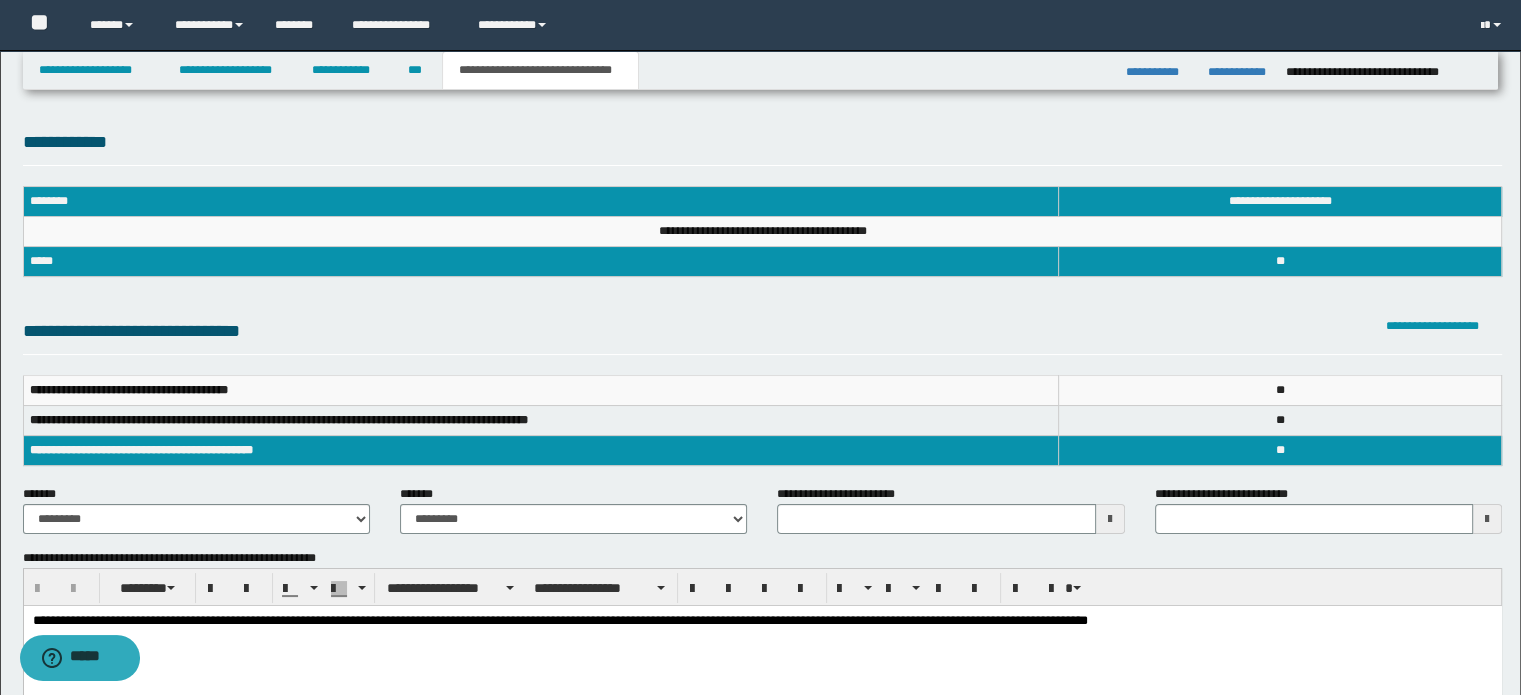 type 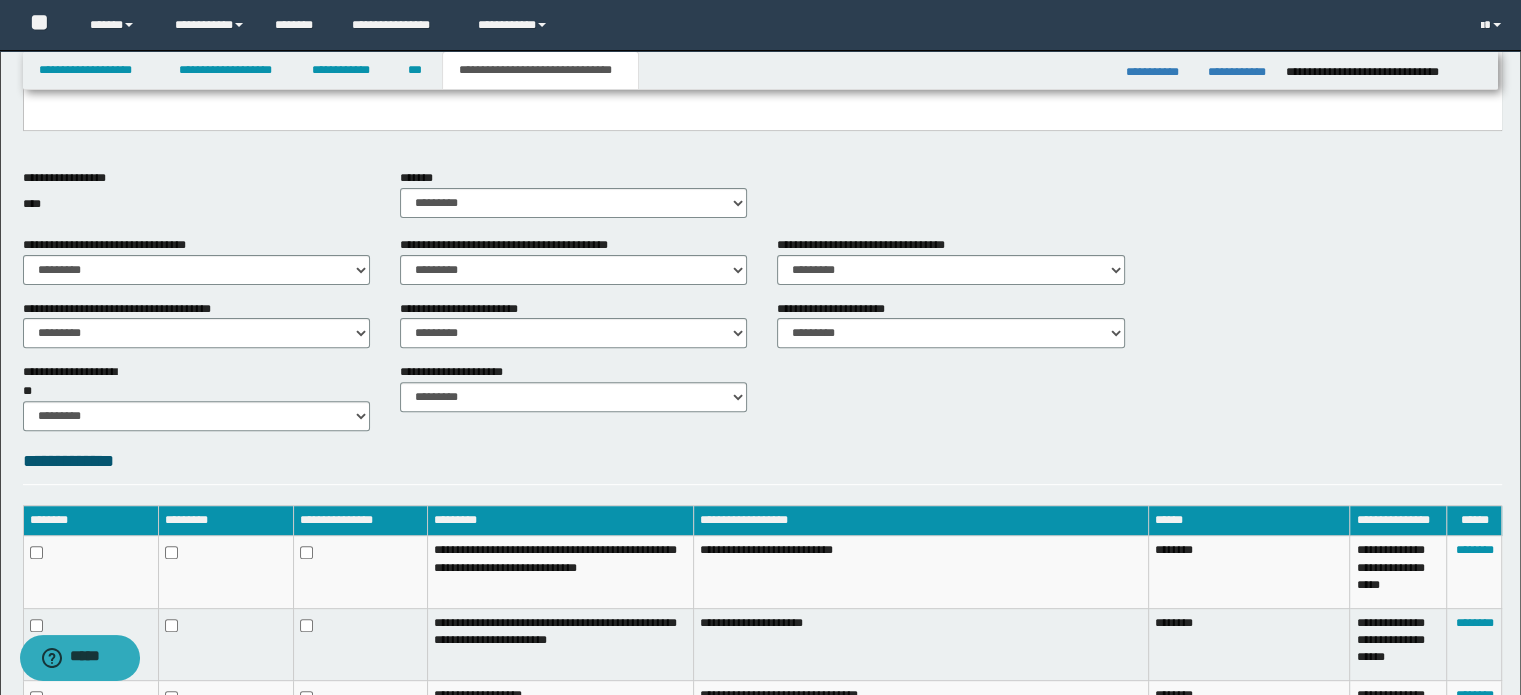 scroll, scrollTop: 1063, scrollLeft: 0, axis: vertical 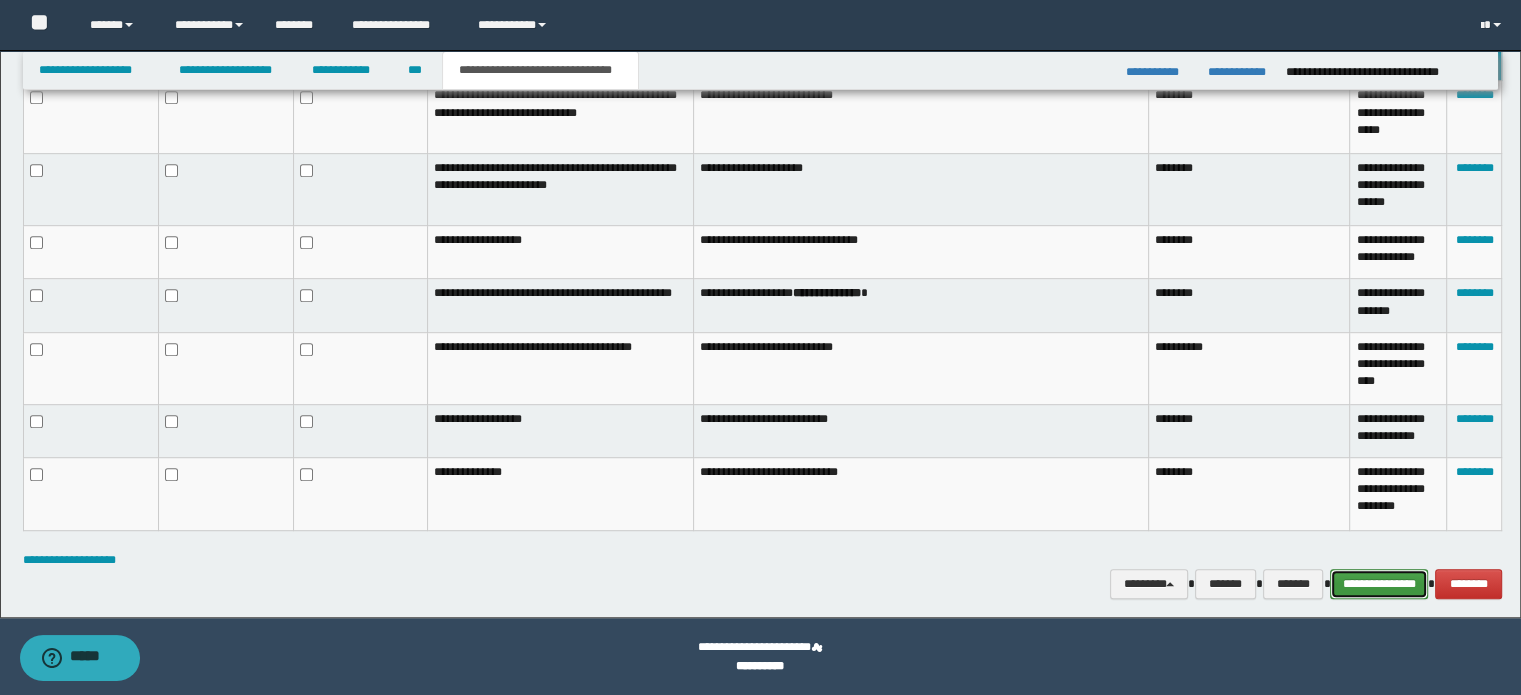 click on "**********" at bounding box center [1379, 584] 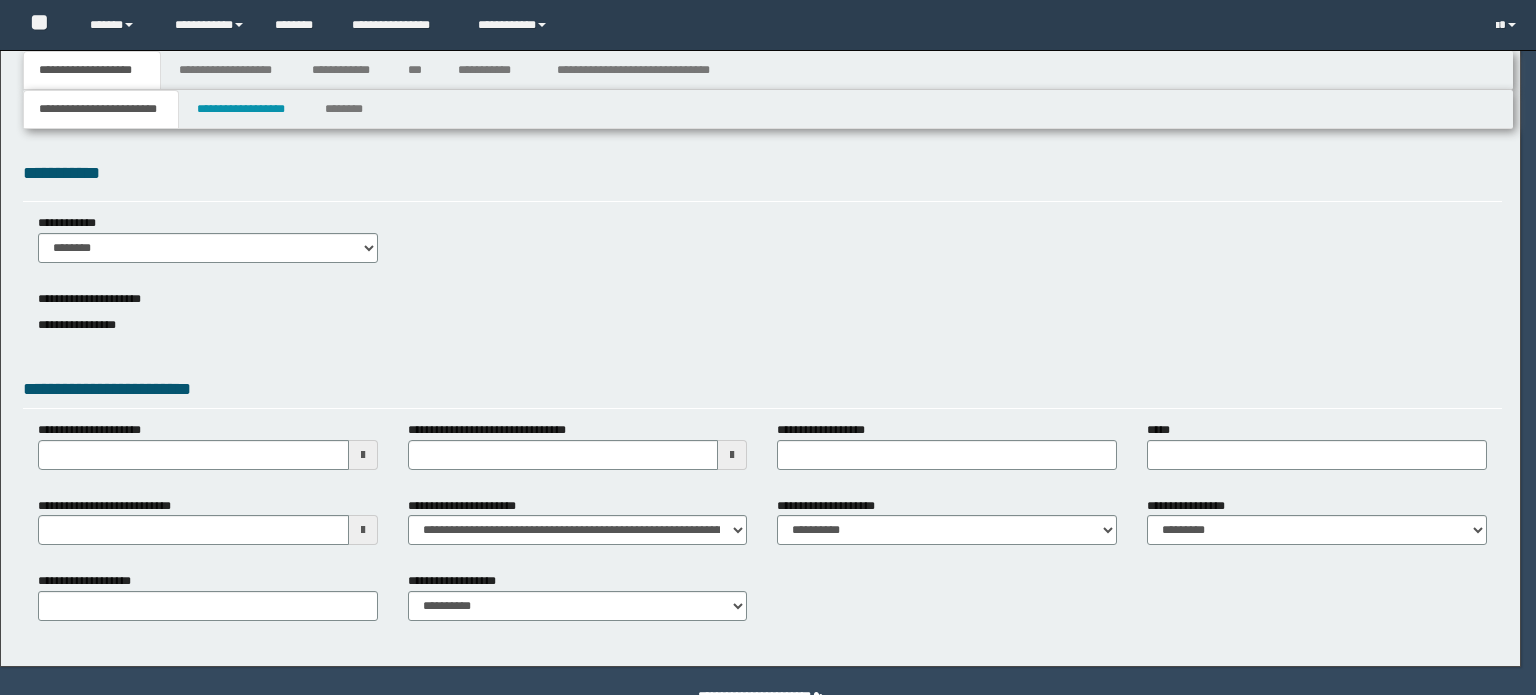 scroll, scrollTop: 0, scrollLeft: 0, axis: both 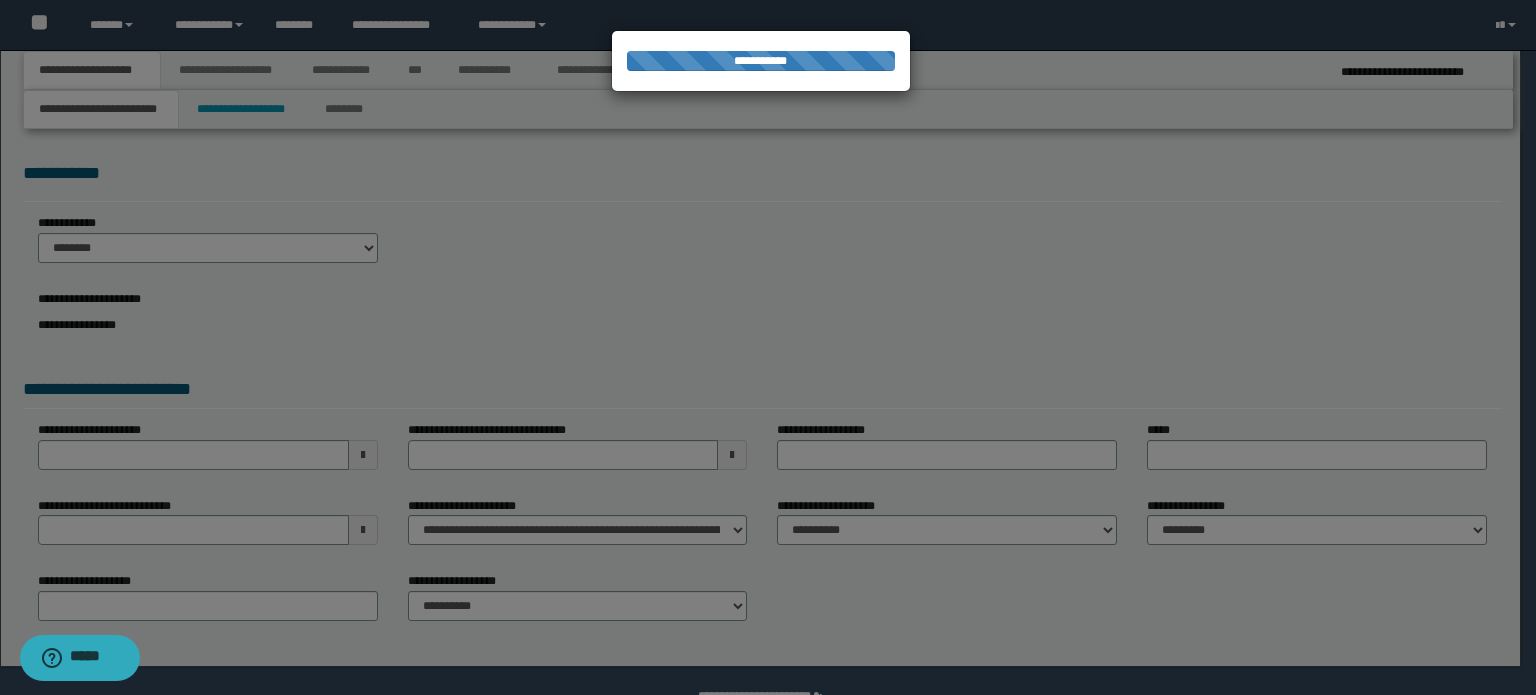 select on "*" 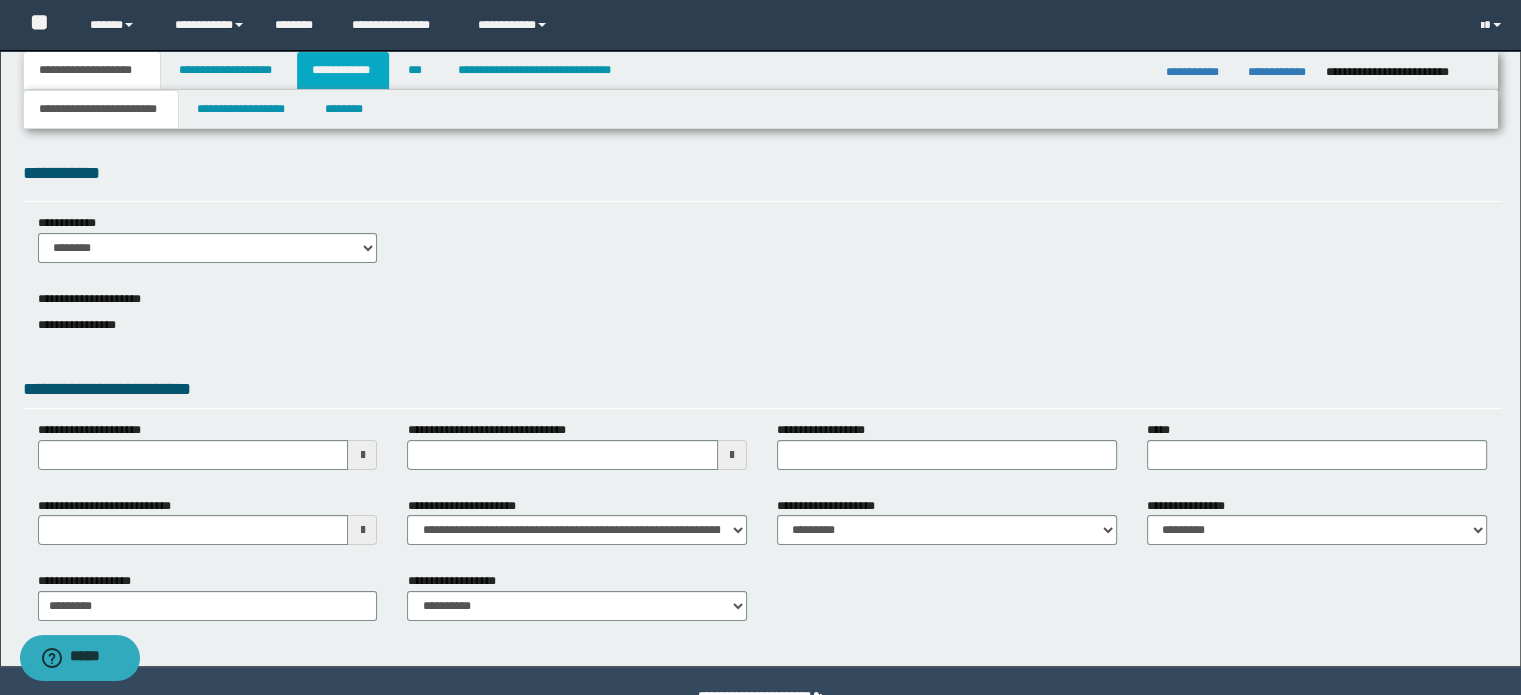 click on "**********" at bounding box center (343, 70) 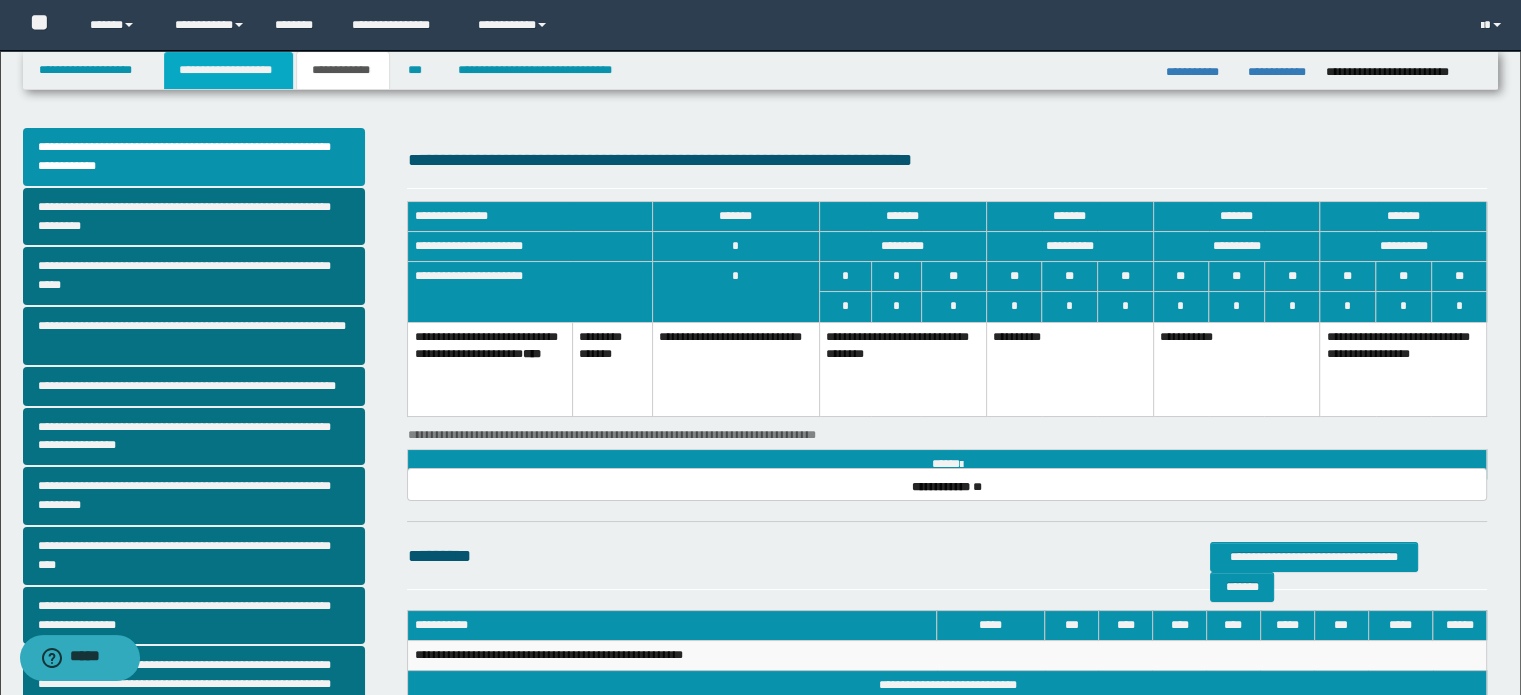 click on "**********" at bounding box center (228, 70) 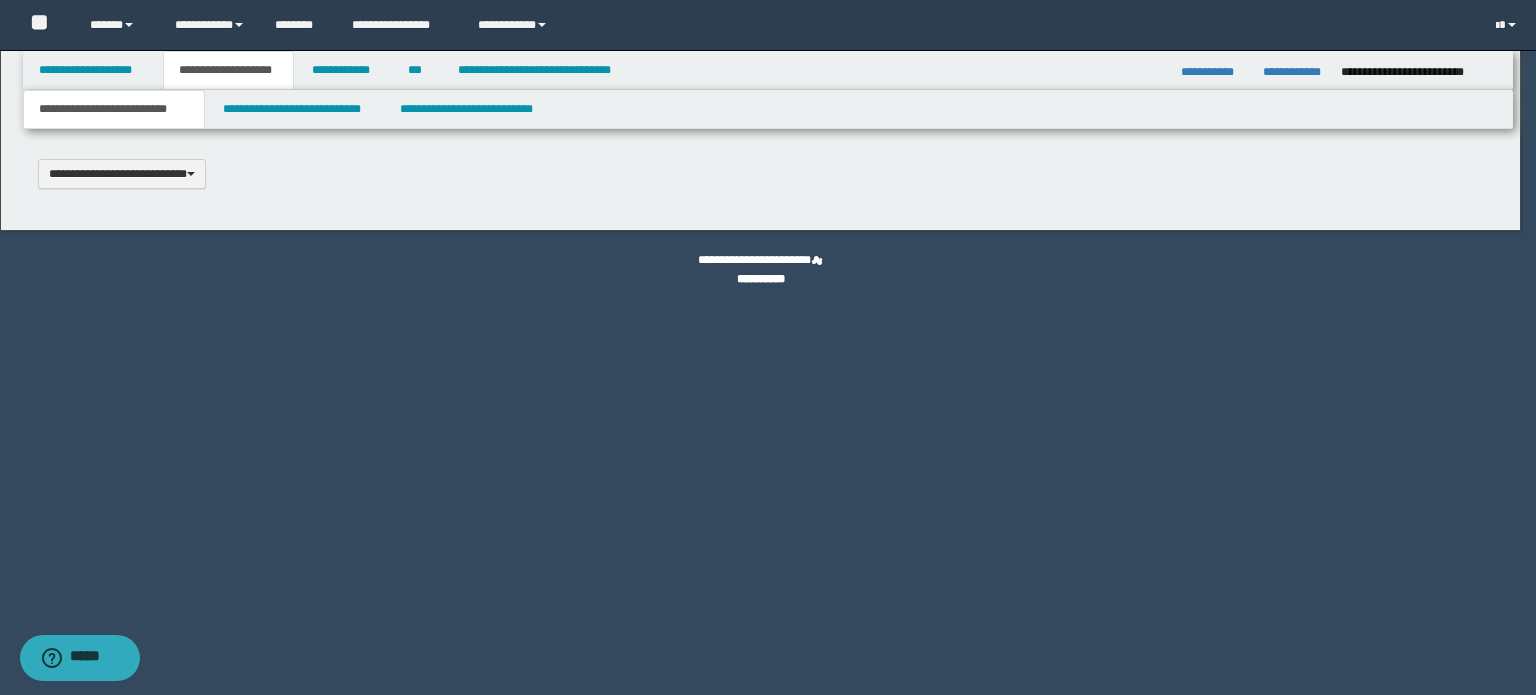 click at bounding box center [768, 347] 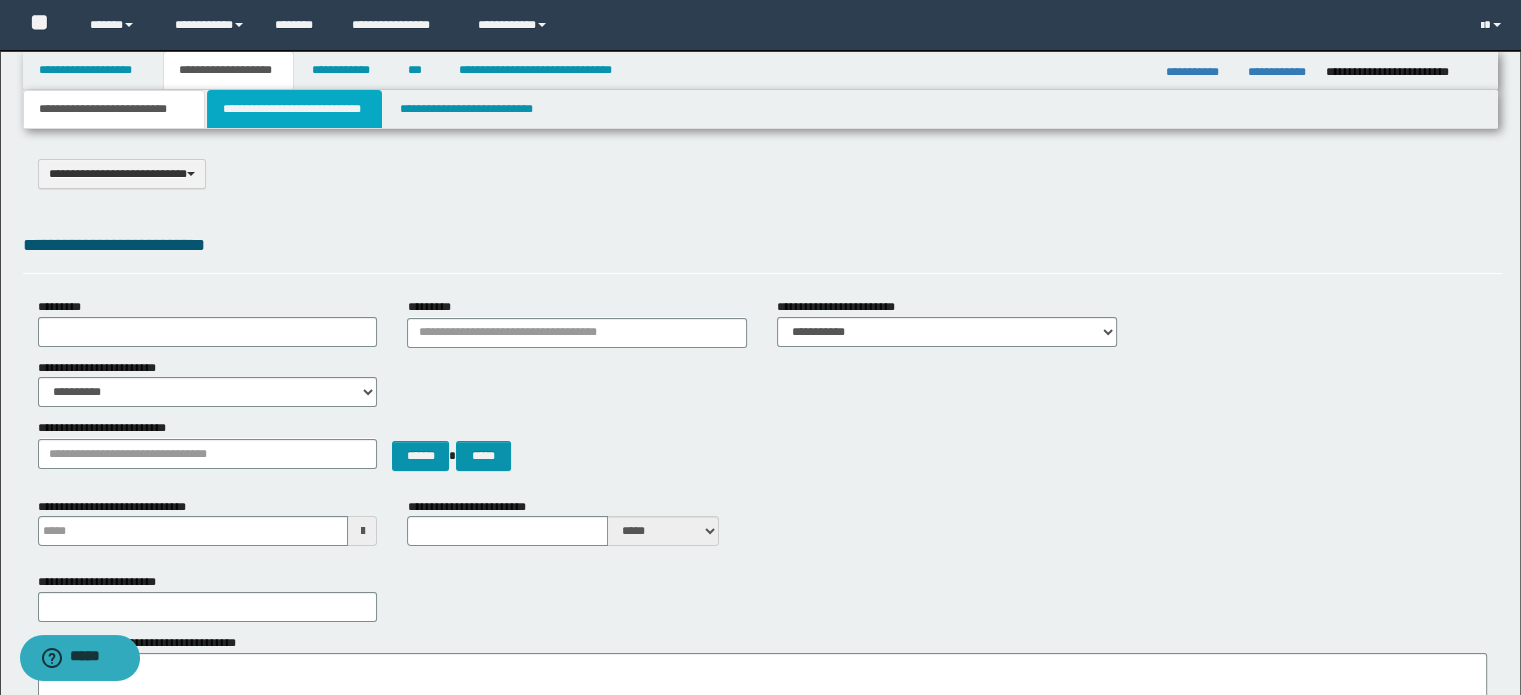 click on "**********" at bounding box center (294, 109) 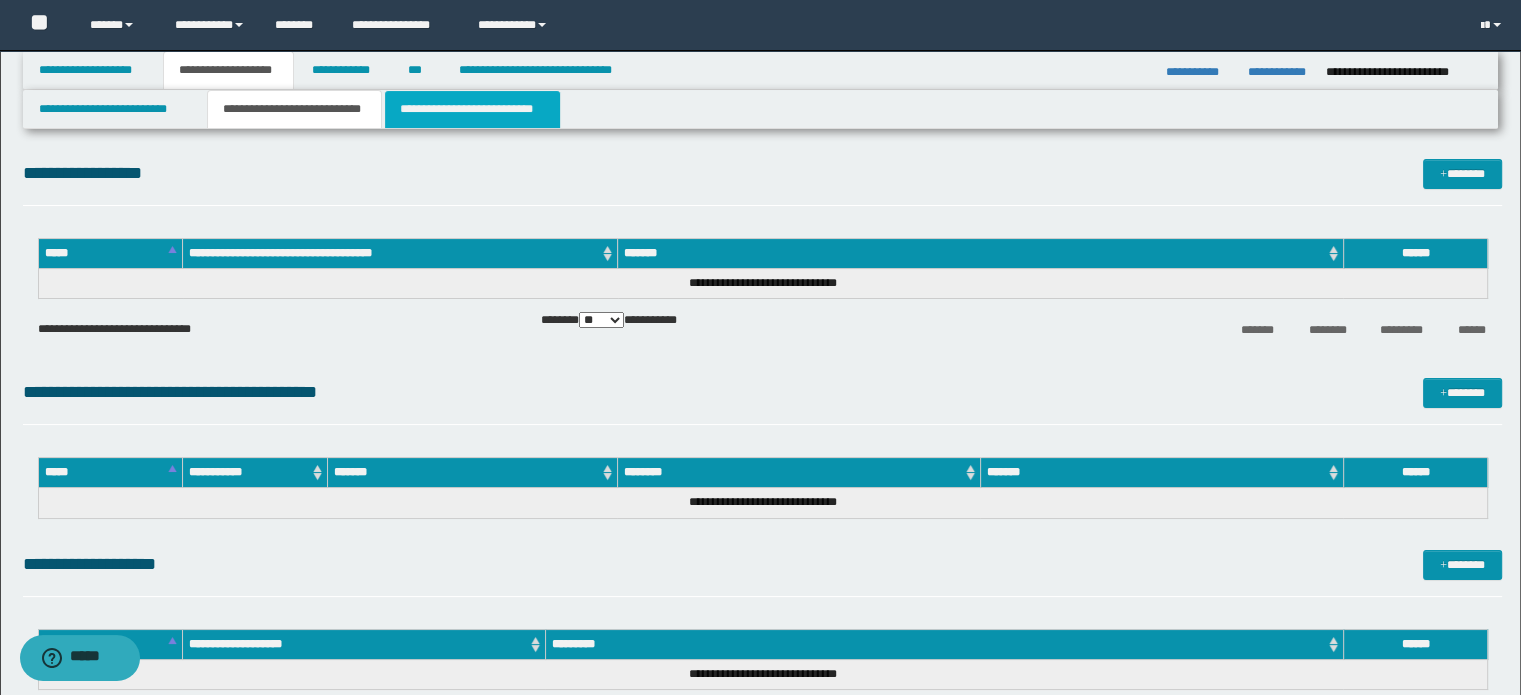 click on "**********" at bounding box center (472, 109) 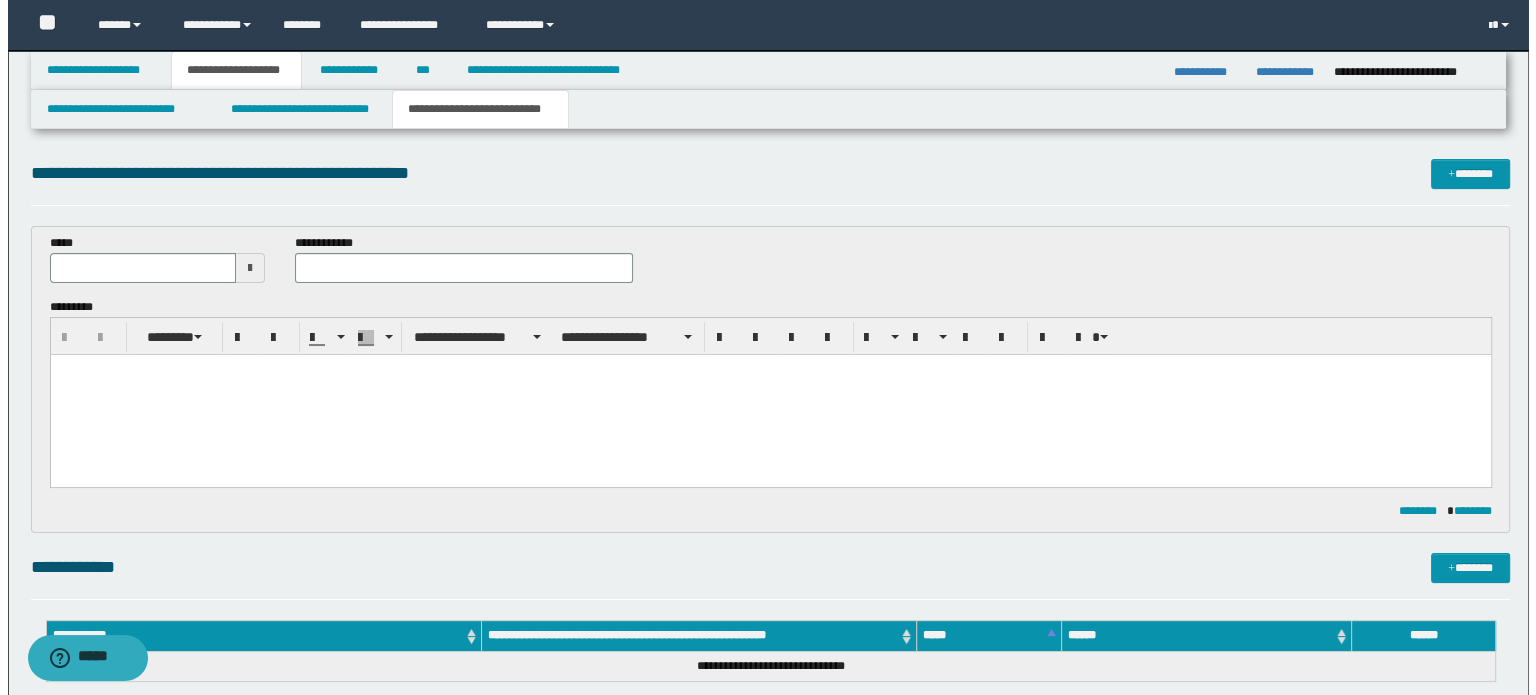 scroll, scrollTop: 0, scrollLeft: 0, axis: both 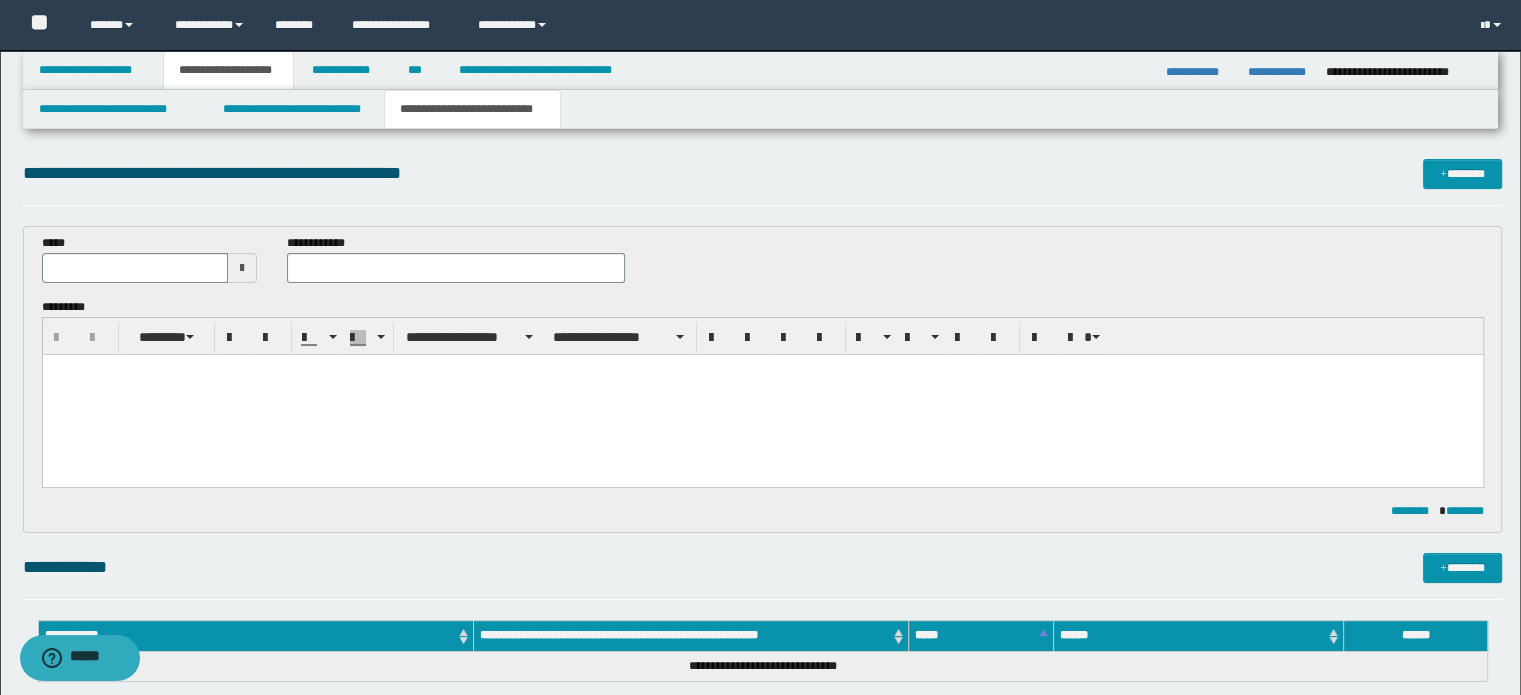 click at bounding box center (762, 394) 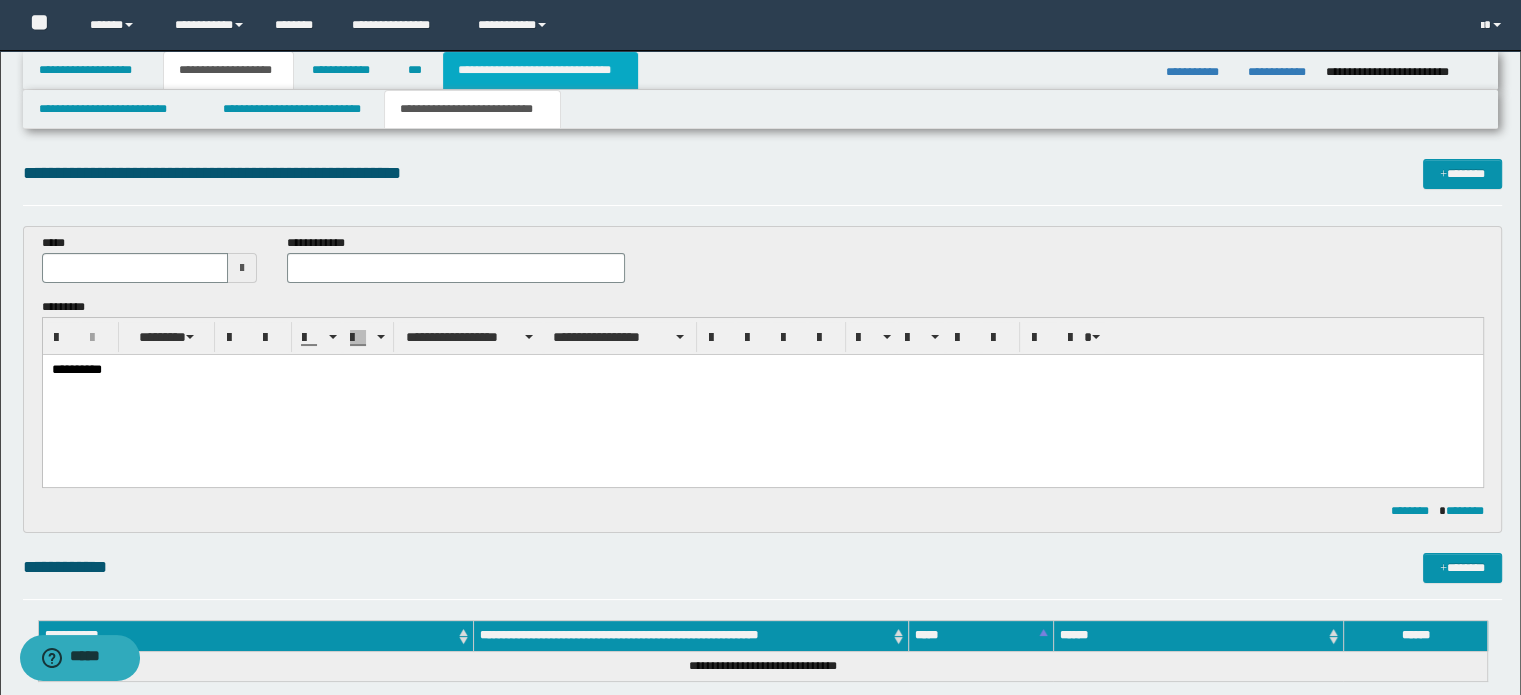 click on "**********" at bounding box center [540, 70] 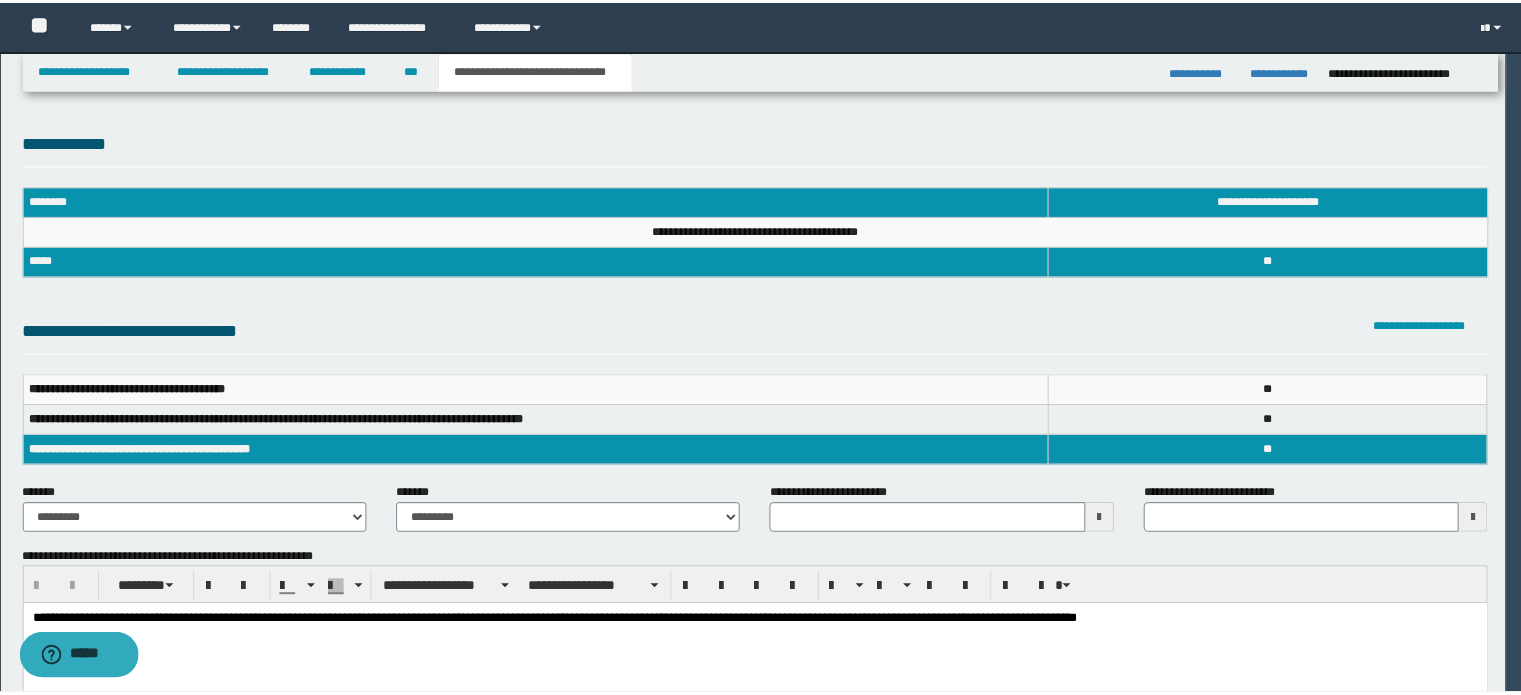 scroll, scrollTop: 0, scrollLeft: 0, axis: both 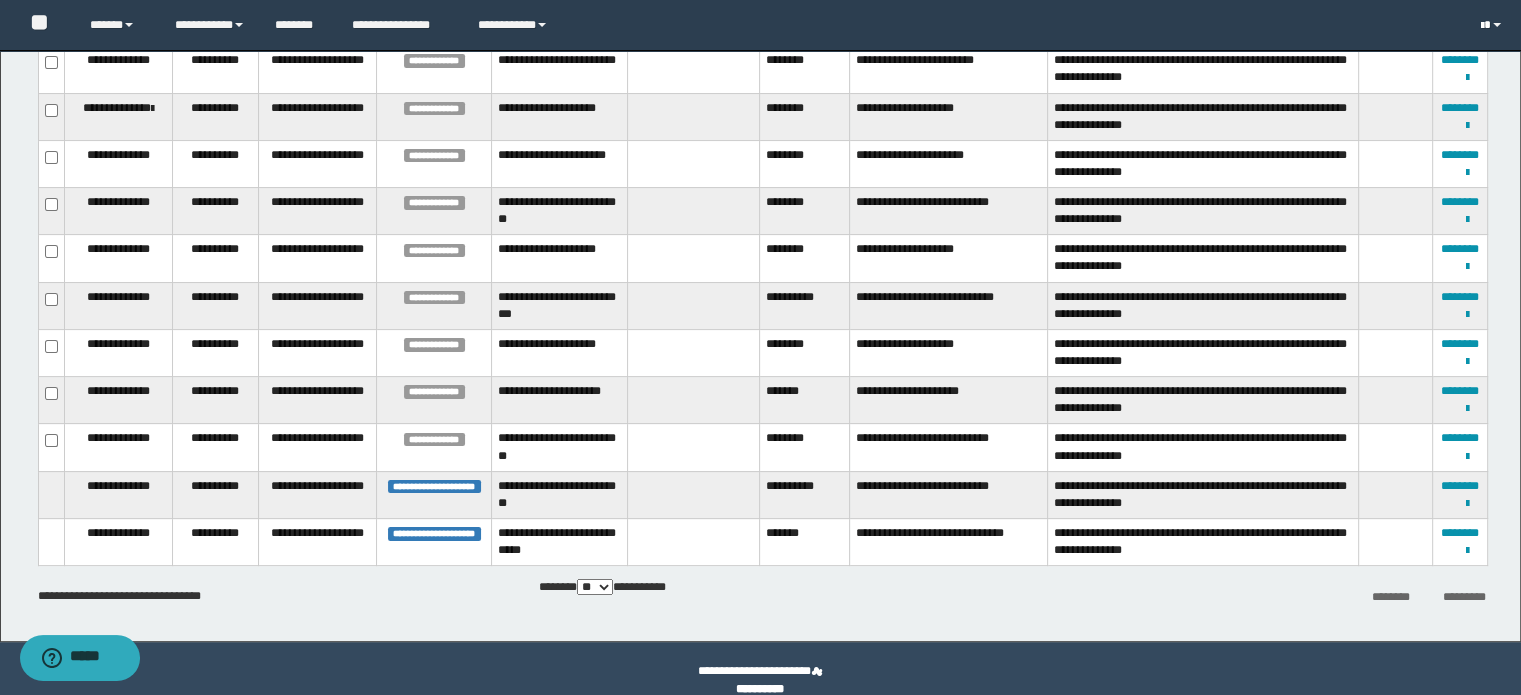 click at bounding box center [1493, 25] 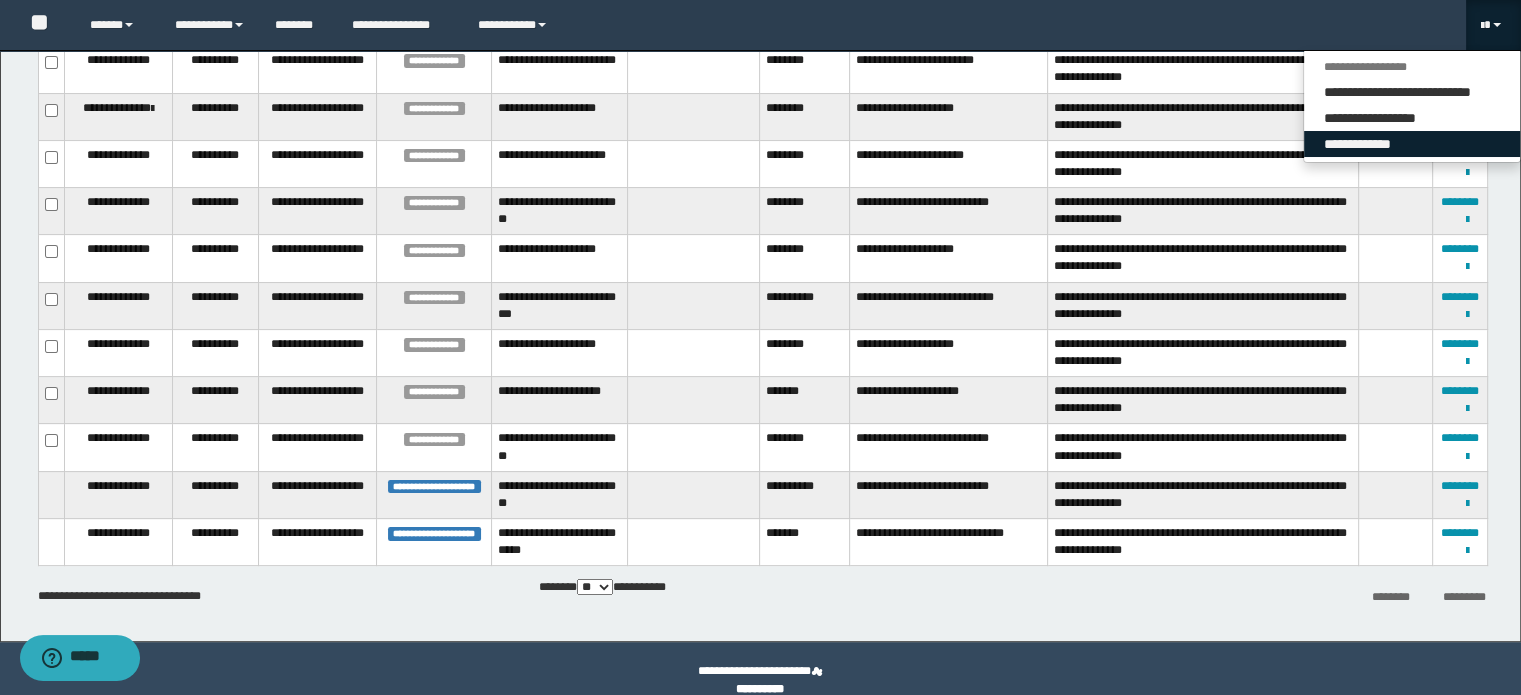 click on "**********" at bounding box center [1412, 144] 